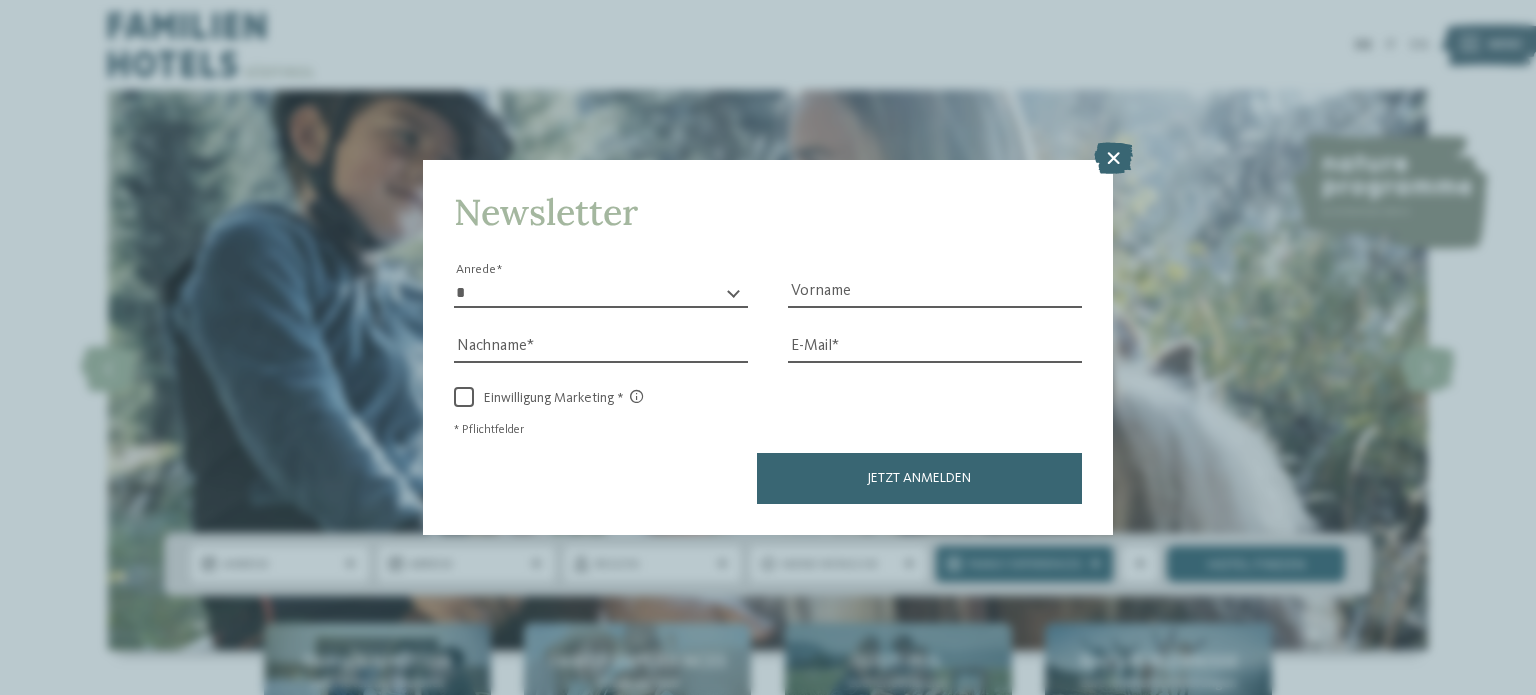 scroll, scrollTop: 0, scrollLeft: 0, axis: both 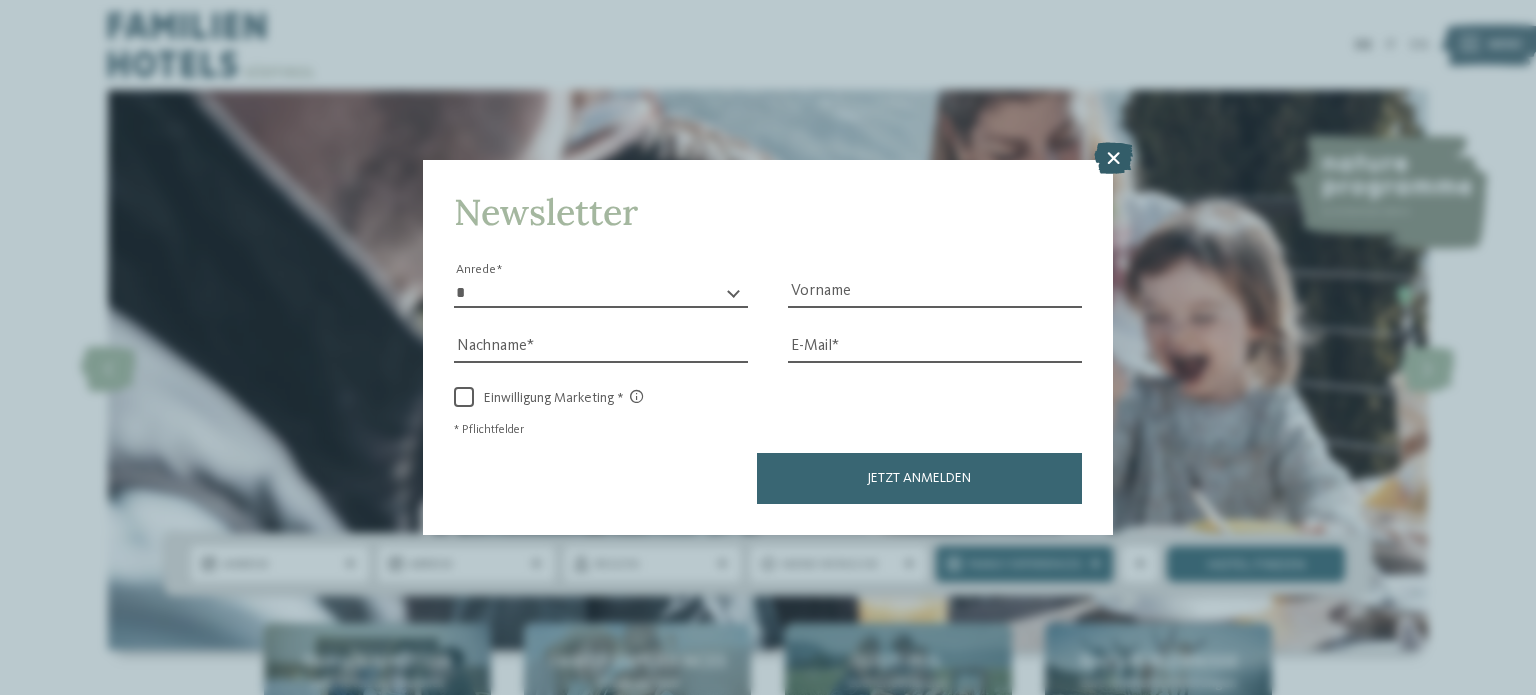 click at bounding box center (1113, 158) 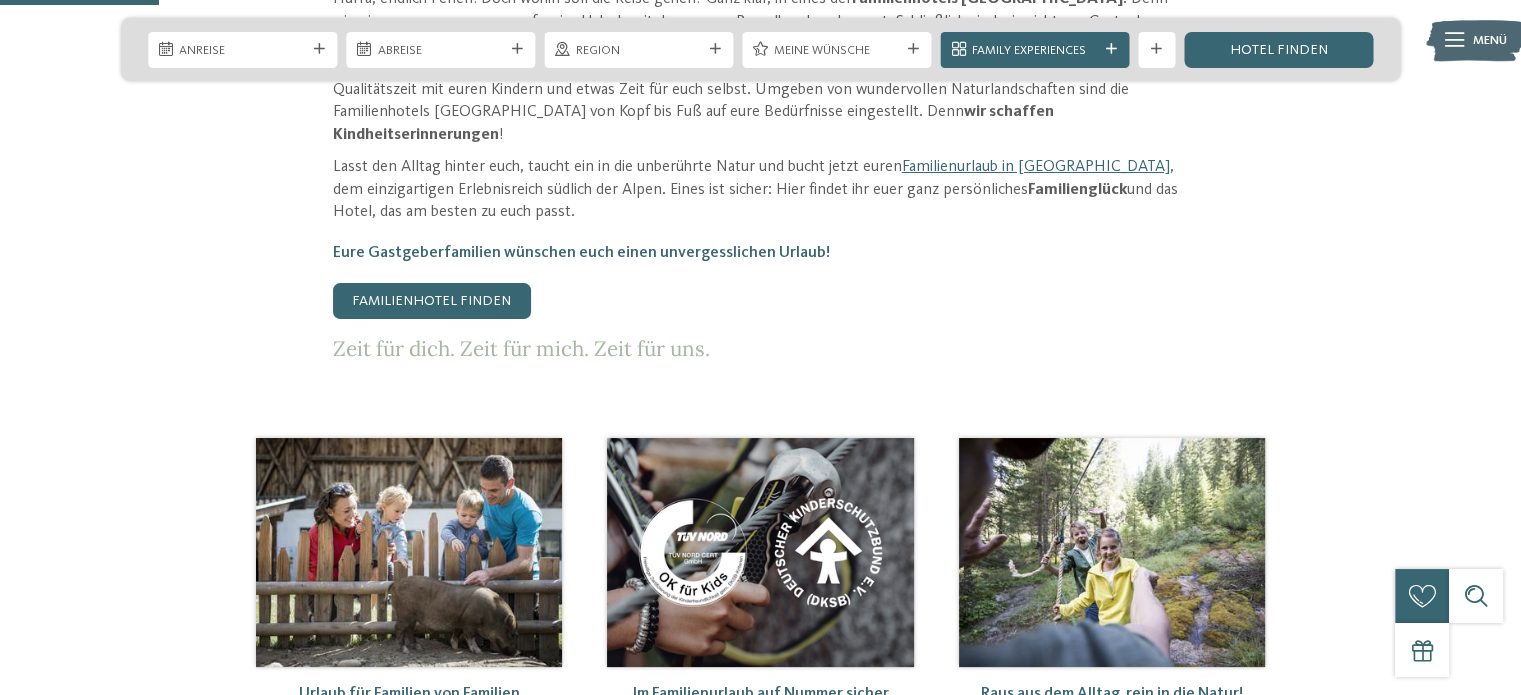 scroll, scrollTop: 894, scrollLeft: 0, axis: vertical 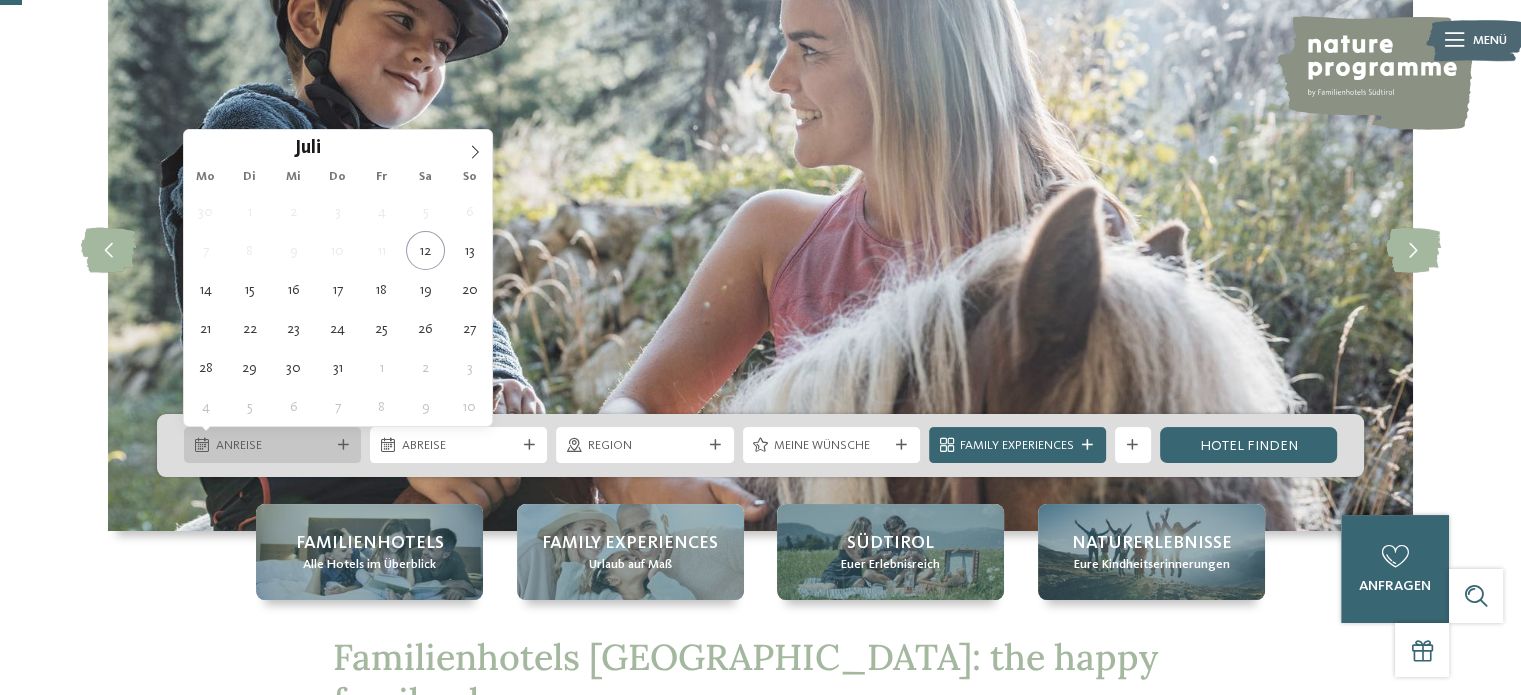 click at bounding box center [343, 445] 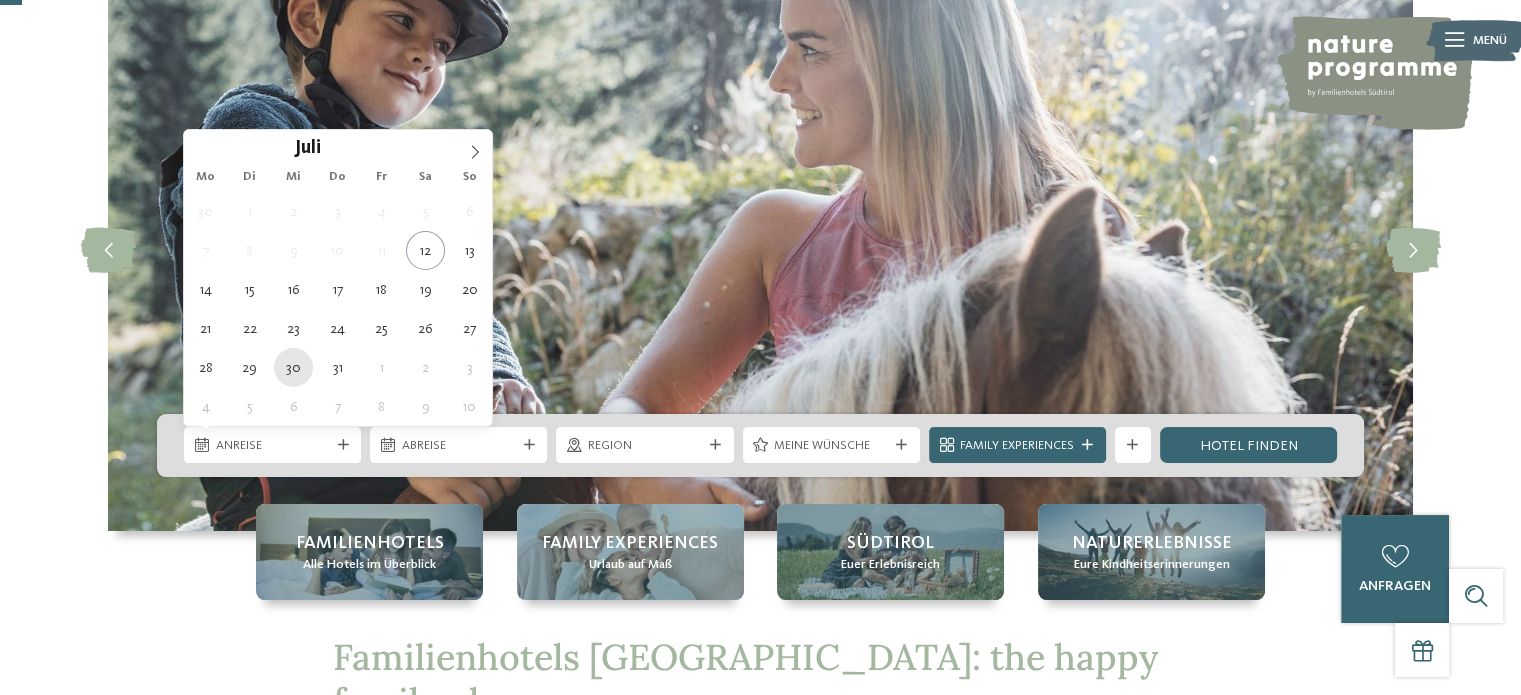 type on "[DATE]" 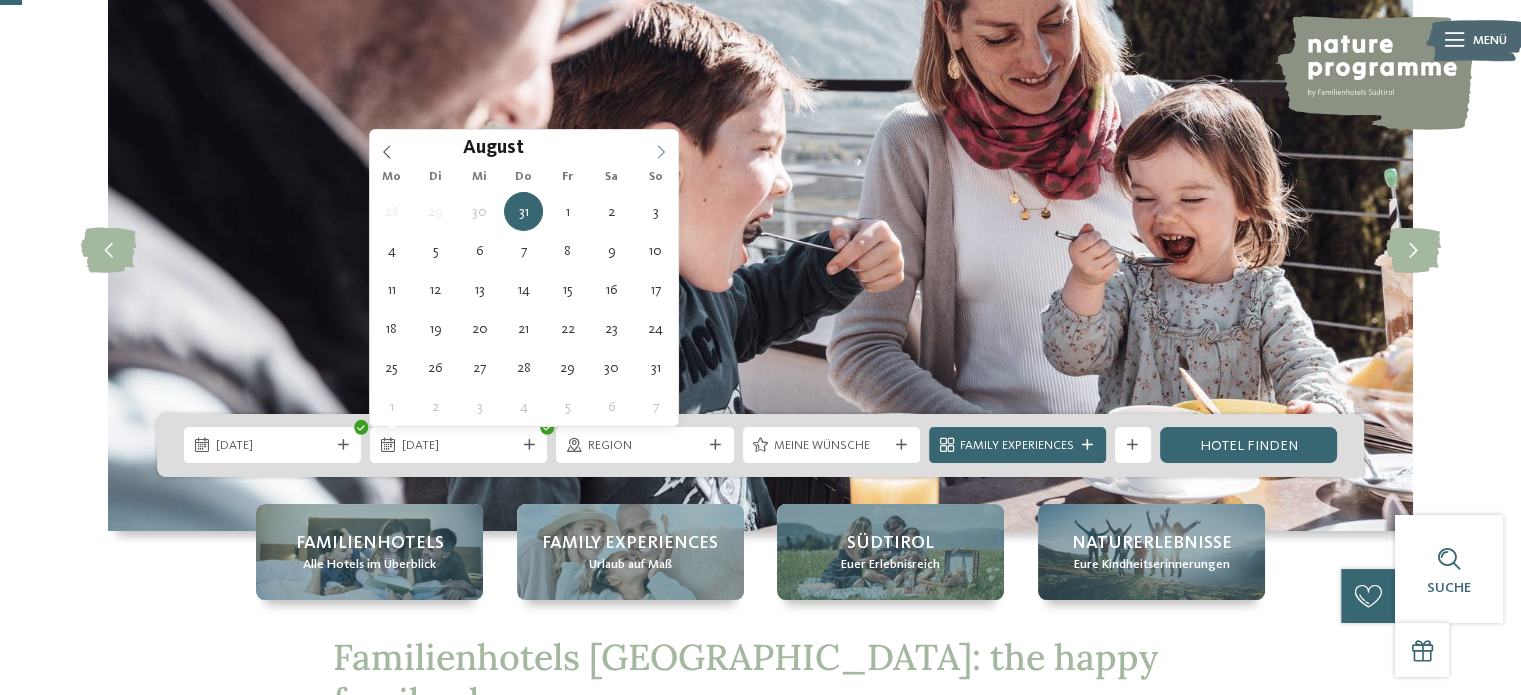 click 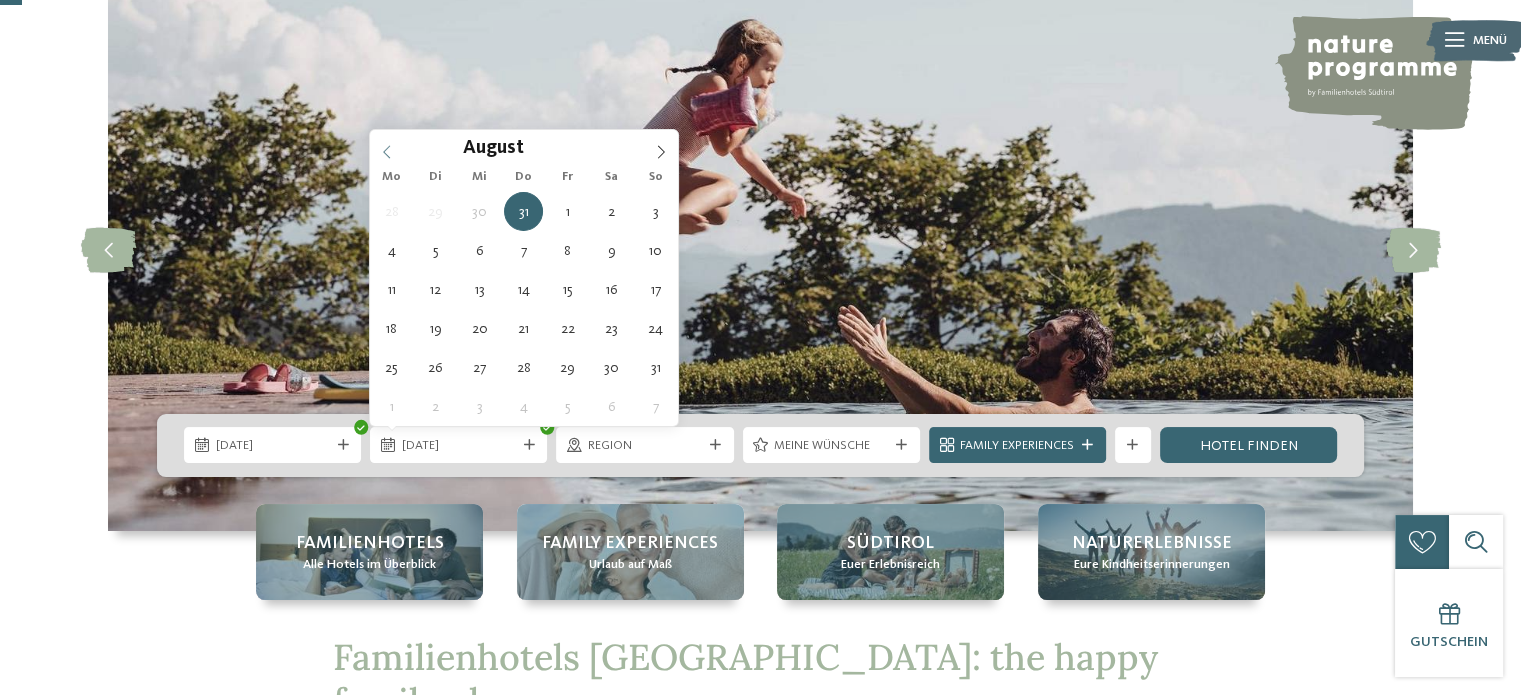 click on "August  ****" at bounding box center [524, 147] 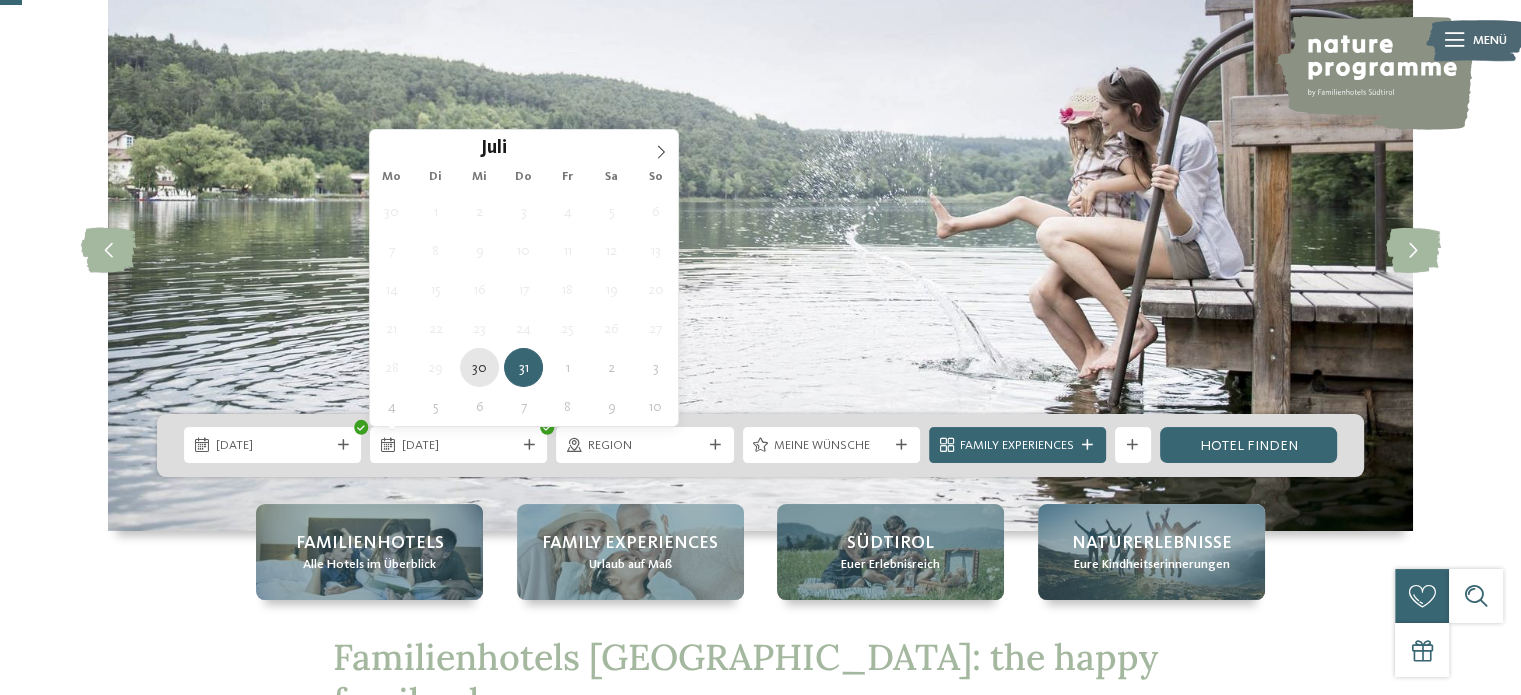 type on "[DATE]" 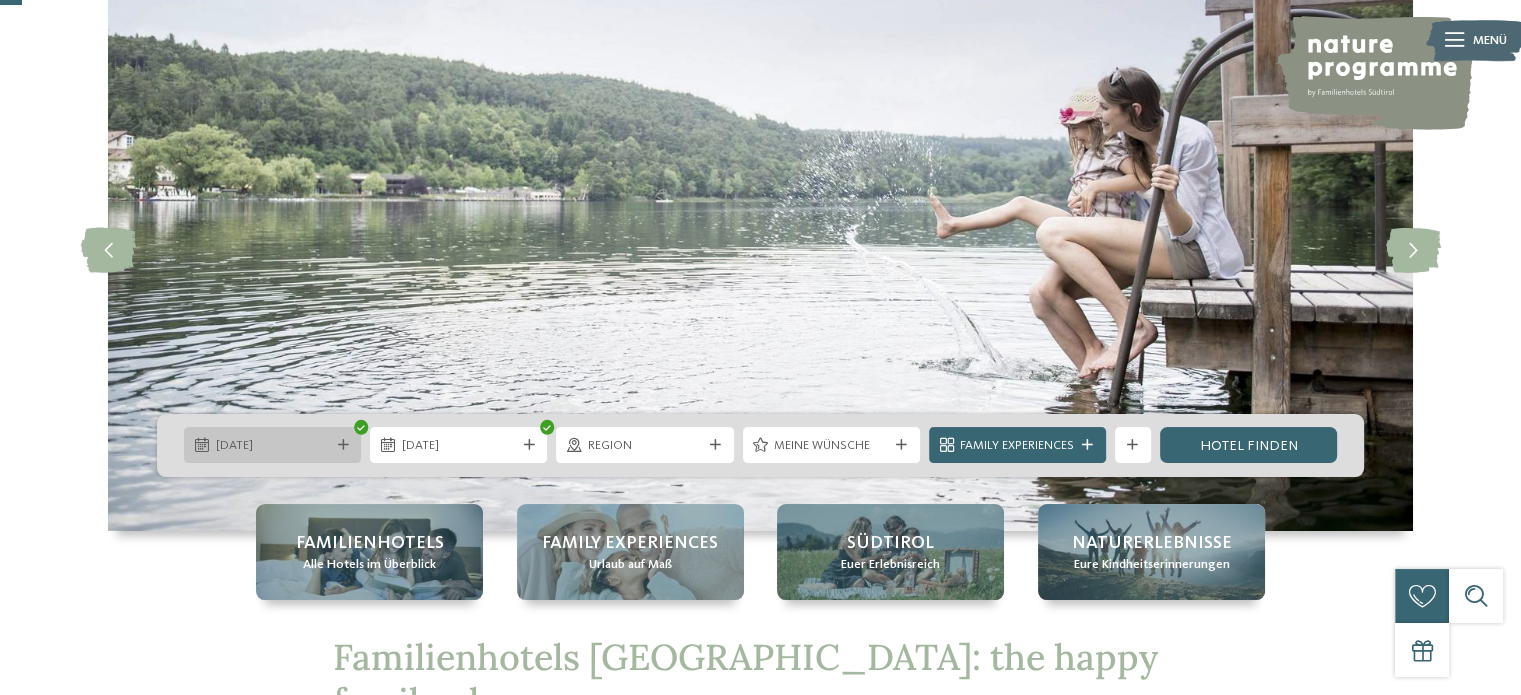 click on "30.07.2025" at bounding box center (272, 445) 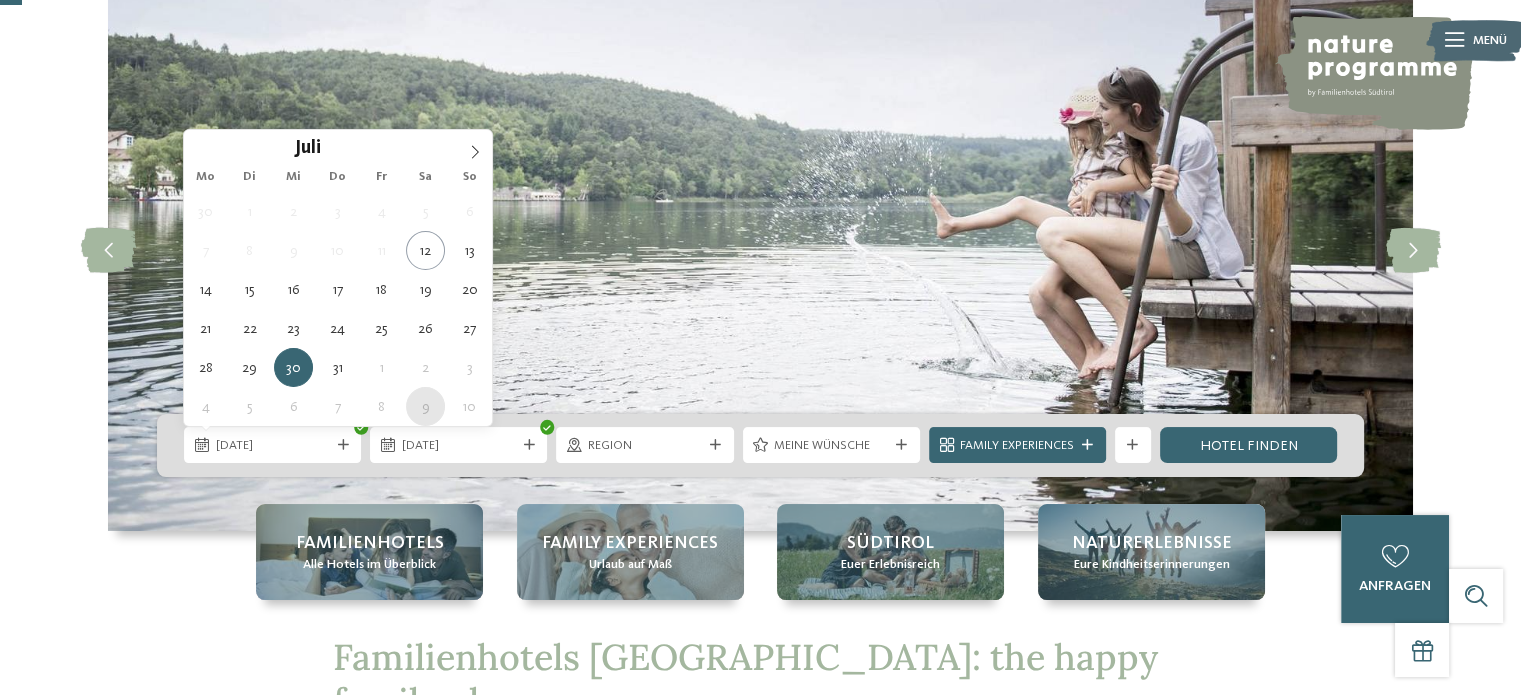 type on "09.08.2025" 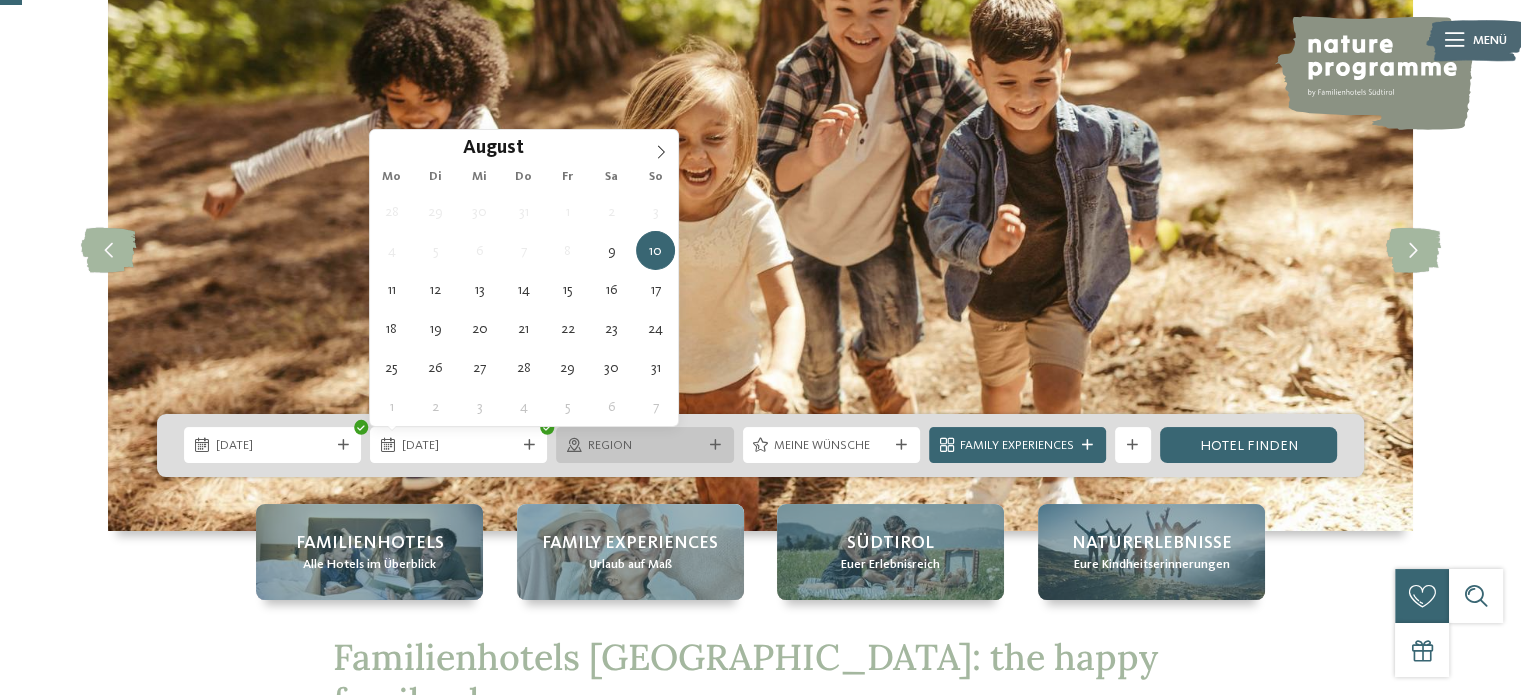 click on "Region" at bounding box center [645, 446] 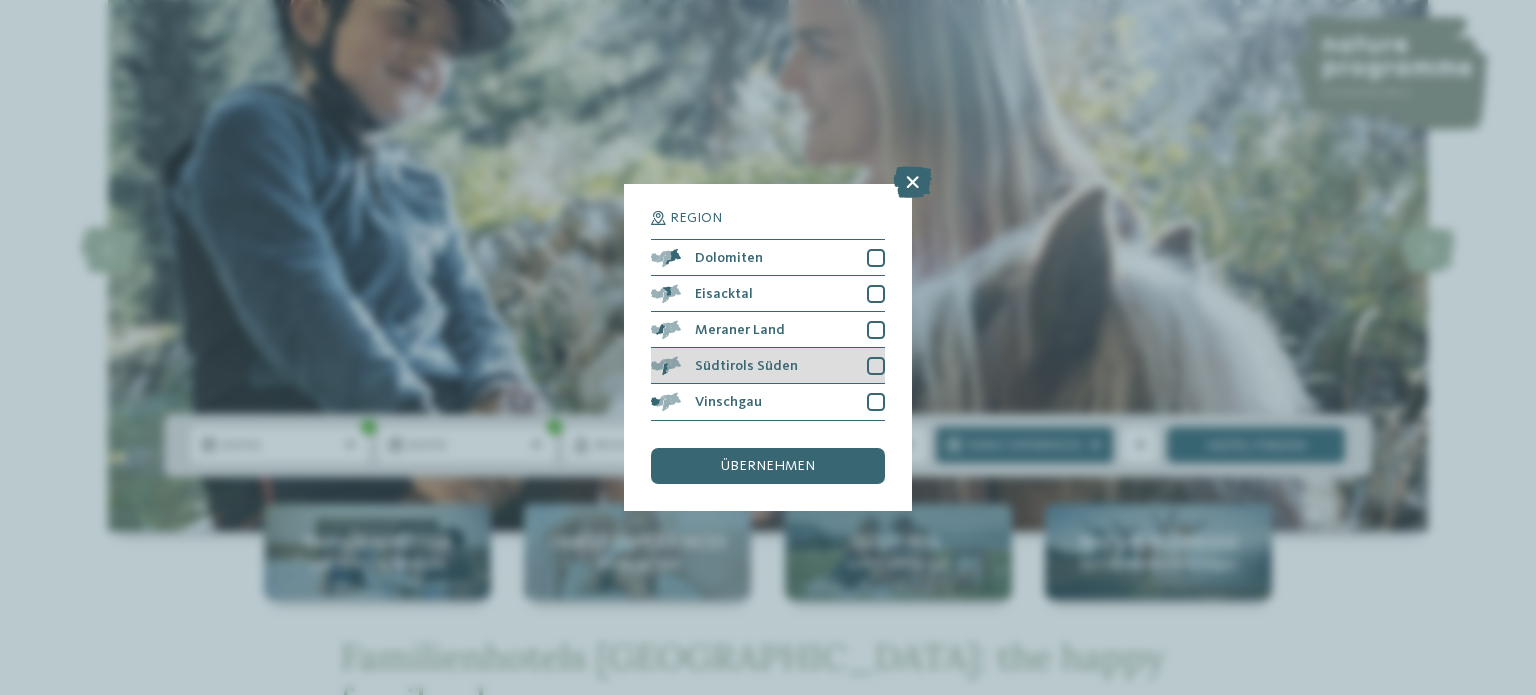 click at bounding box center (876, 366) 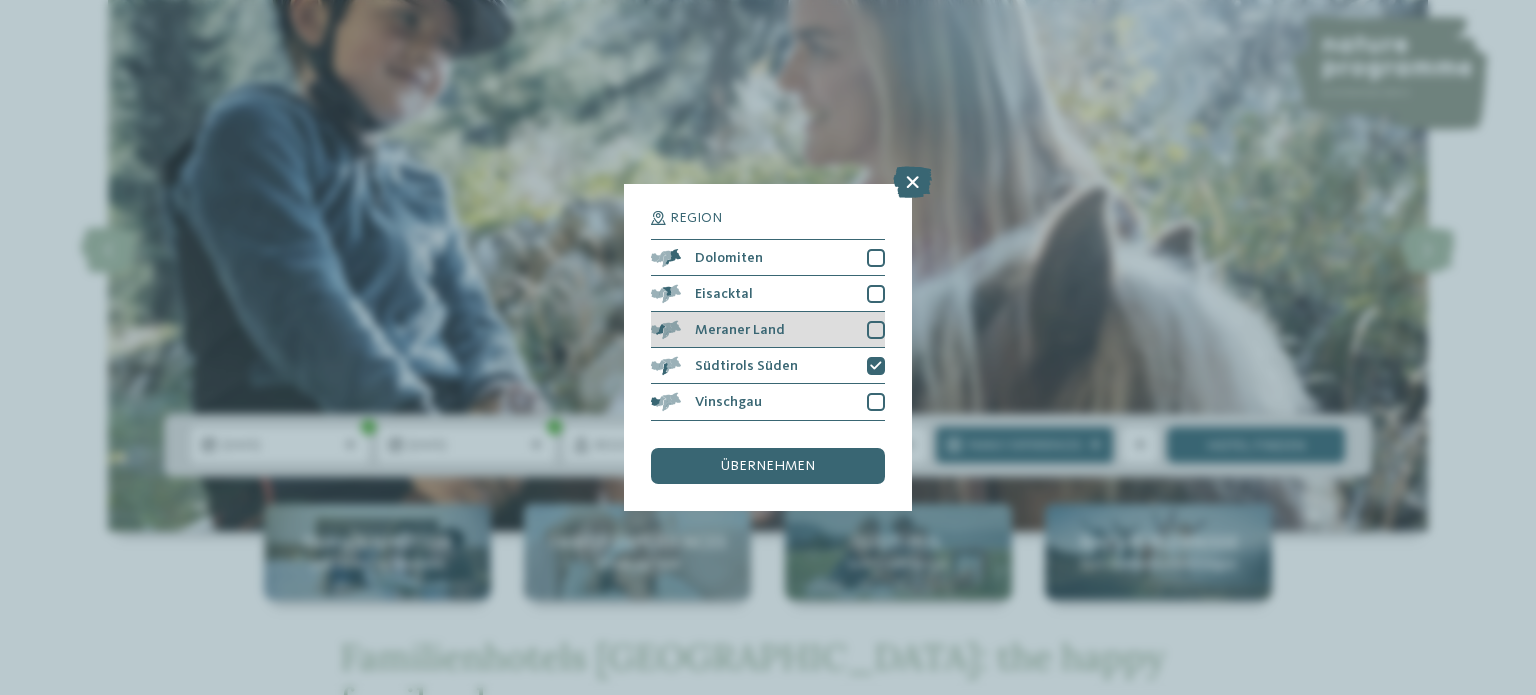 click at bounding box center [876, 330] 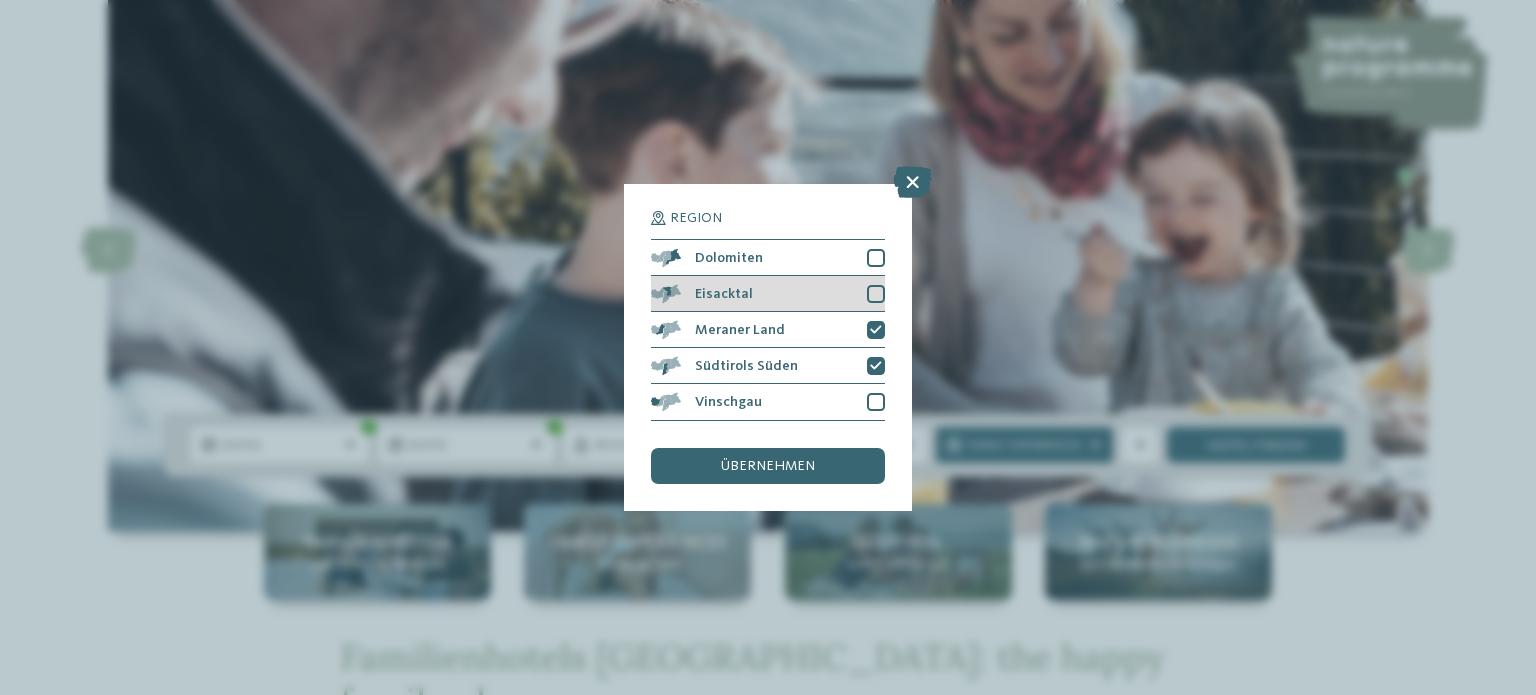 click at bounding box center [876, 294] 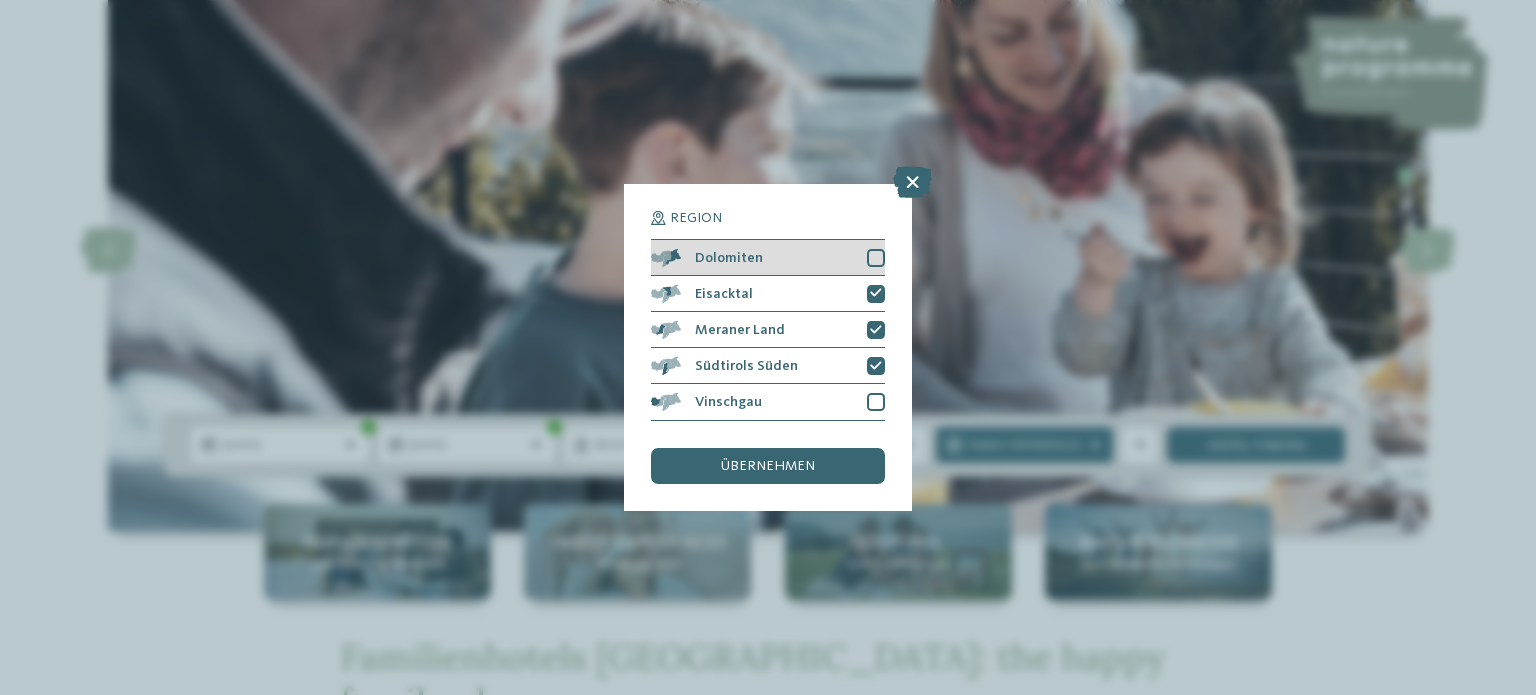 click at bounding box center [876, 258] 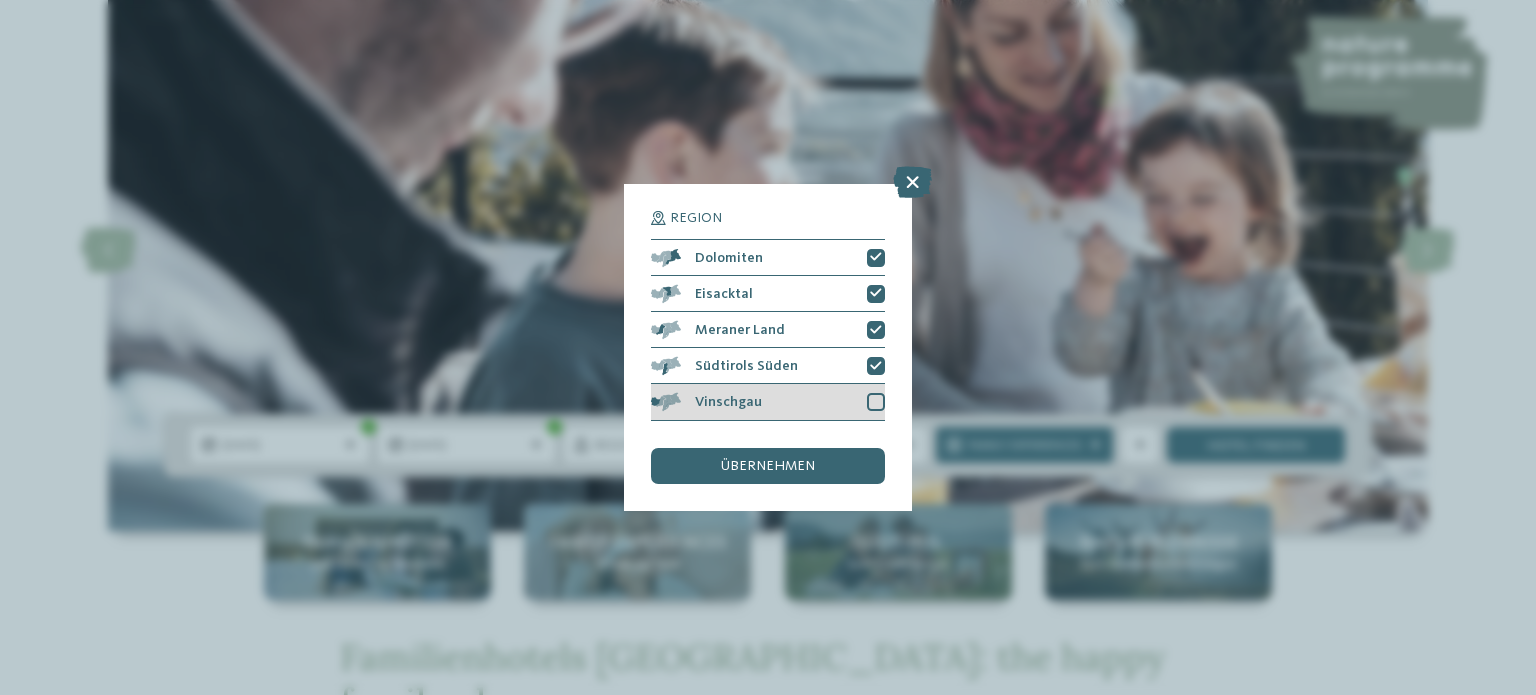 click at bounding box center [876, 402] 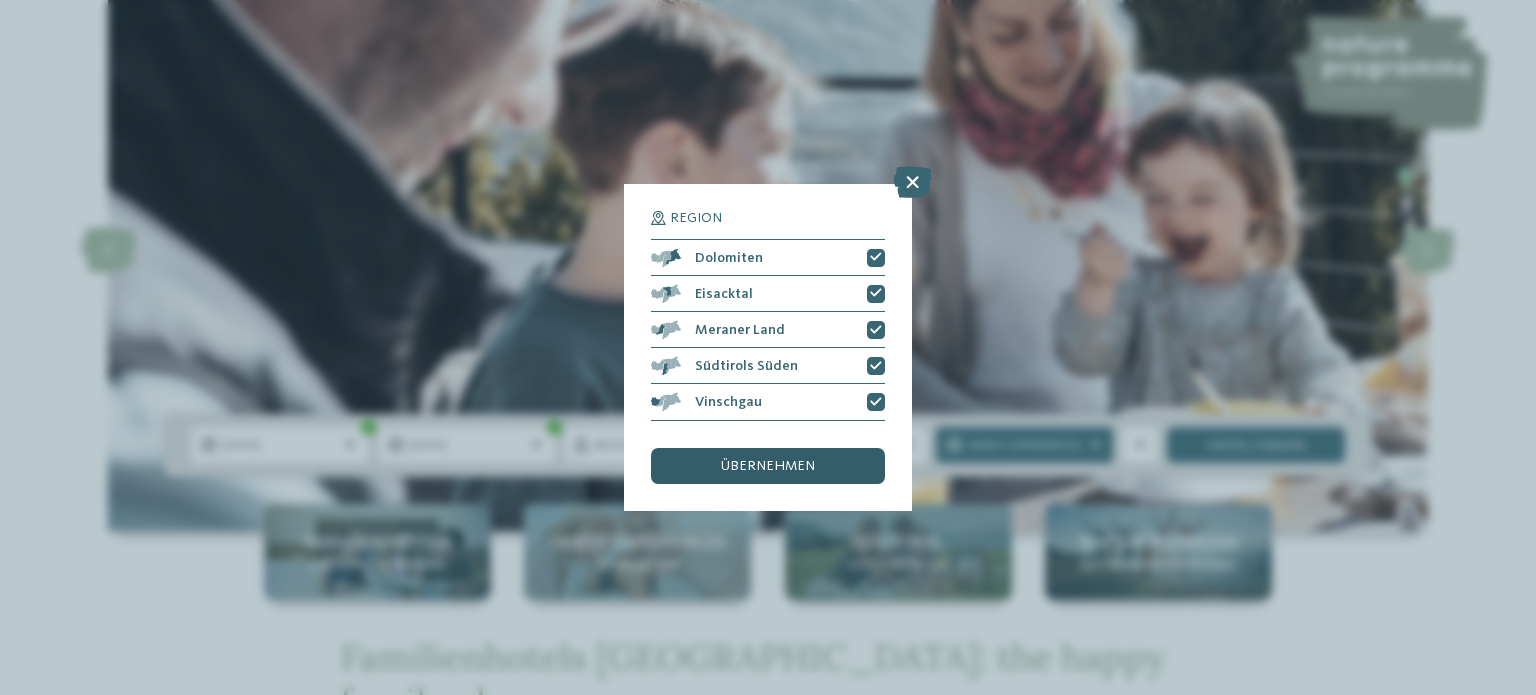 click on "übernehmen" at bounding box center (768, 466) 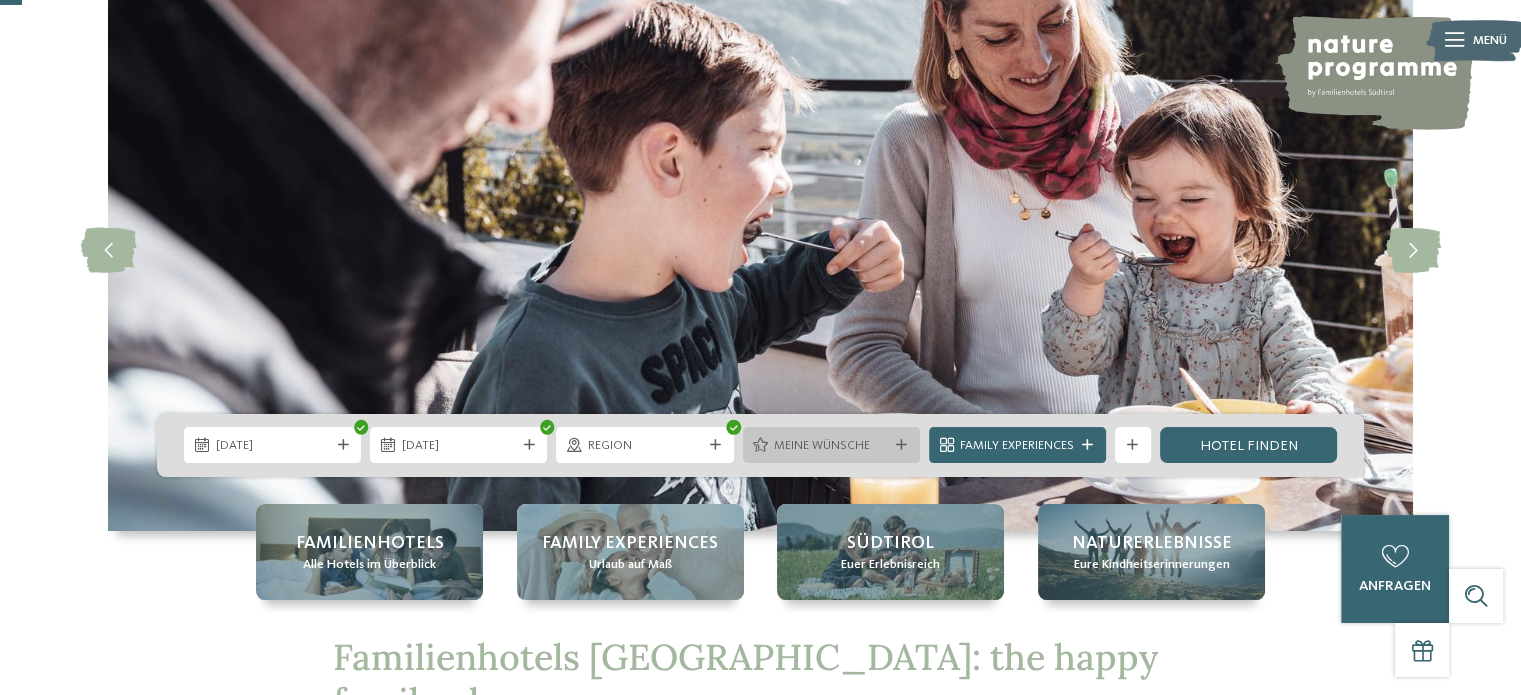 click at bounding box center [902, 445] 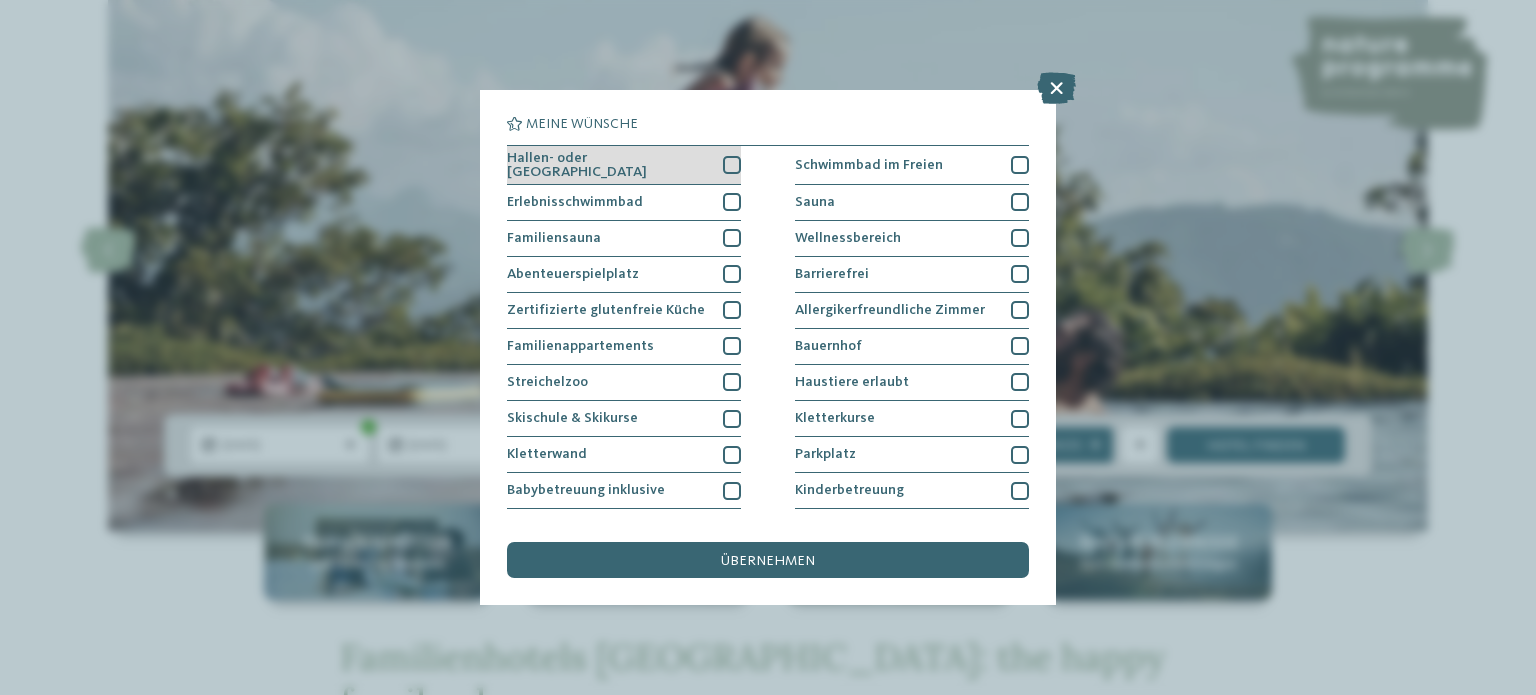 click at bounding box center (732, 165) 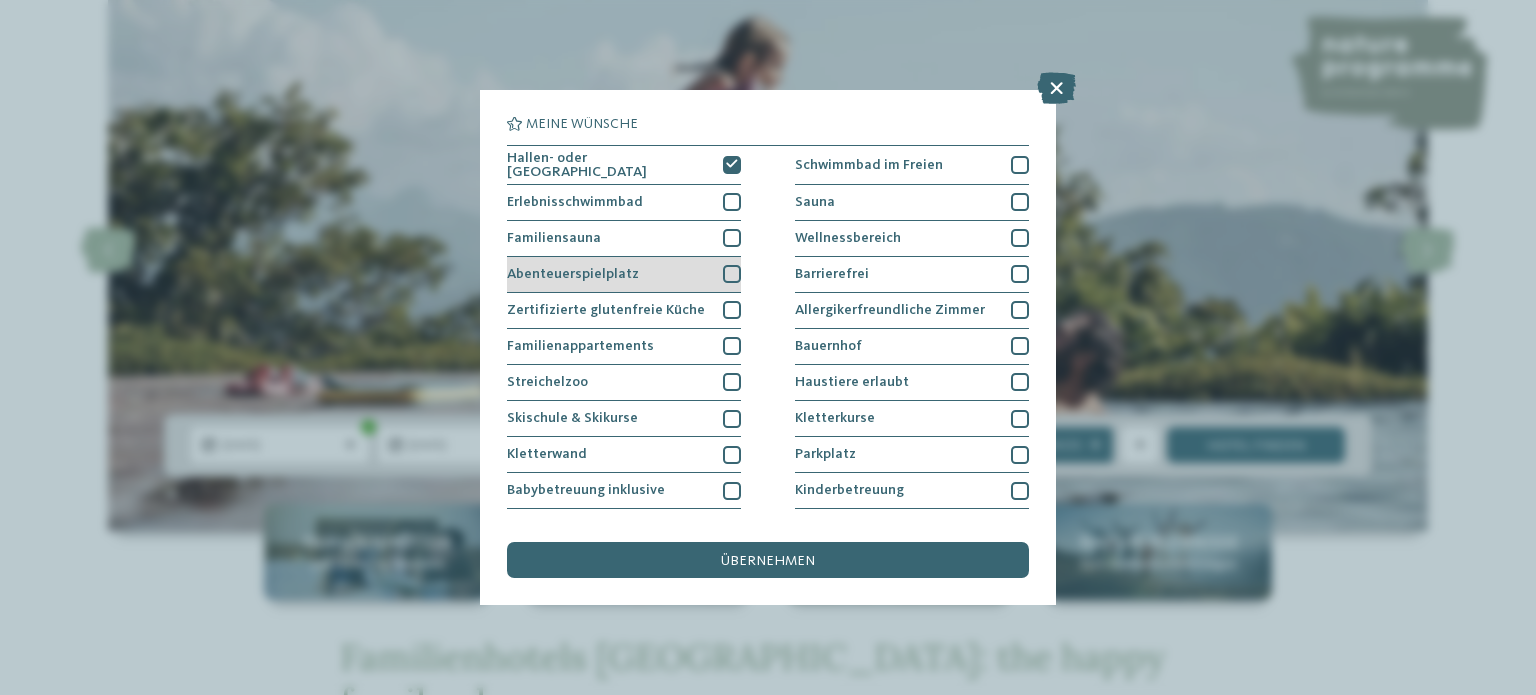 click at bounding box center (732, 274) 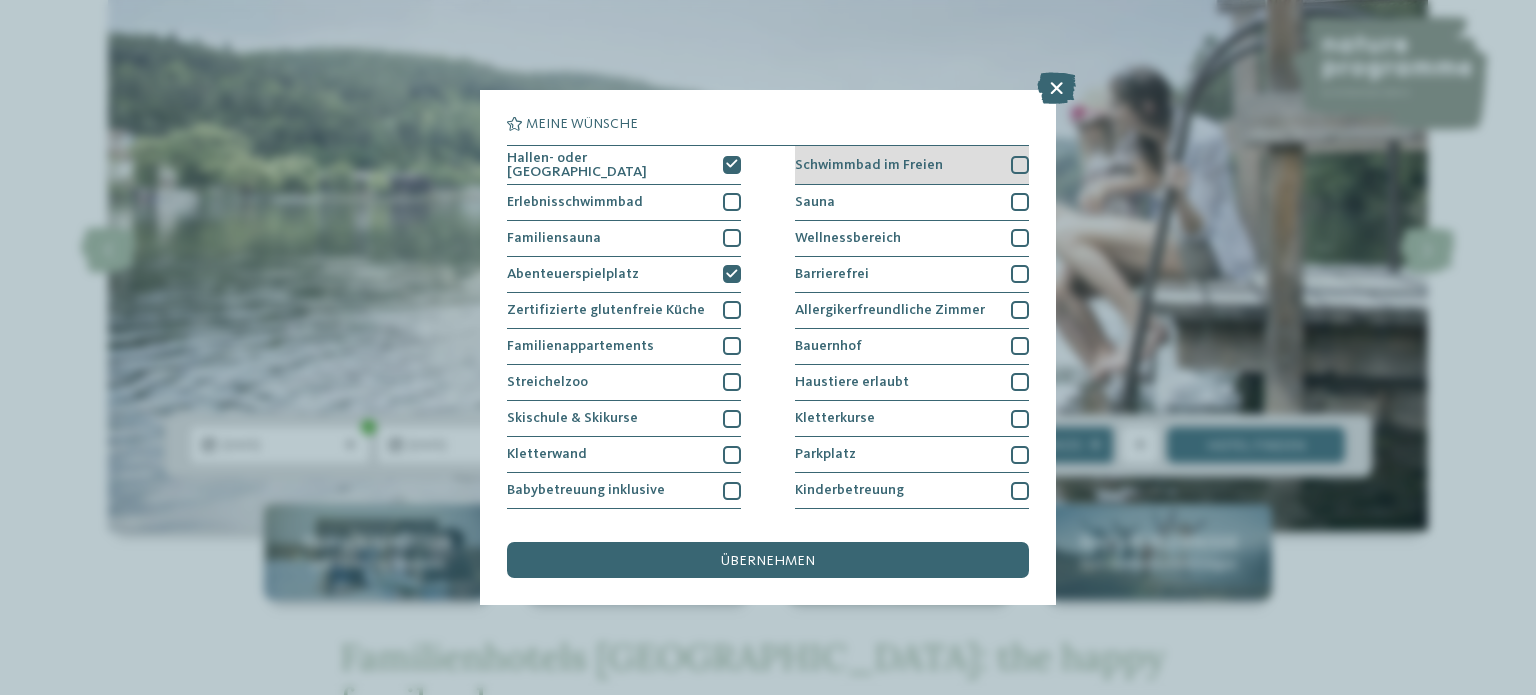 click at bounding box center [1020, 165] 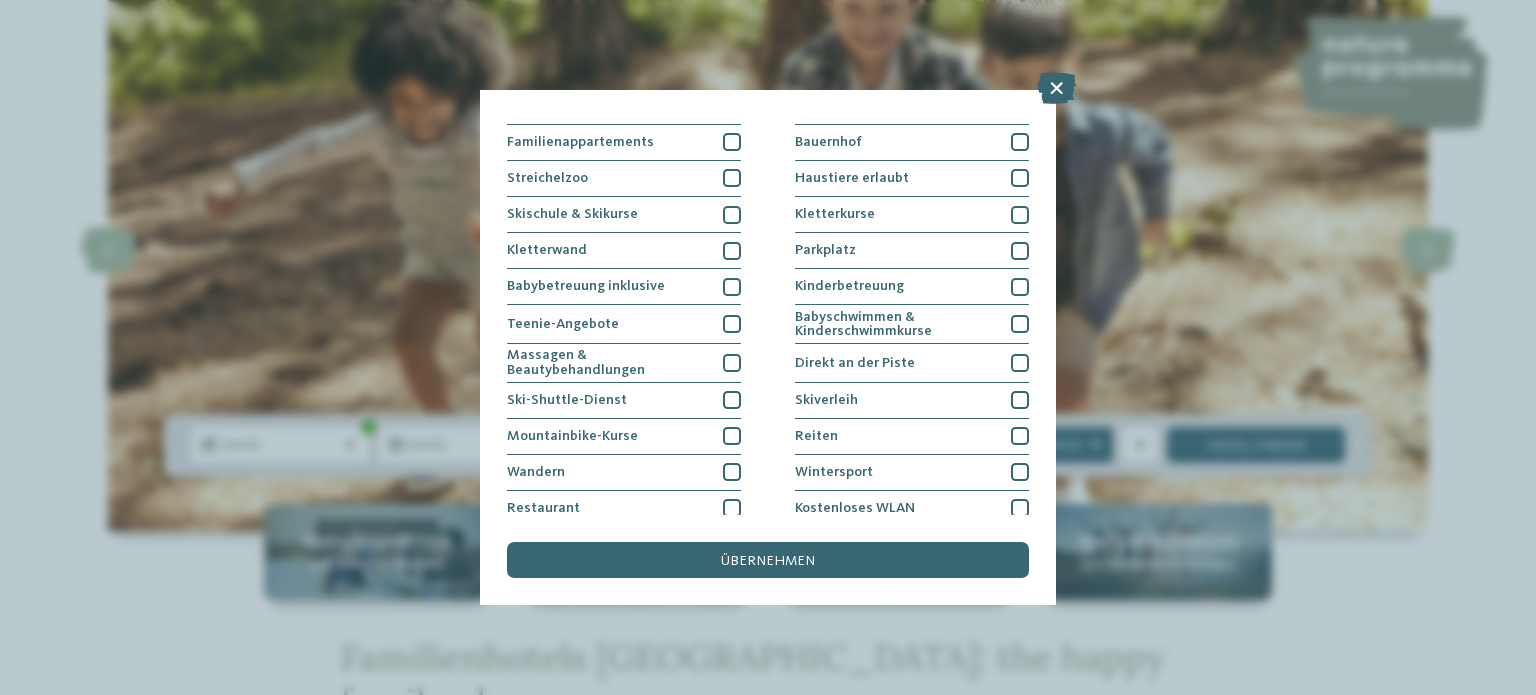 scroll, scrollTop: 248, scrollLeft: 0, axis: vertical 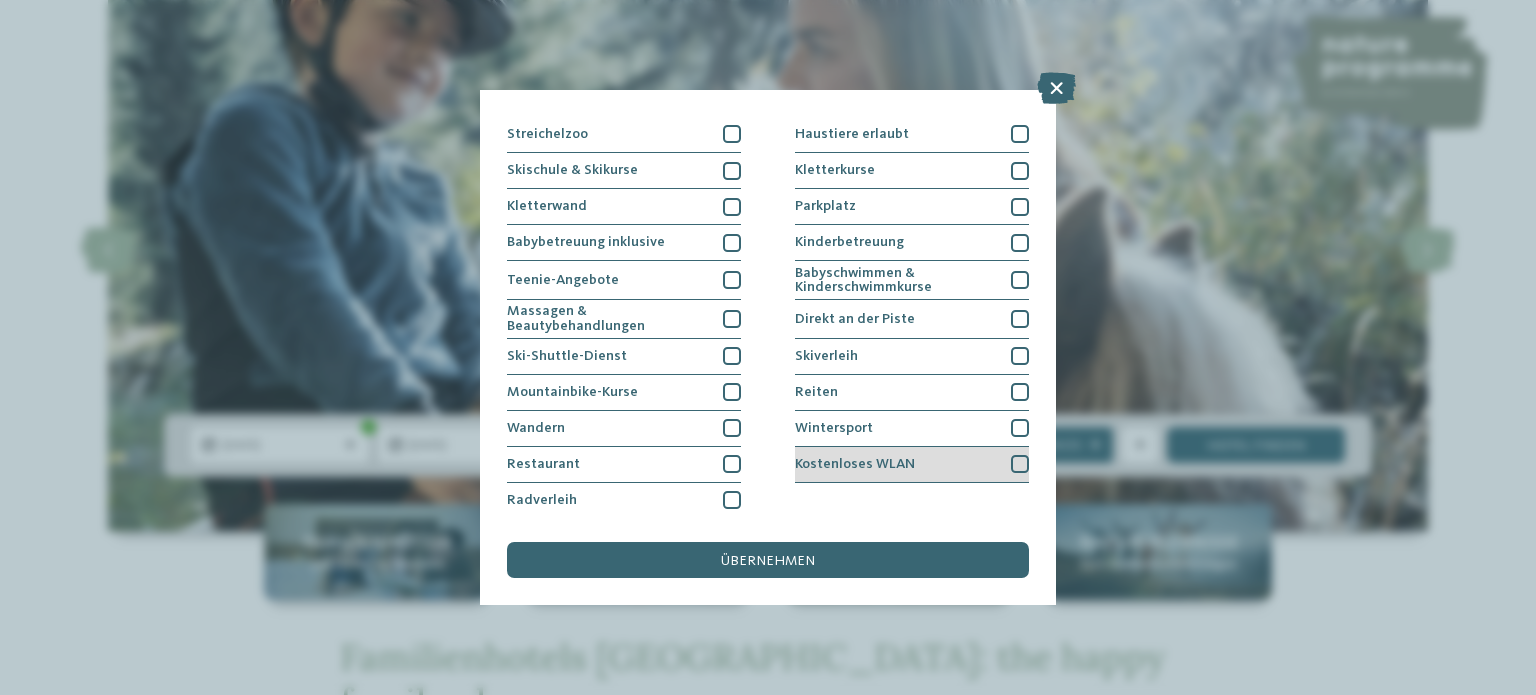 click at bounding box center [1020, 464] 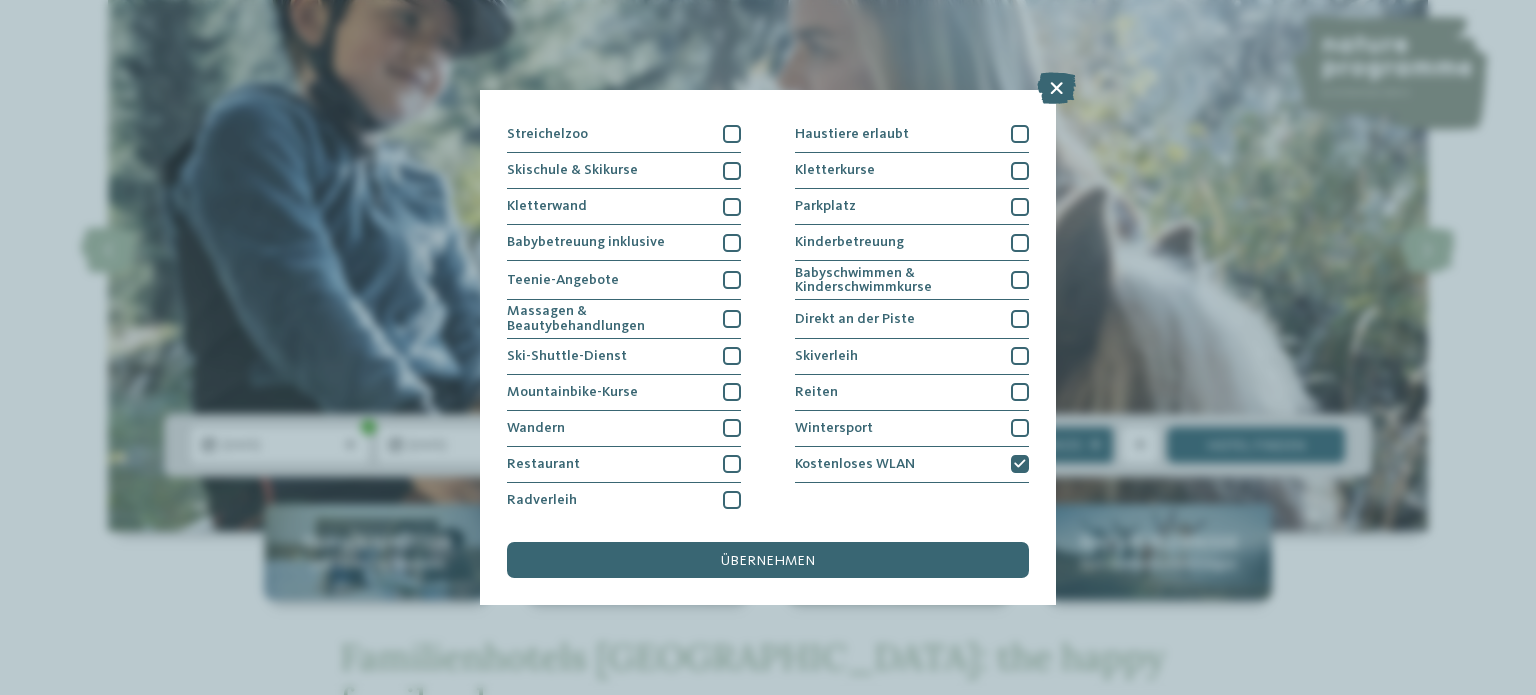 scroll, scrollTop: 92, scrollLeft: 0, axis: vertical 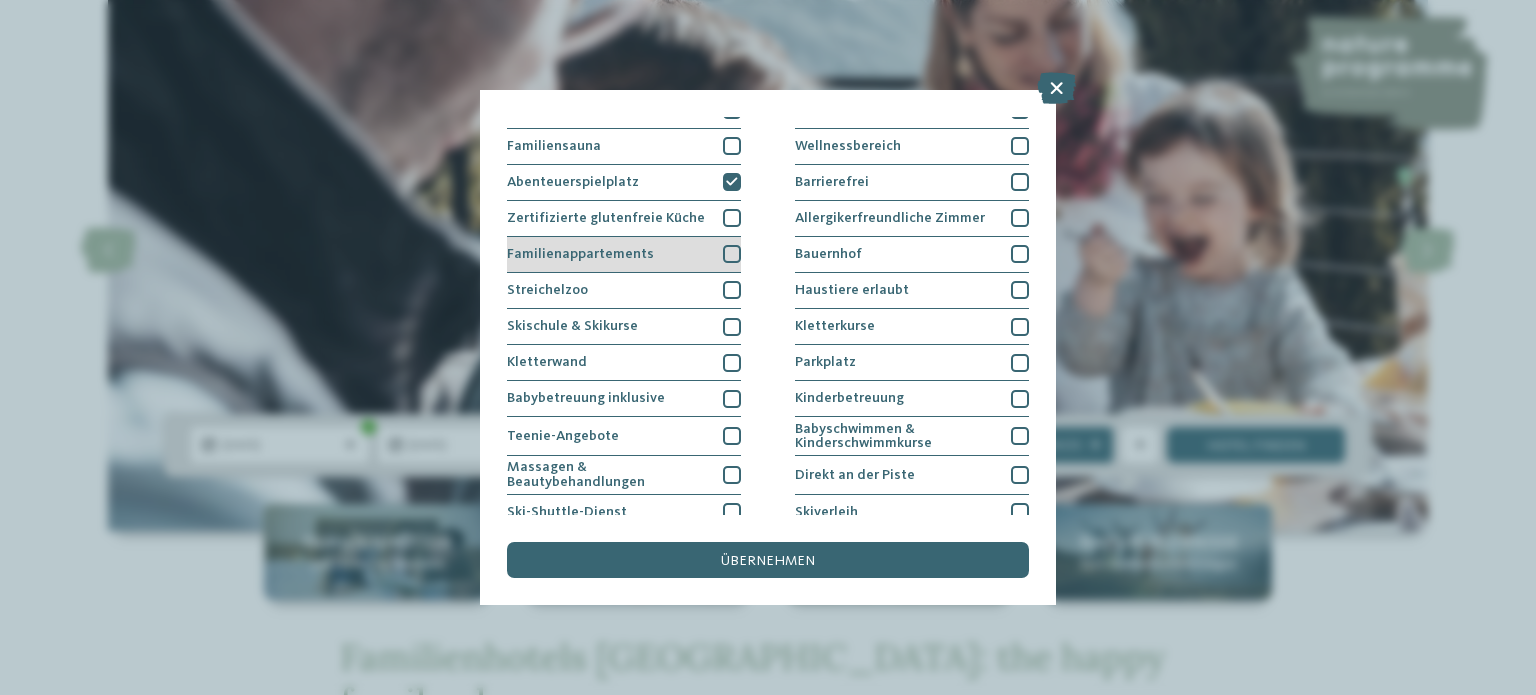 click at bounding box center (732, 254) 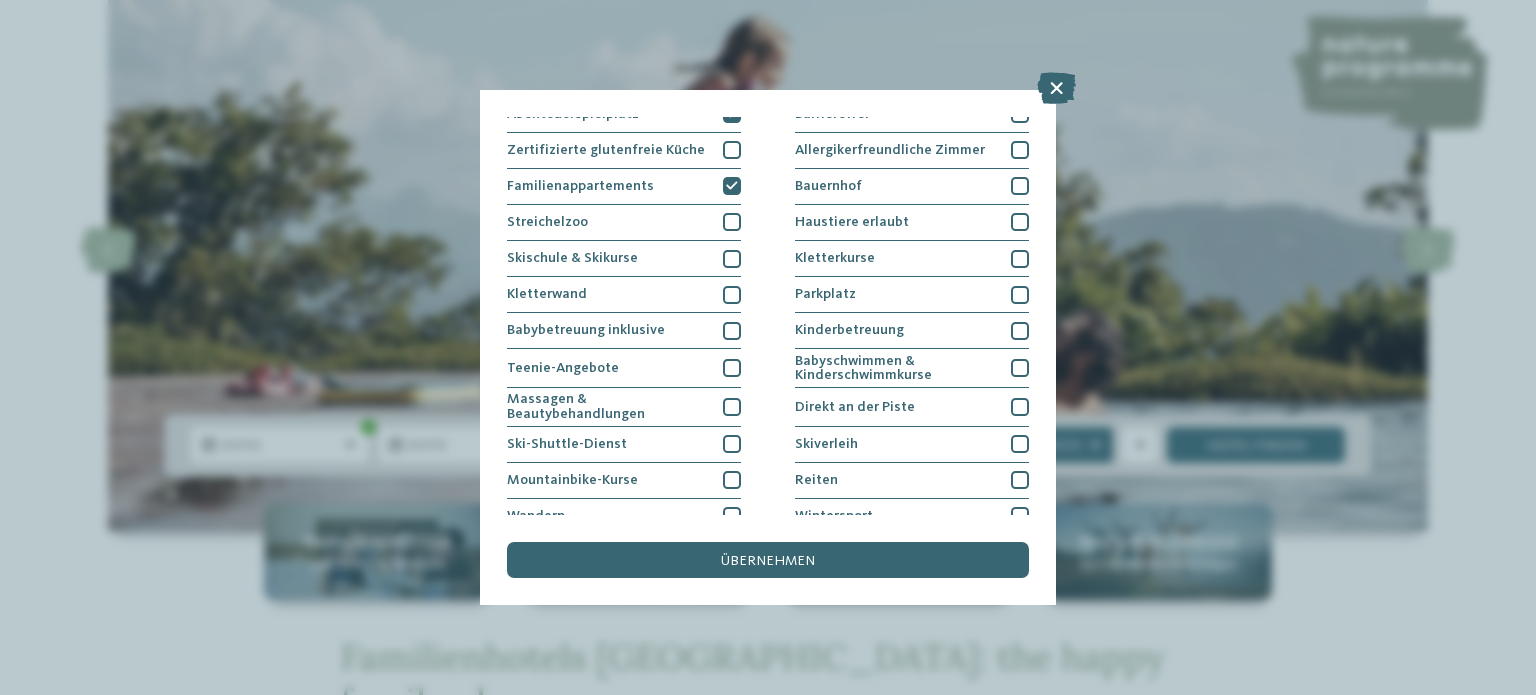 scroll, scrollTop: 191, scrollLeft: 0, axis: vertical 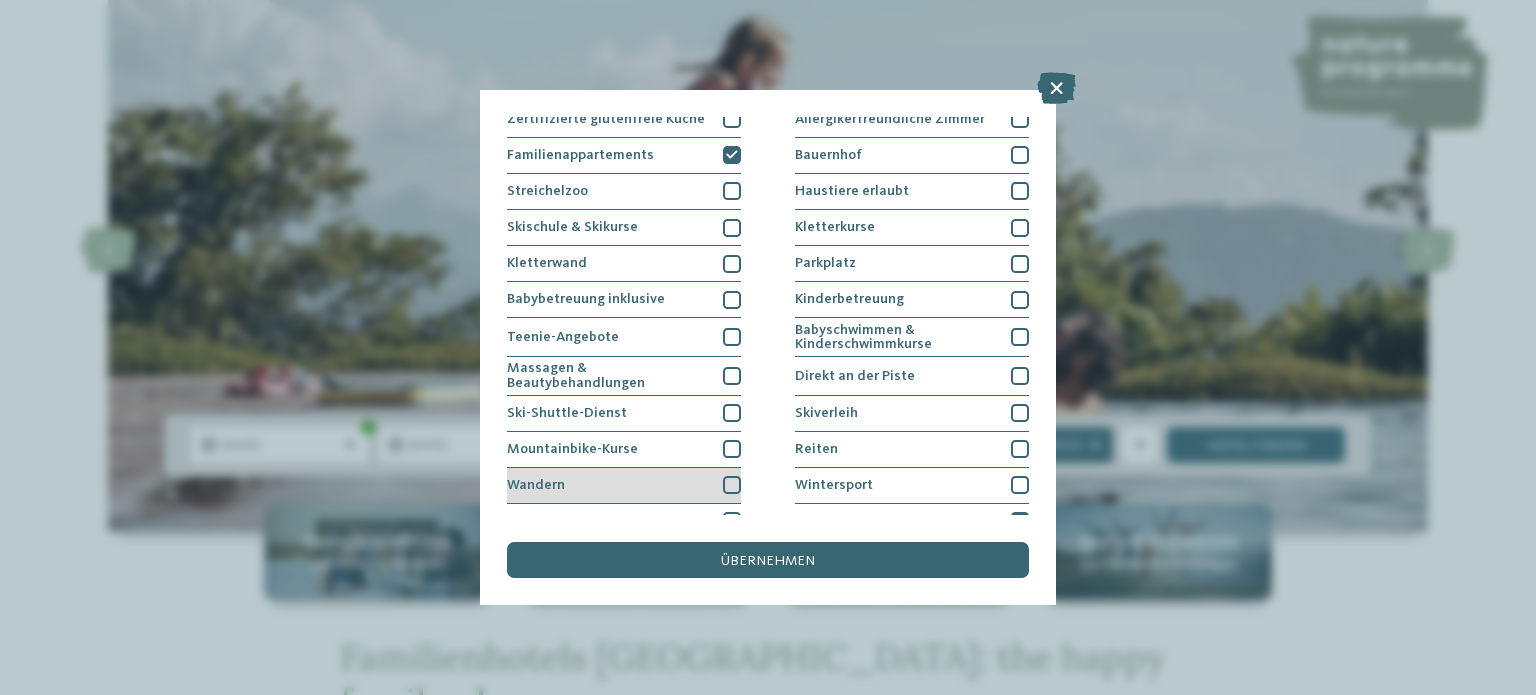 click at bounding box center [732, 485] 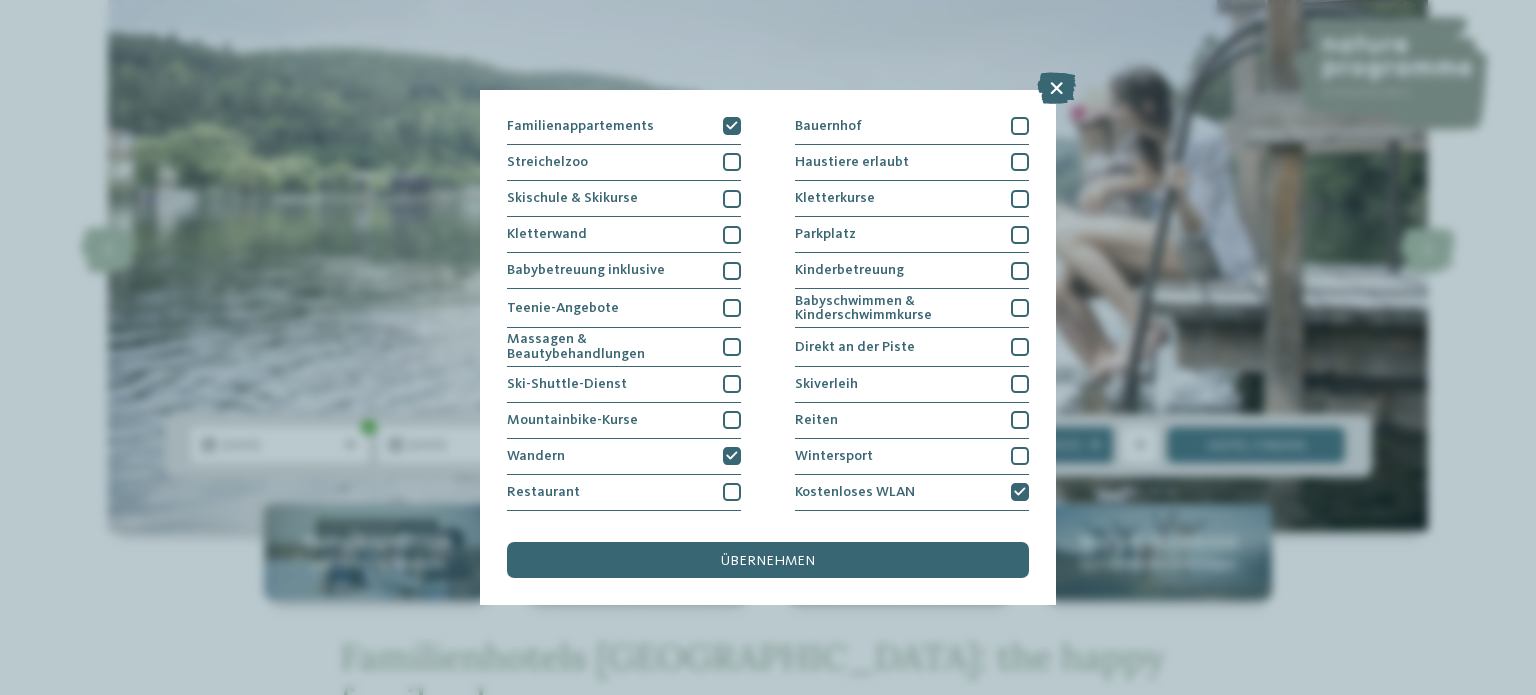scroll, scrollTop: 248, scrollLeft: 0, axis: vertical 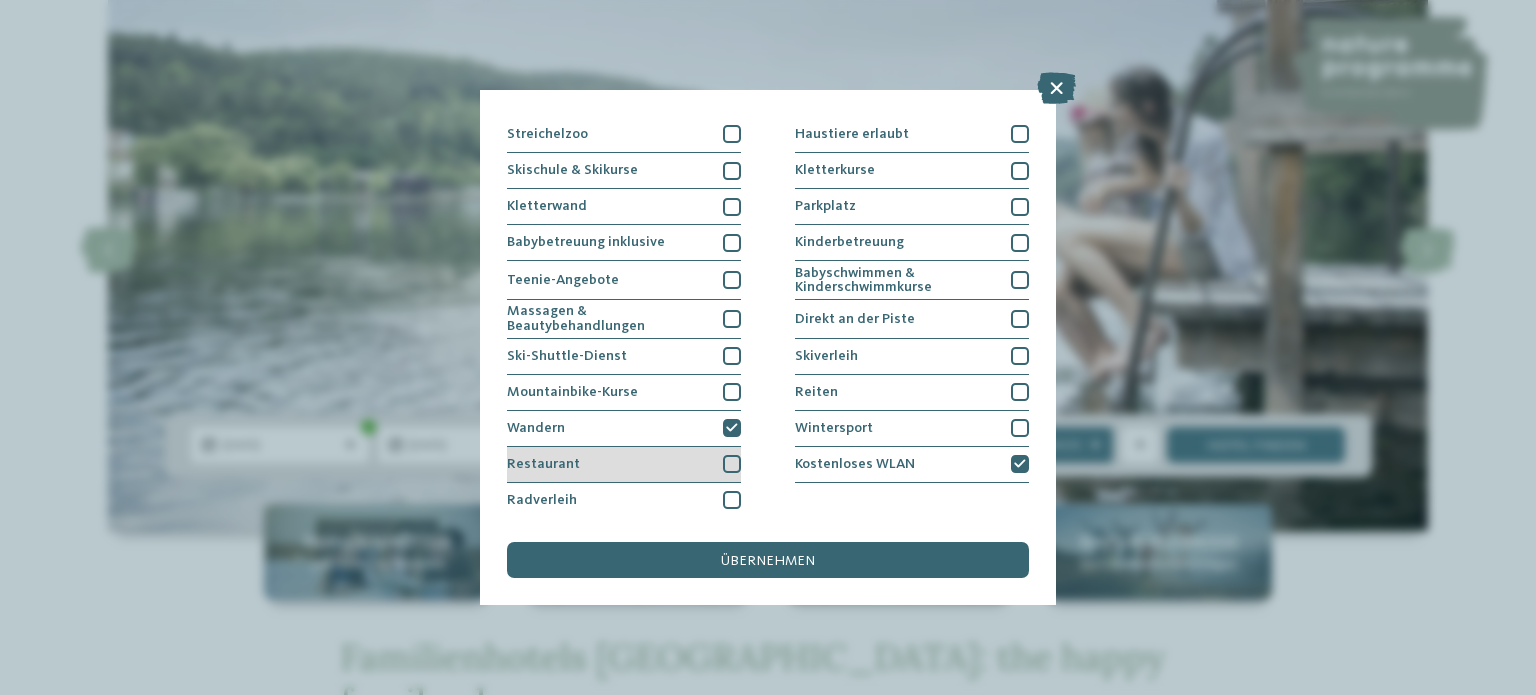 click at bounding box center [732, 464] 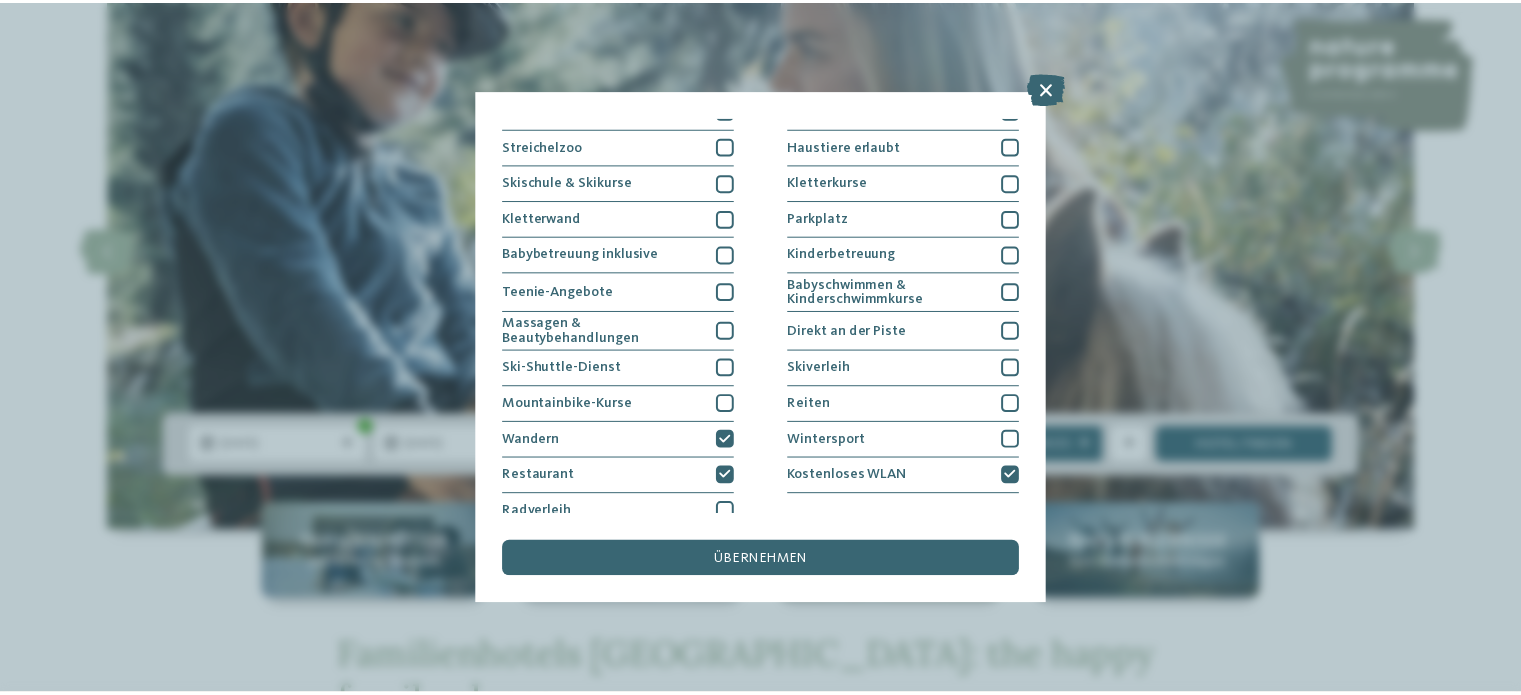 scroll, scrollTop: 248, scrollLeft: 0, axis: vertical 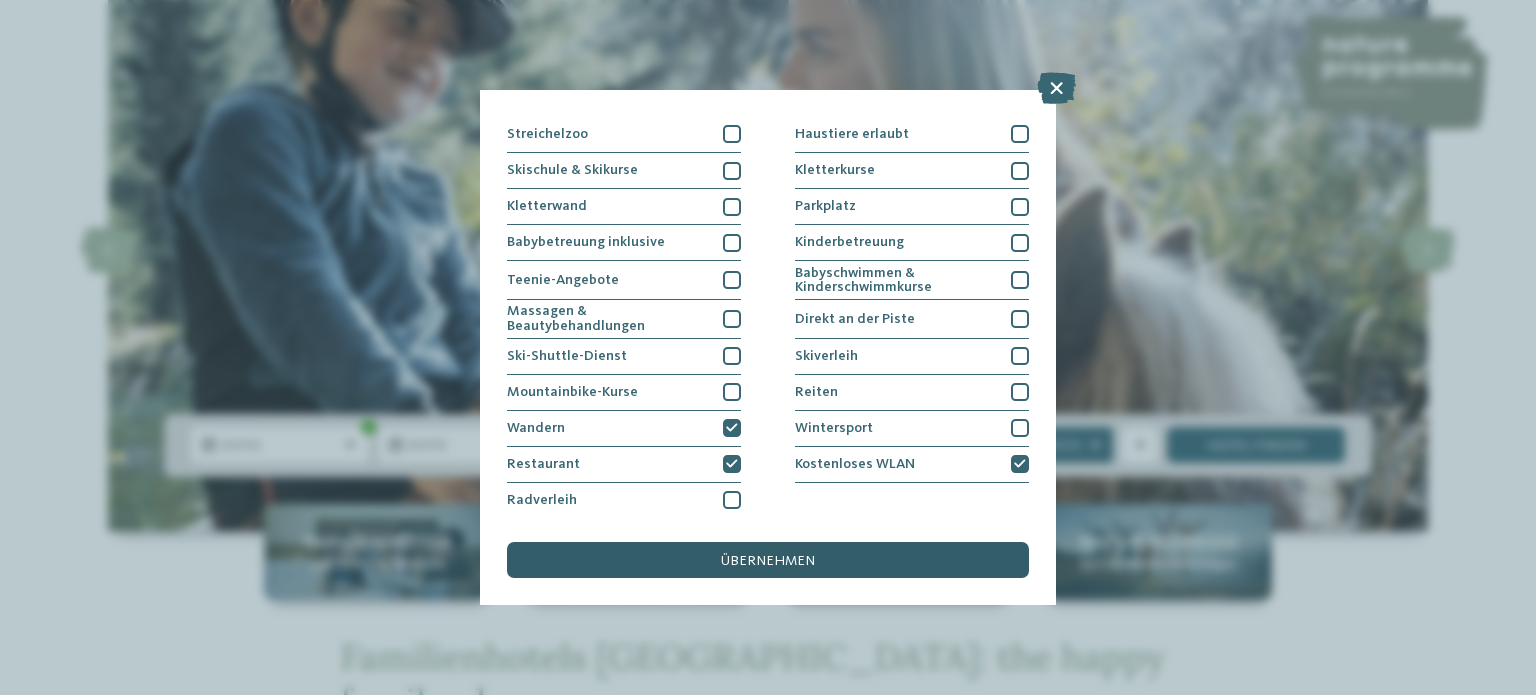 click on "übernehmen" at bounding box center (768, 560) 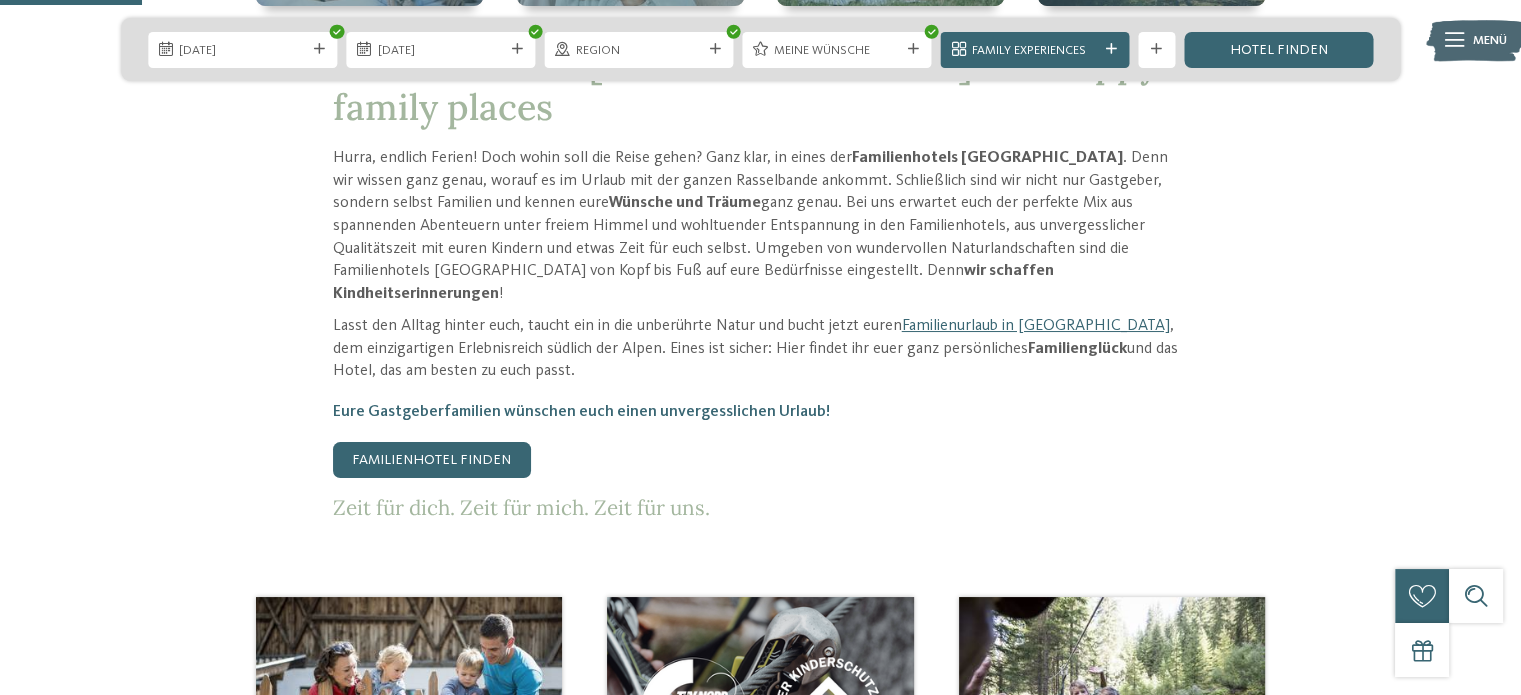 scroll, scrollTop: 790, scrollLeft: 0, axis: vertical 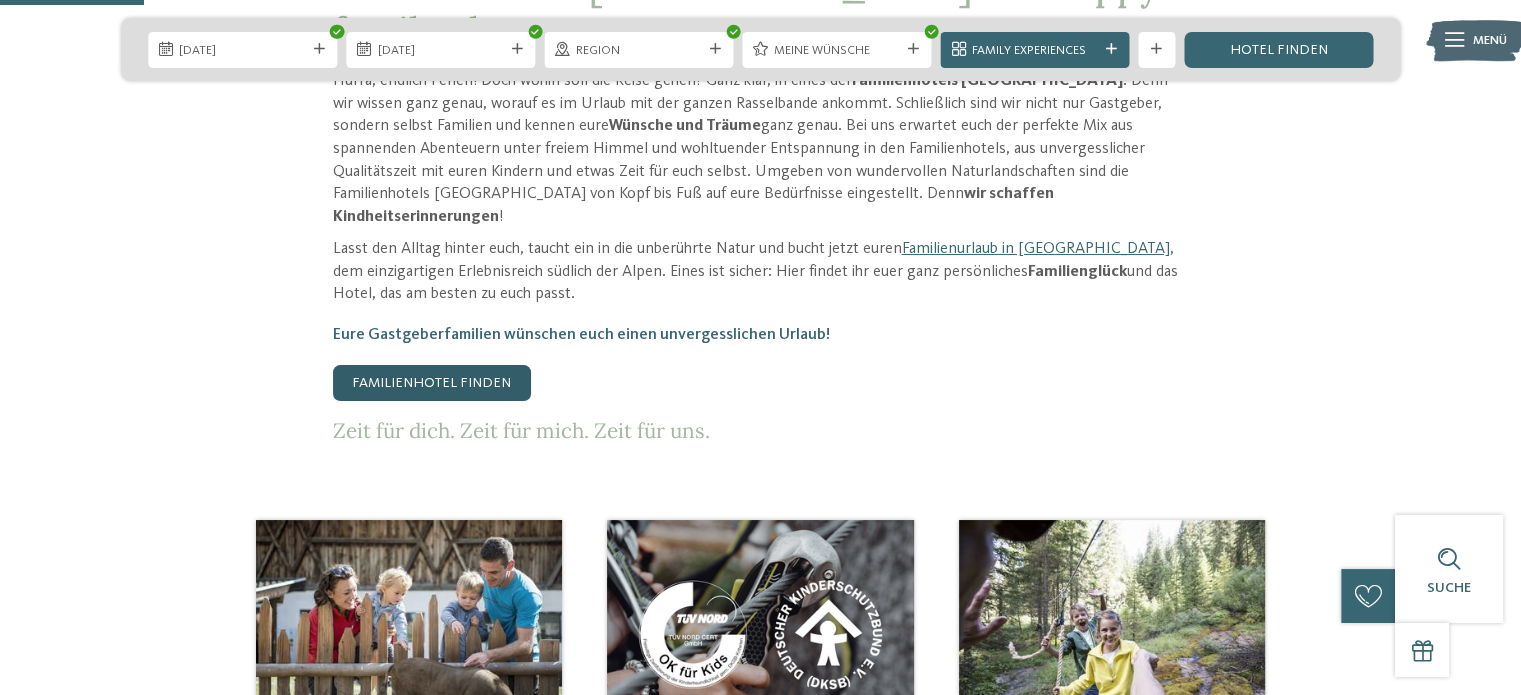 click on "Familienhotel finden" at bounding box center [432, 383] 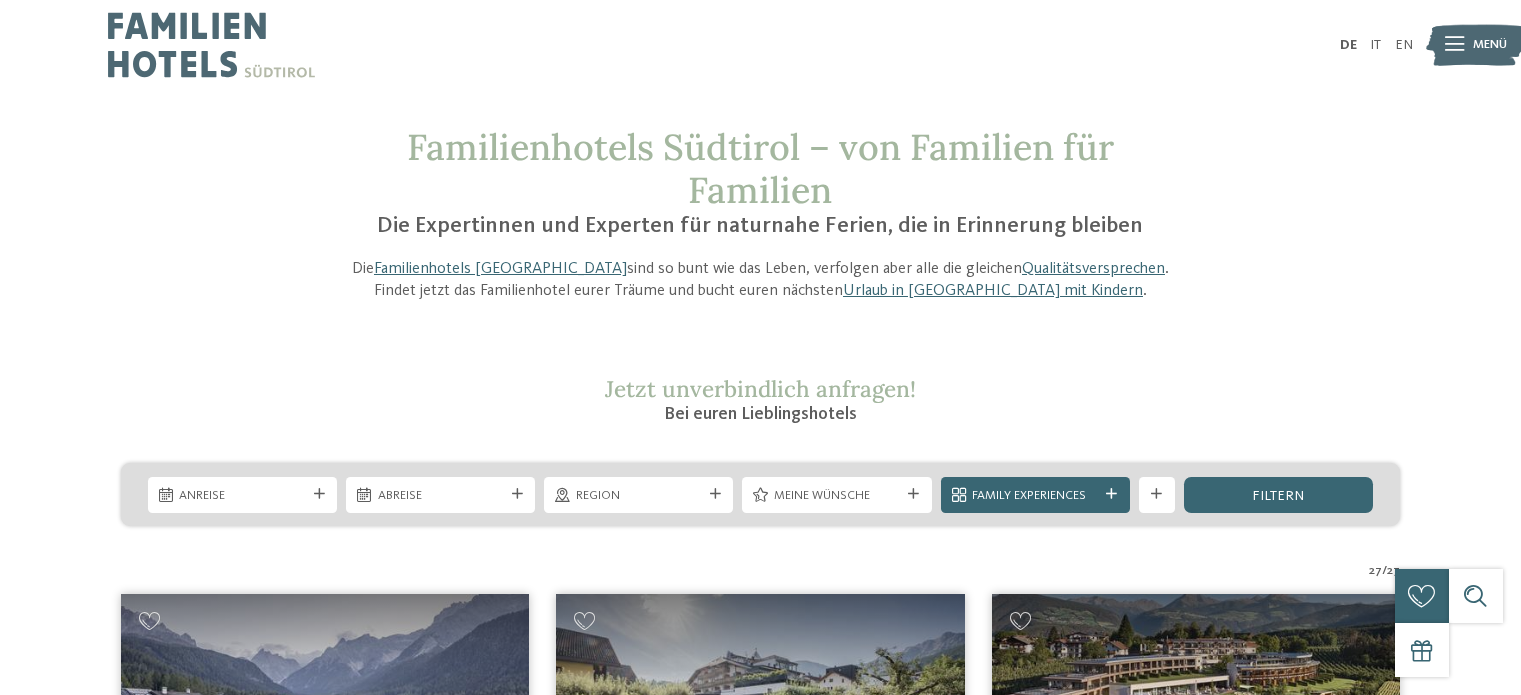 scroll, scrollTop: 0, scrollLeft: 0, axis: both 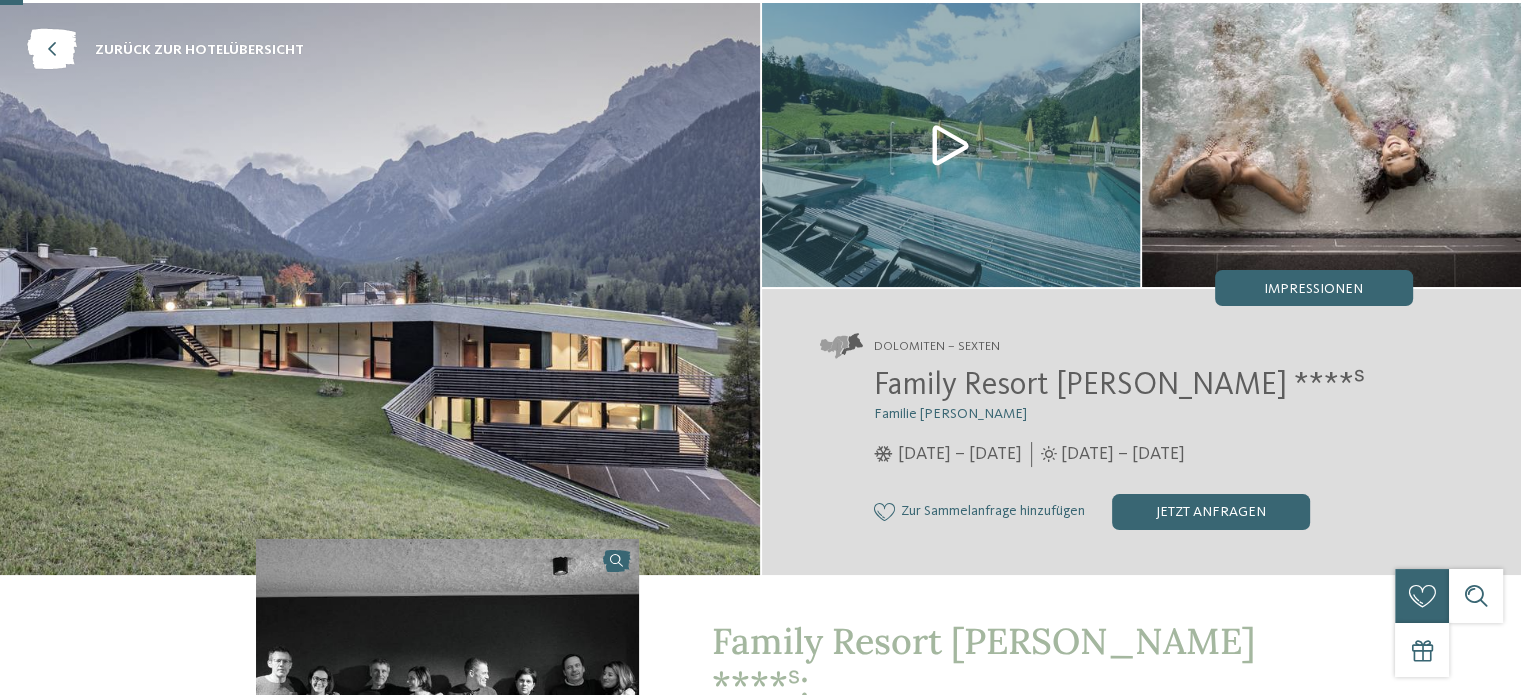 click at bounding box center (951, 145) 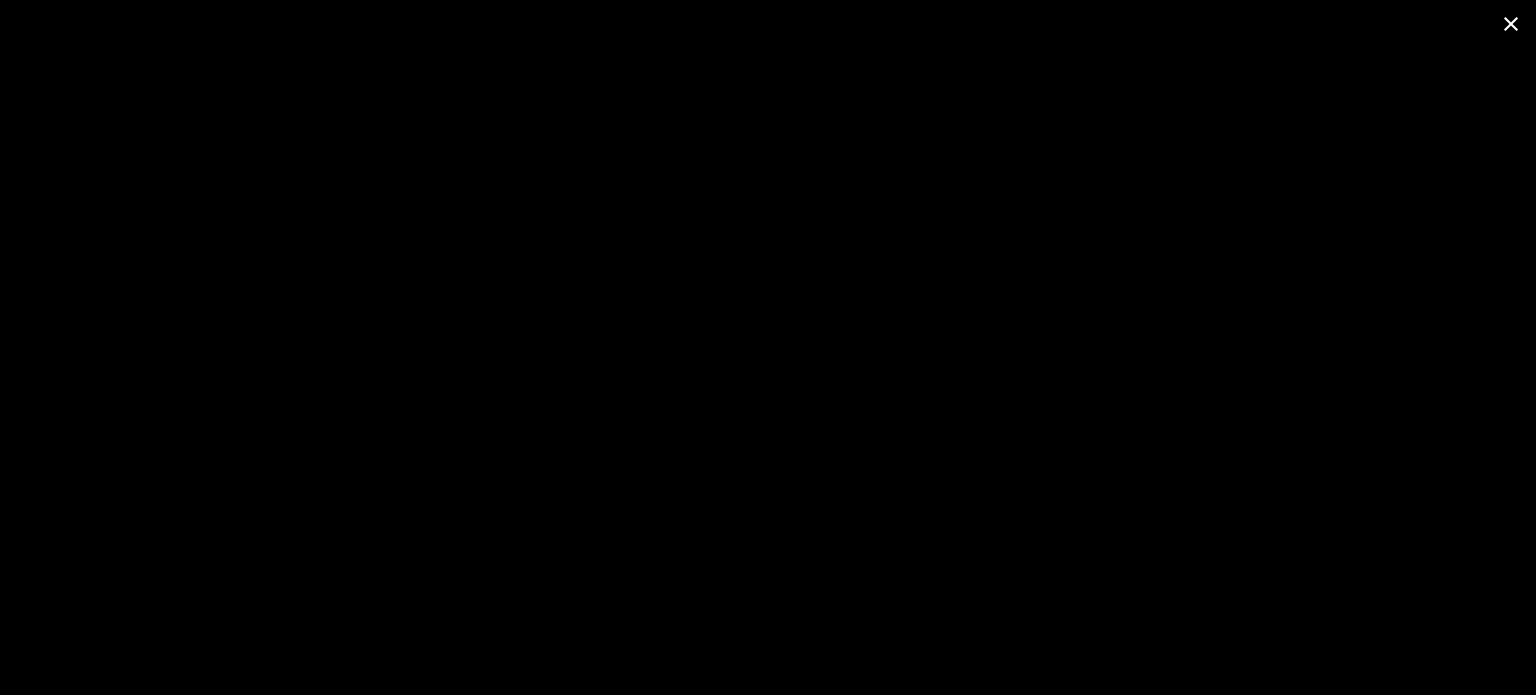 click at bounding box center (1511, 23) 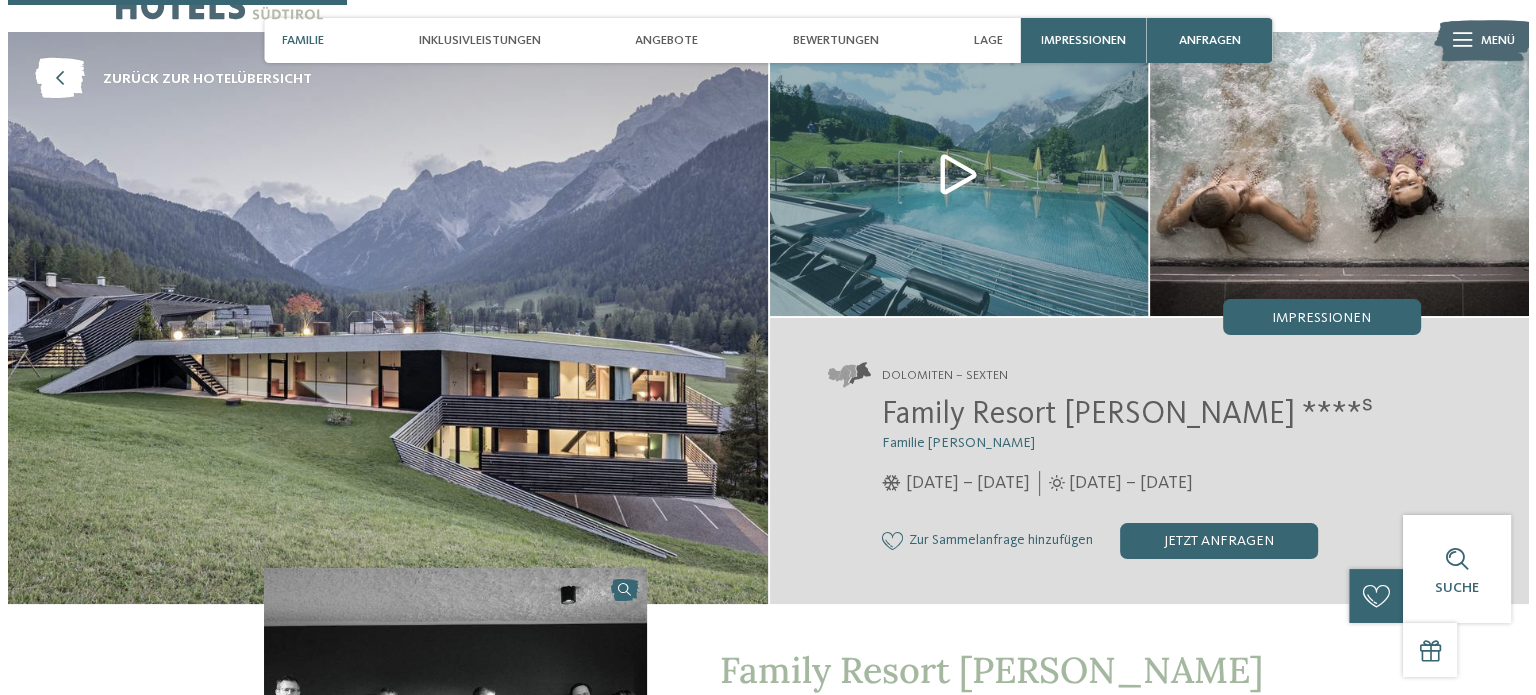scroll, scrollTop: 0, scrollLeft: 0, axis: both 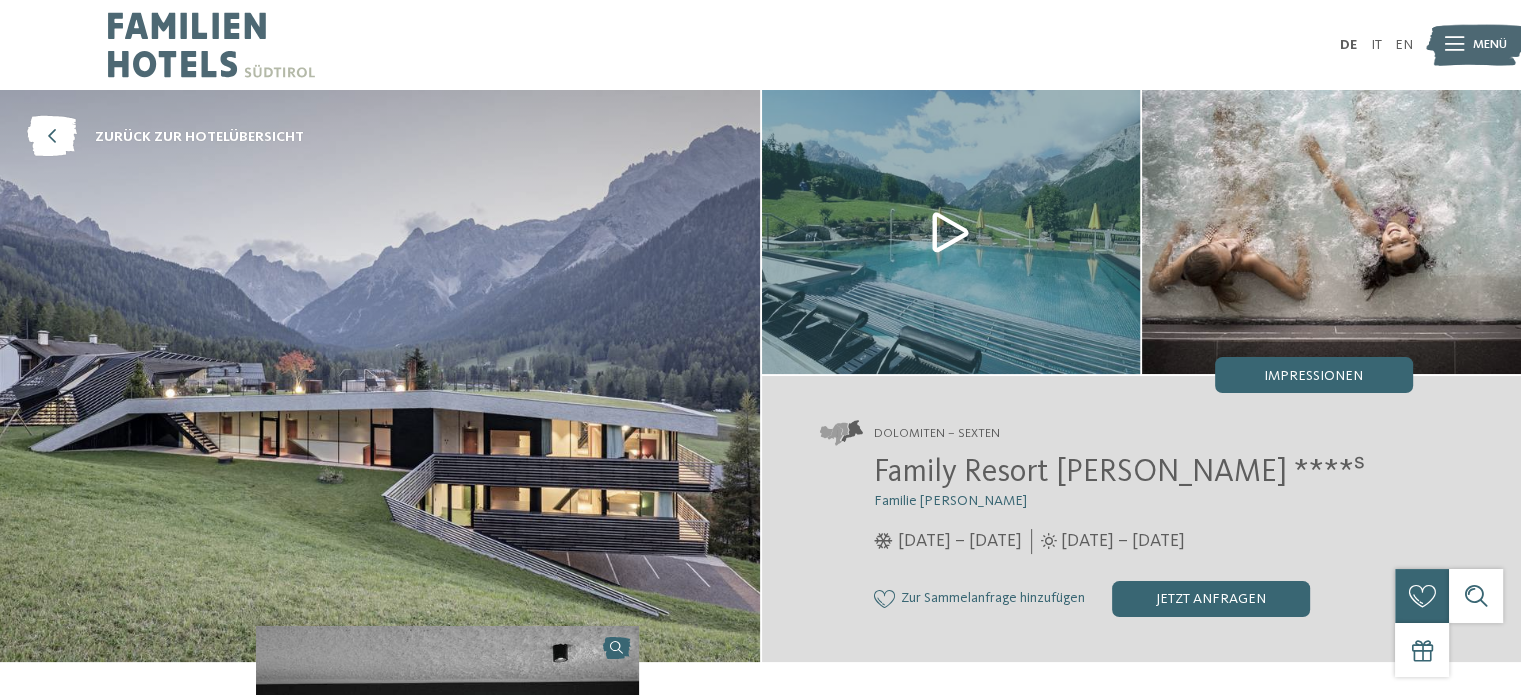 click on "Menü" at bounding box center [1490, 45] 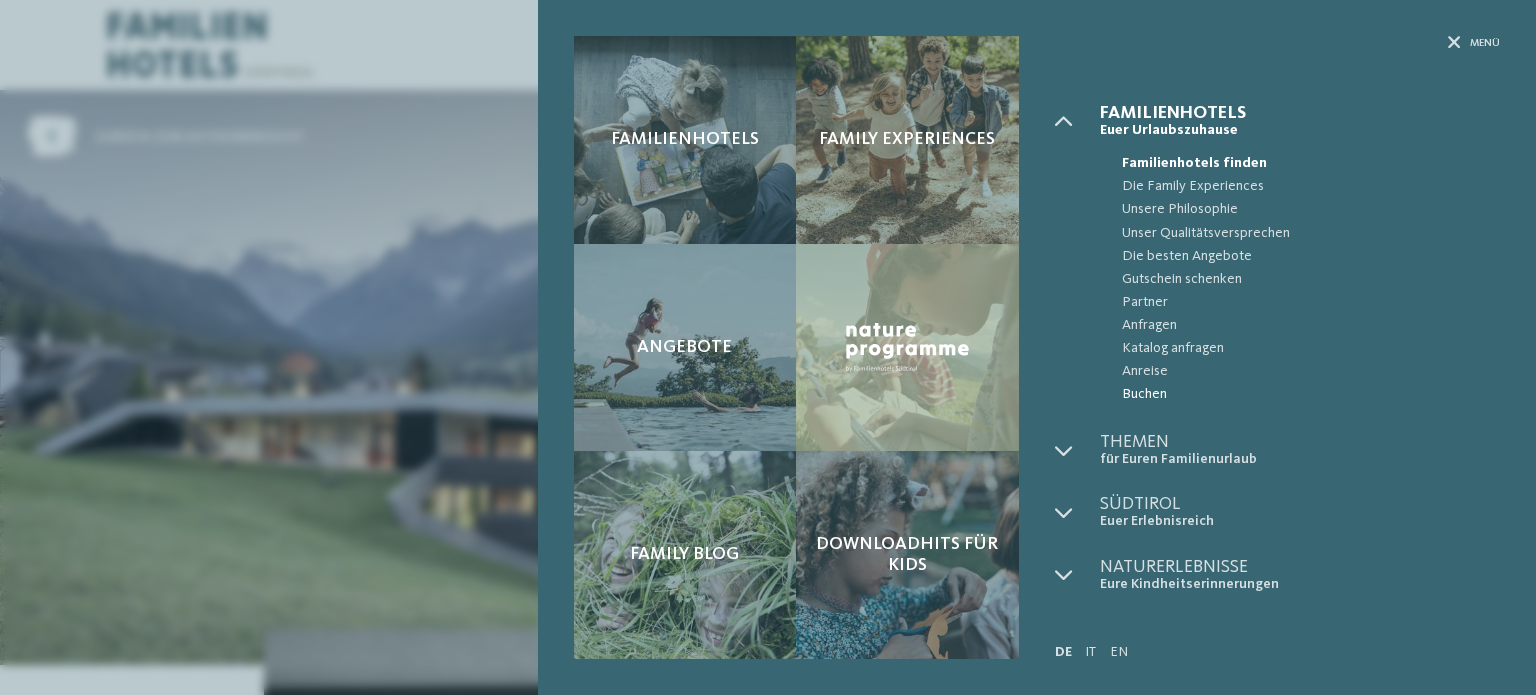 click on "Buchen" at bounding box center (1311, 394) 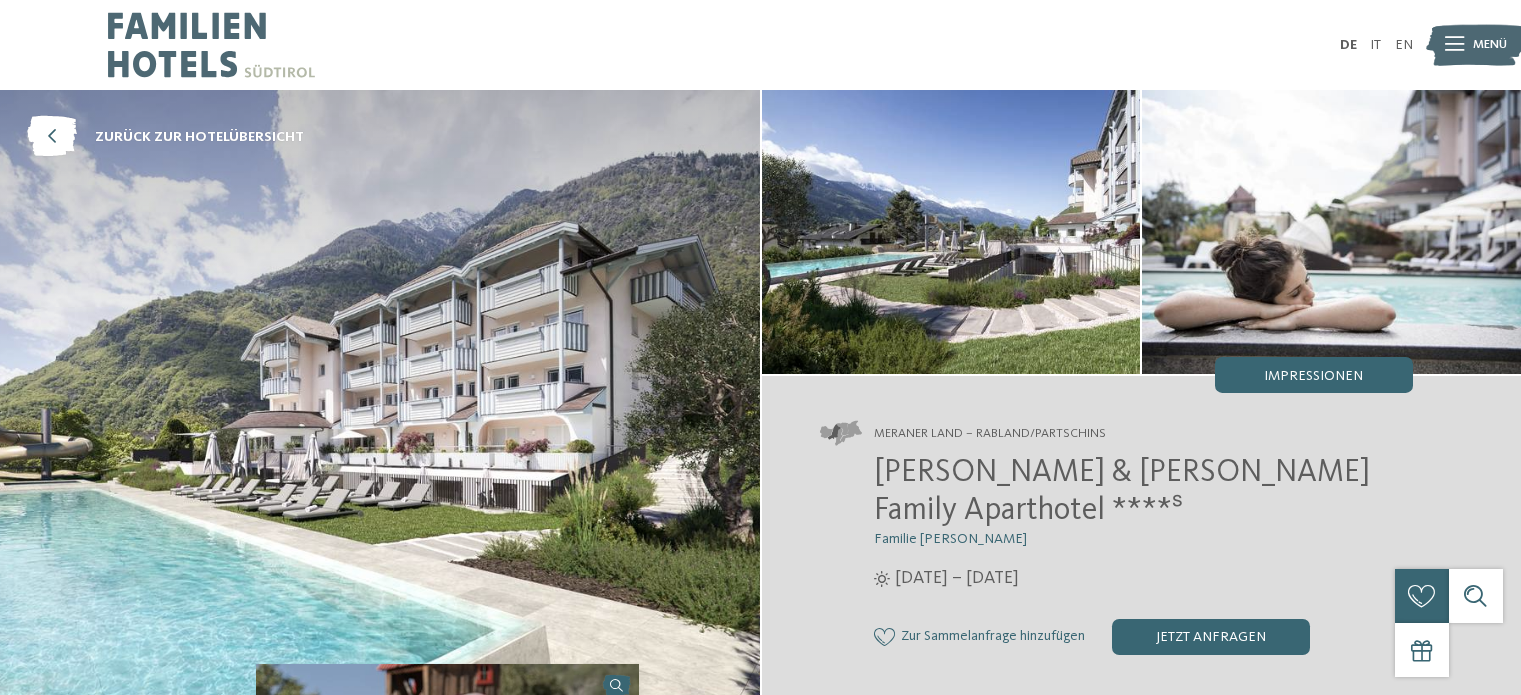 scroll, scrollTop: 0, scrollLeft: 0, axis: both 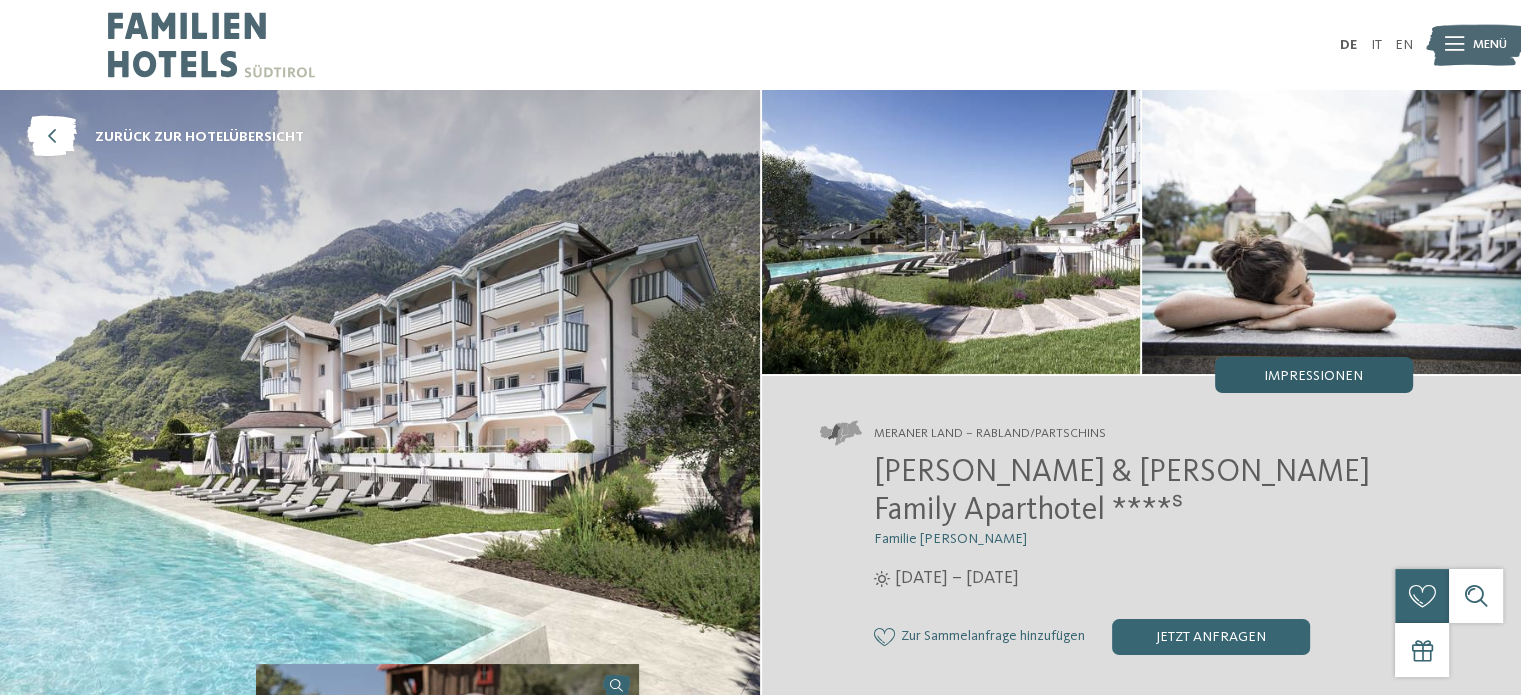 click on "Impressionen" at bounding box center (1313, 376) 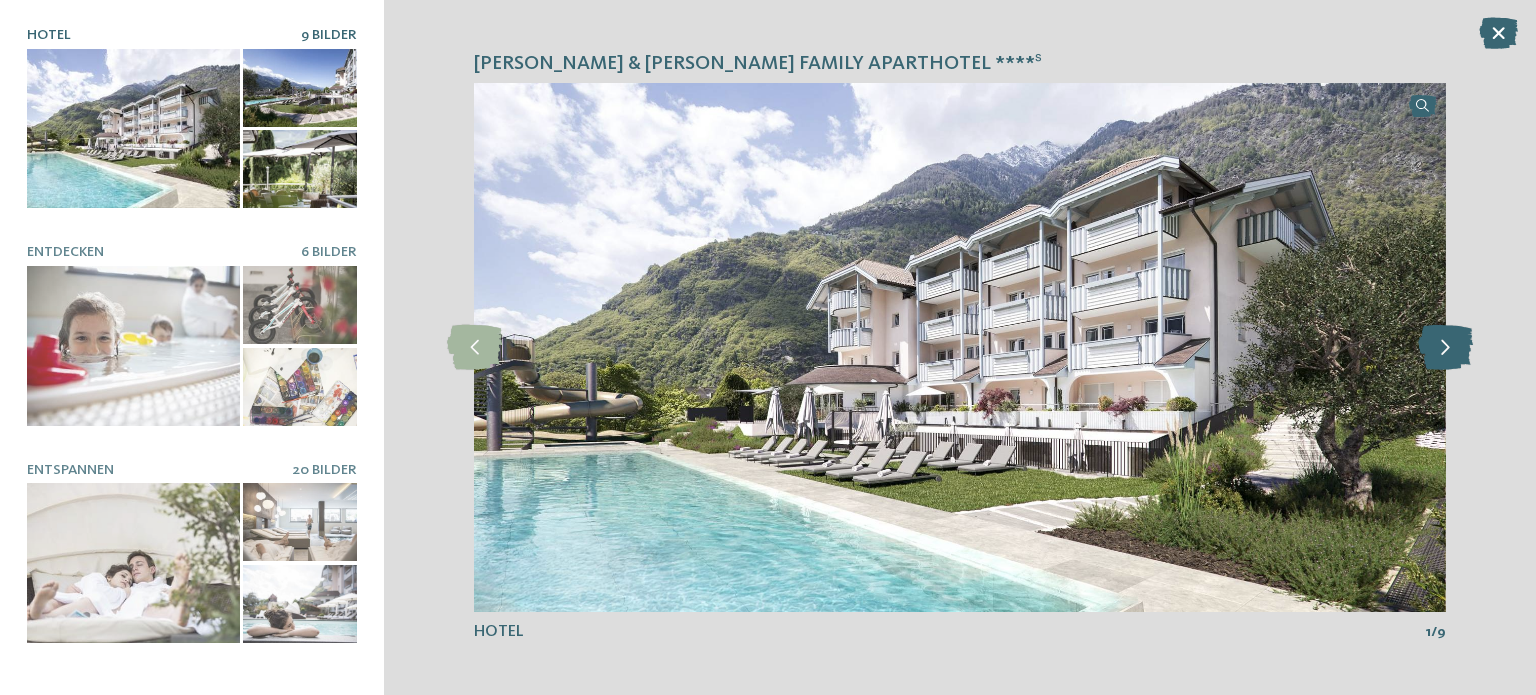 click at bounding box center (1445, 347) 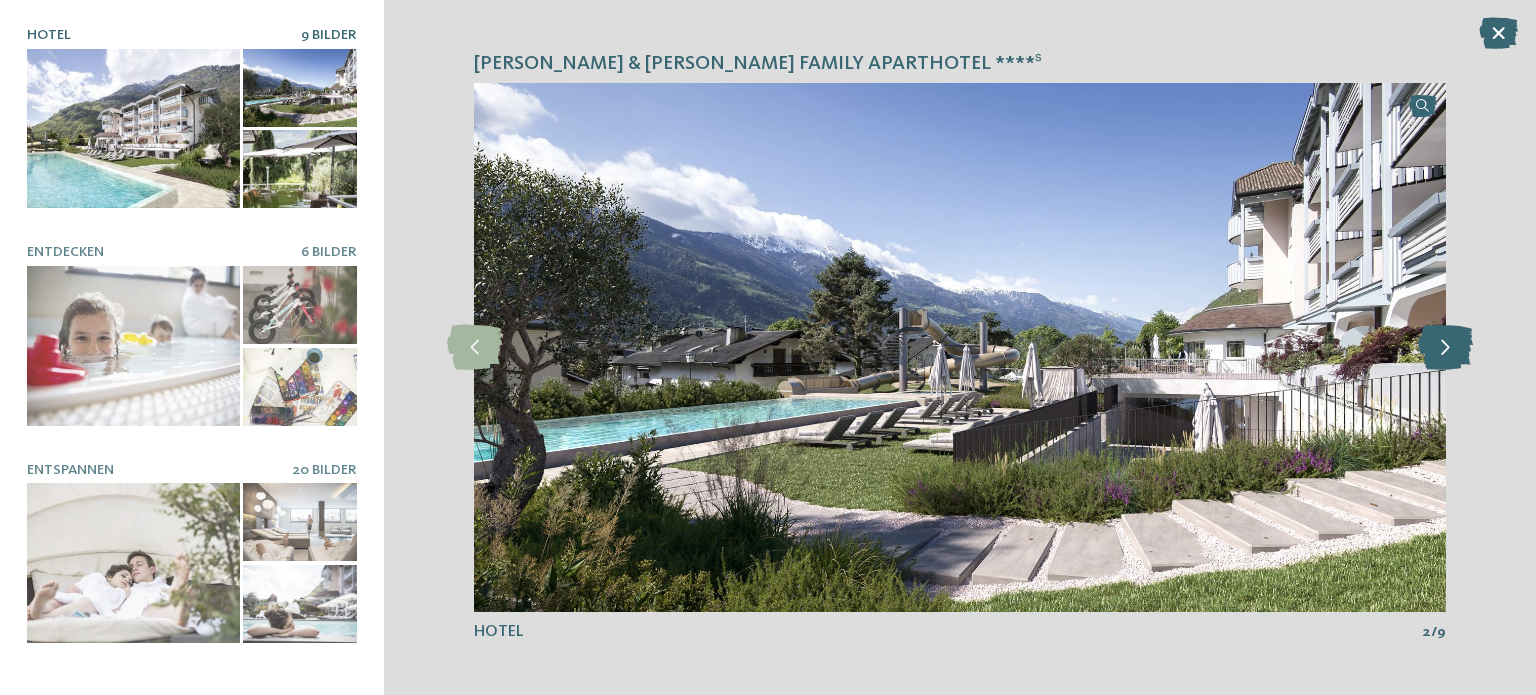 click at bounding box center [1445, 347] 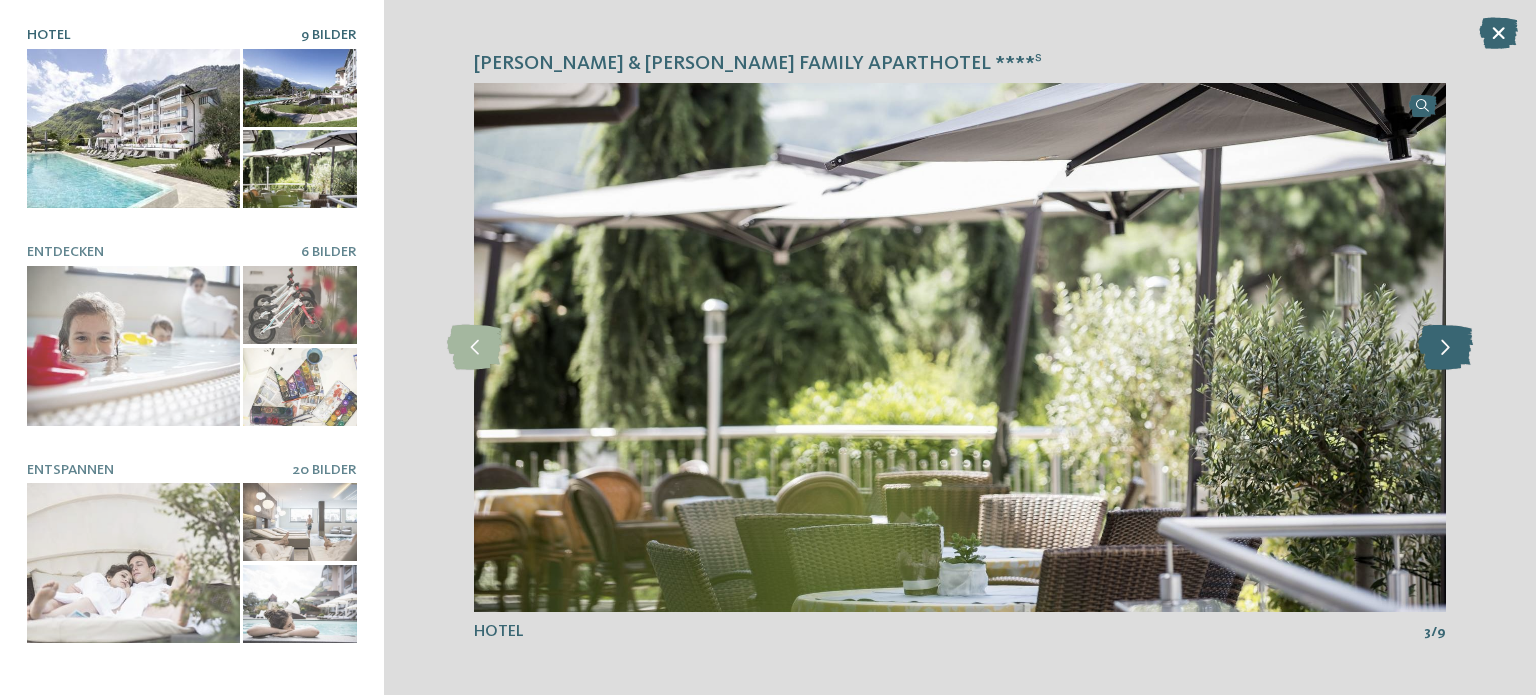 click at bounding box center (1445, 347) 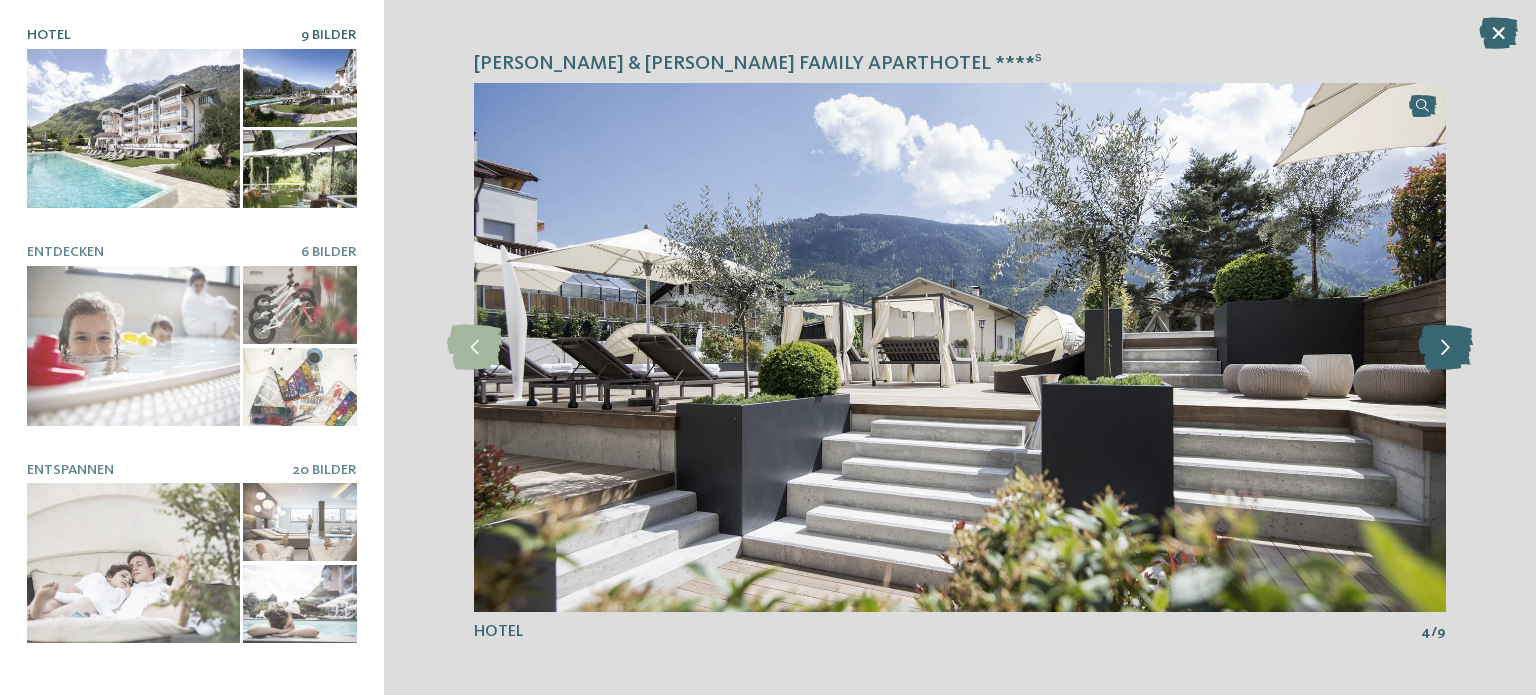 click at bounding box center [1445, 347] 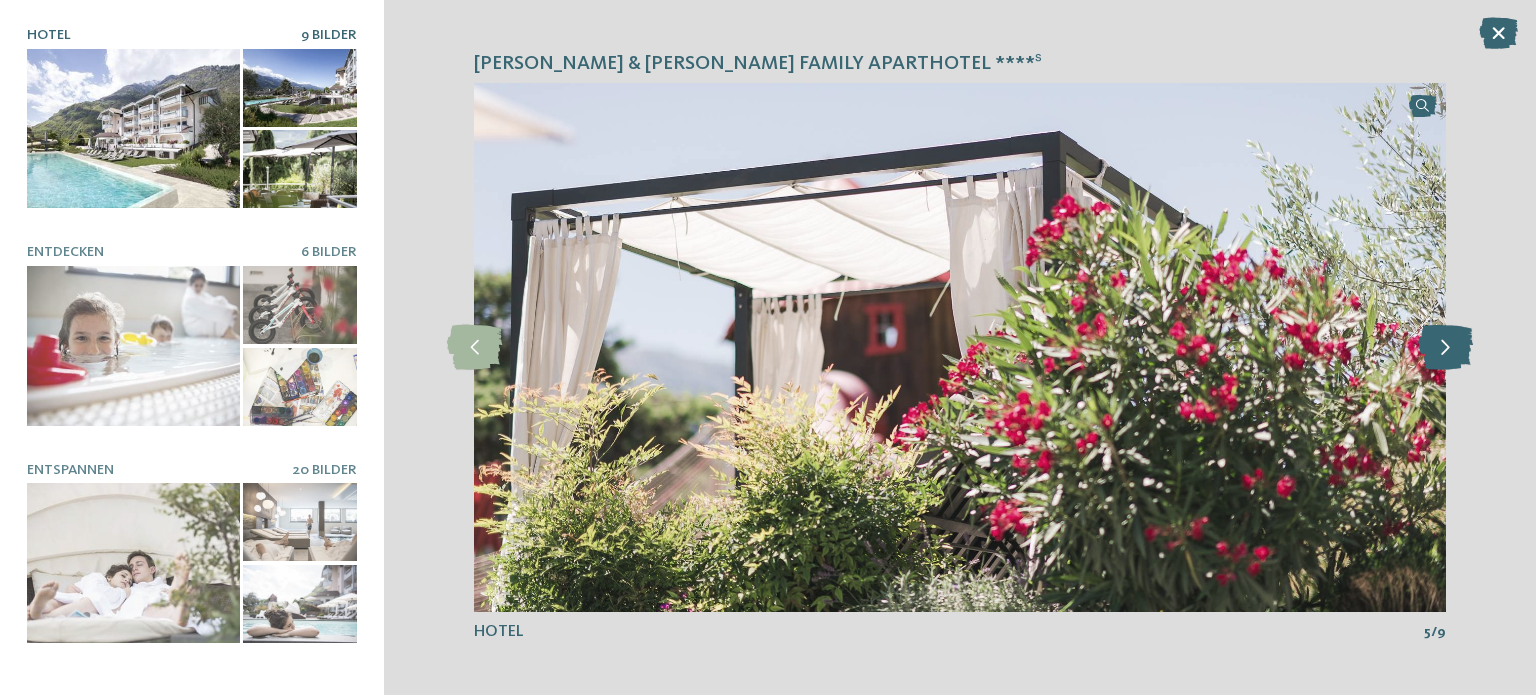 click at bounding box center [1445, 347] 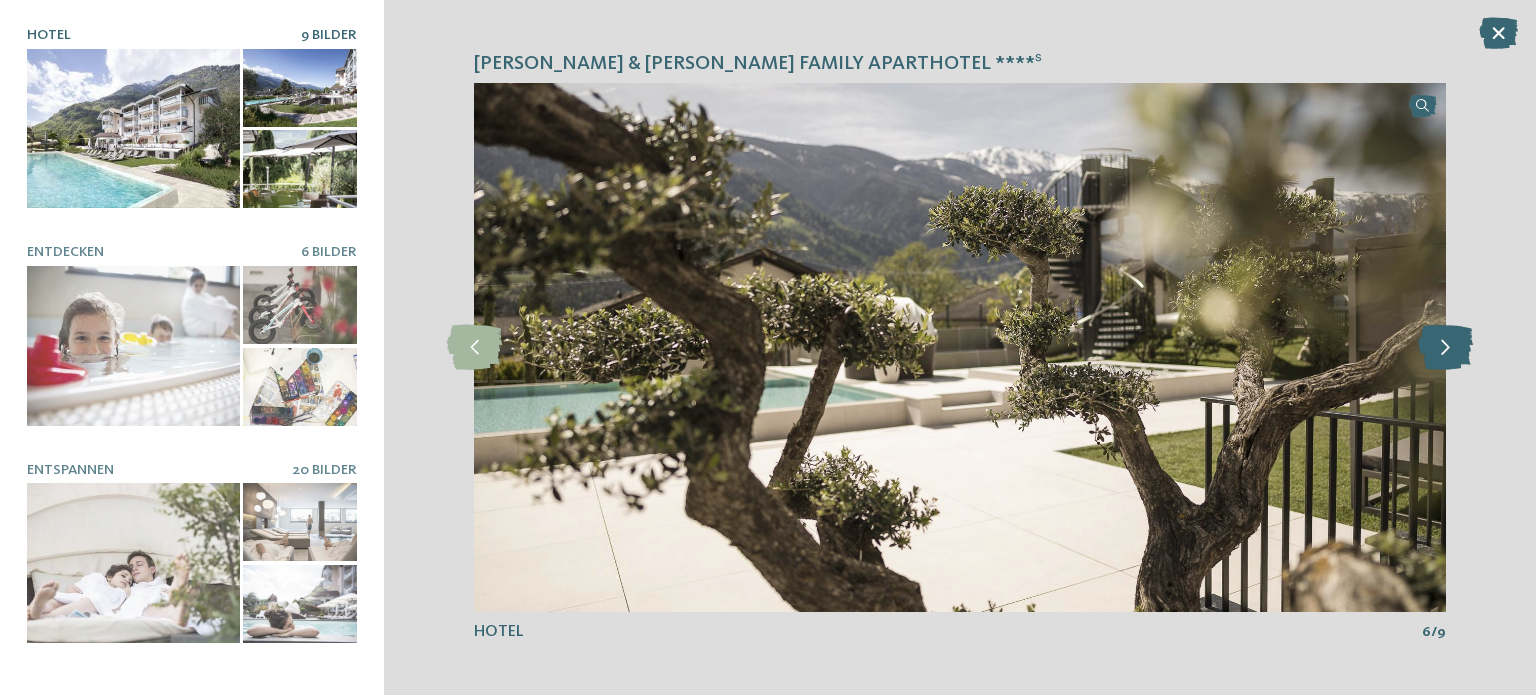 click at bounding box center [1445, 347] 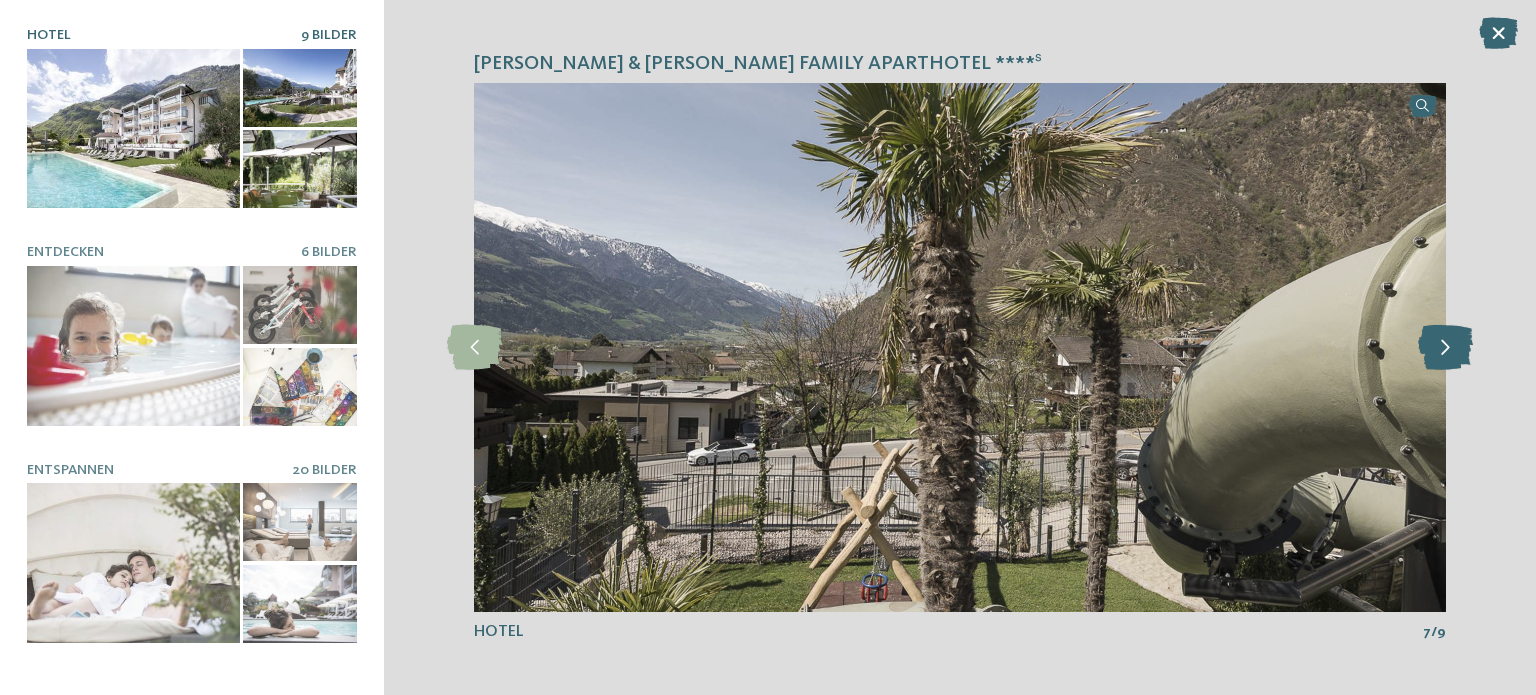 click at bounding box center [1445, 347] 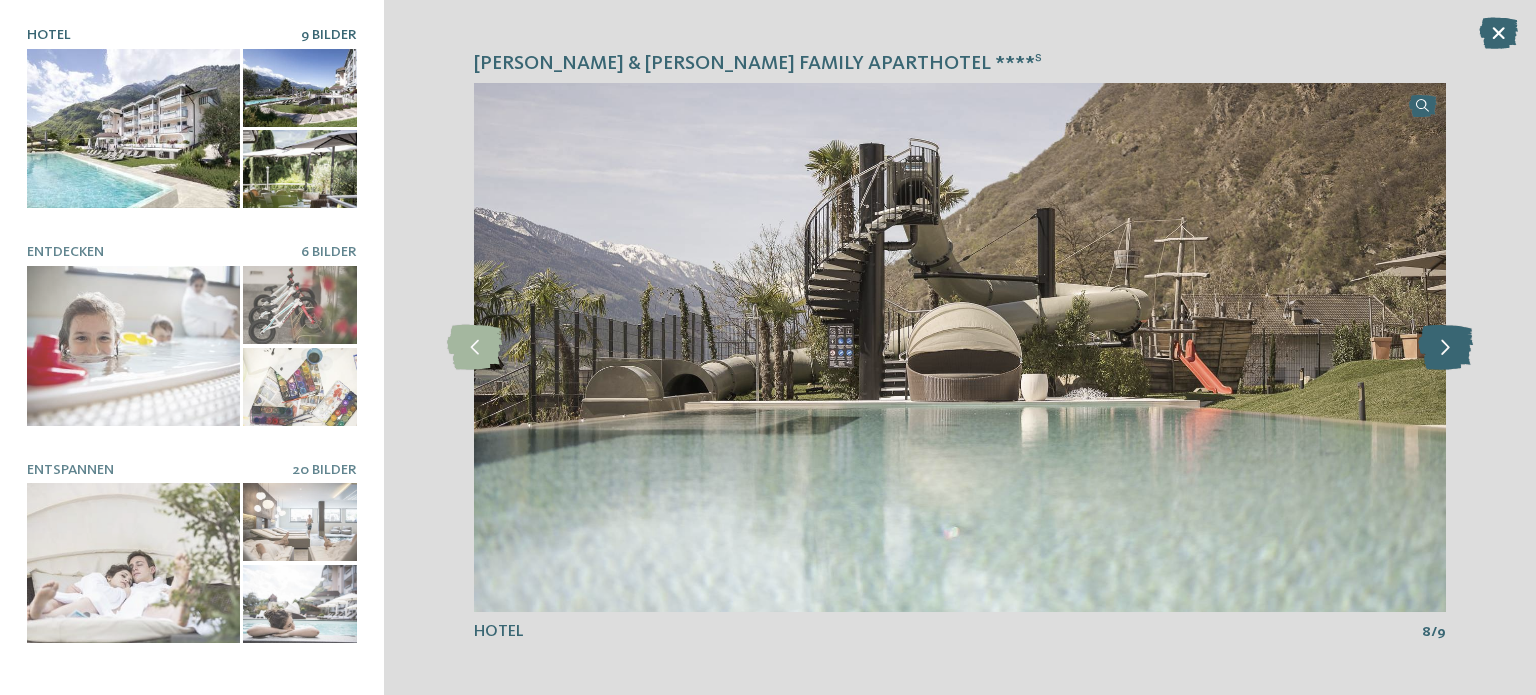 click at bounding box center [1445, 347] 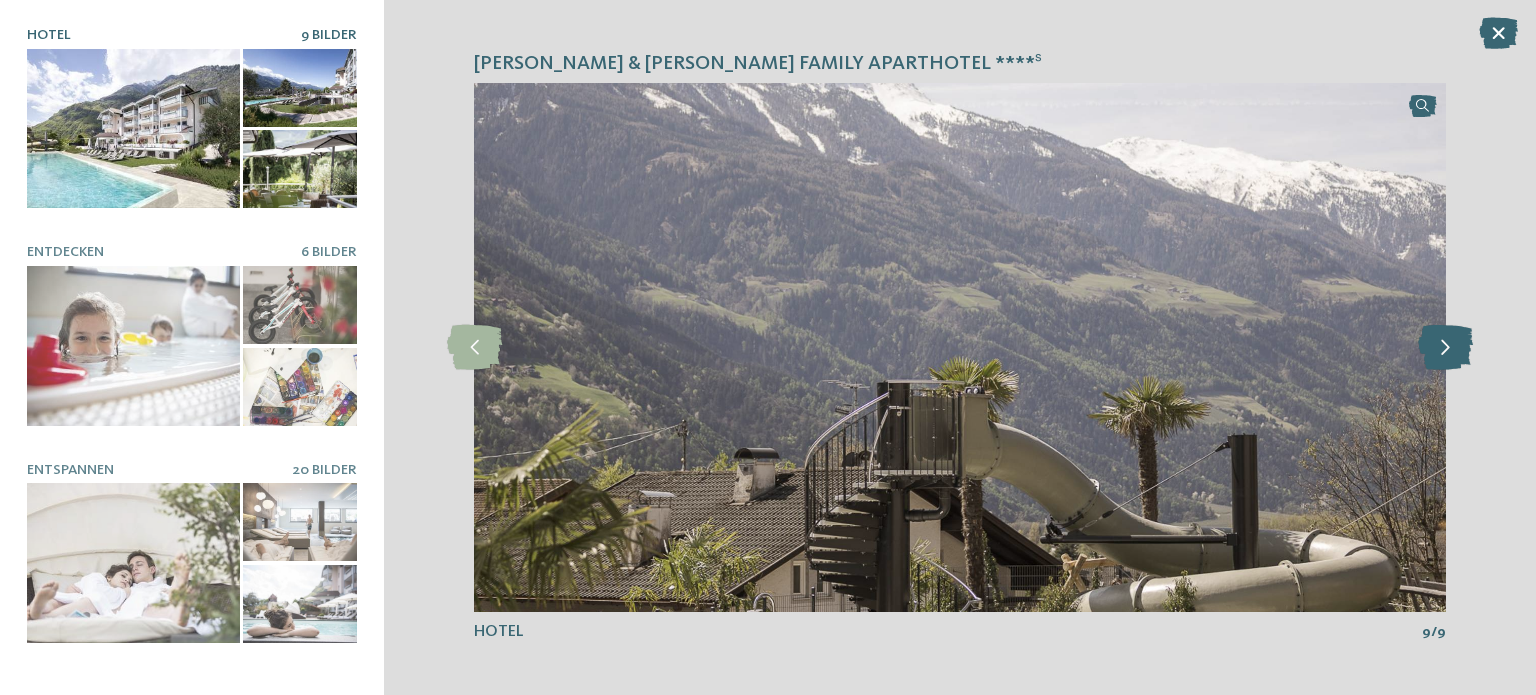 click at bounding box center [1445, 347] 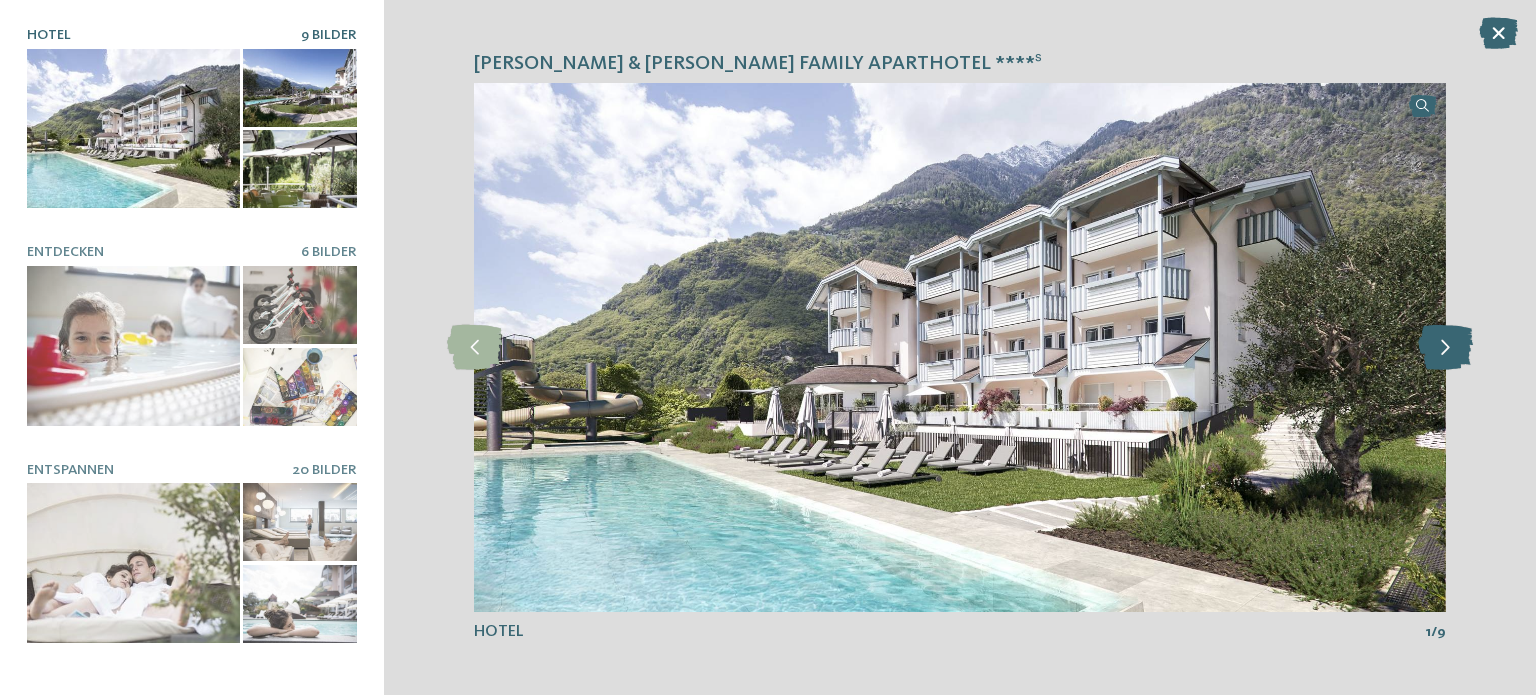 click at bounding box center [1445, 347] 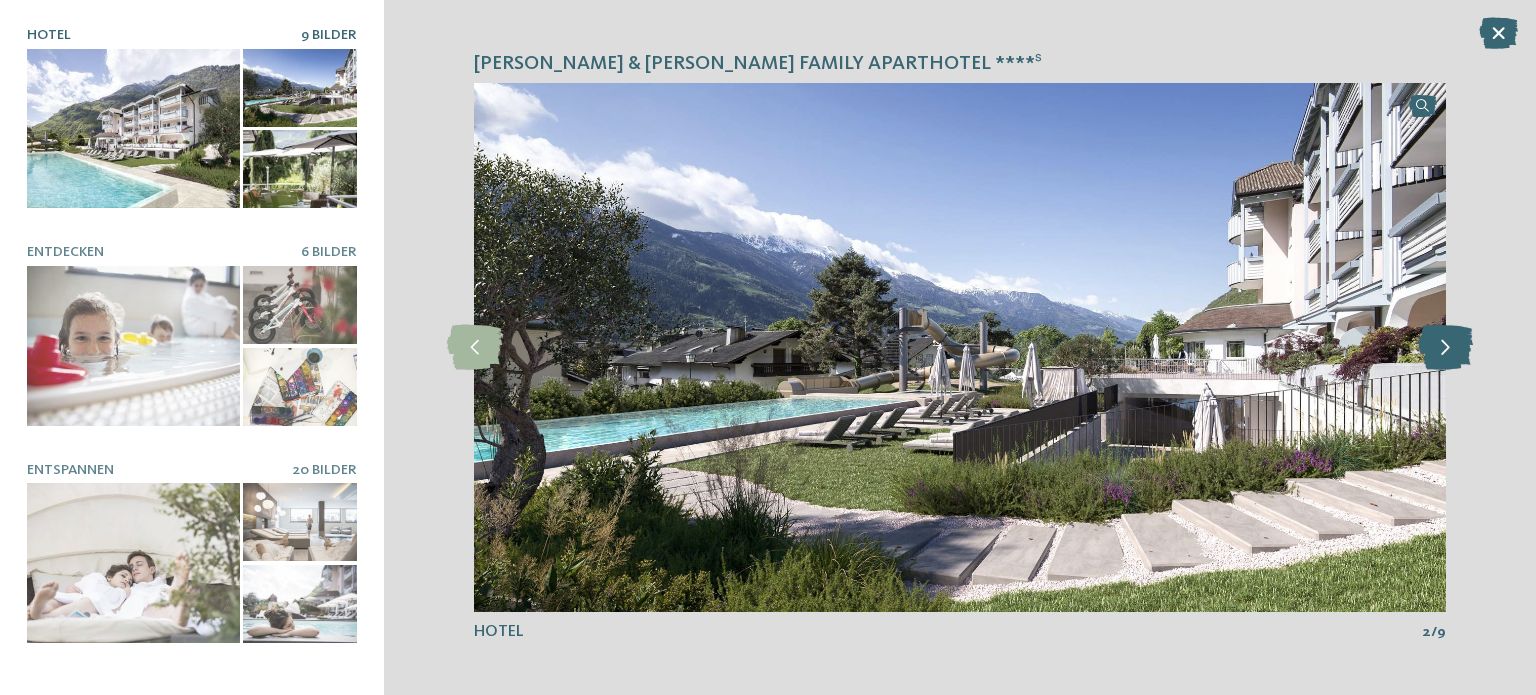 click at bounding box center (1445, 347) 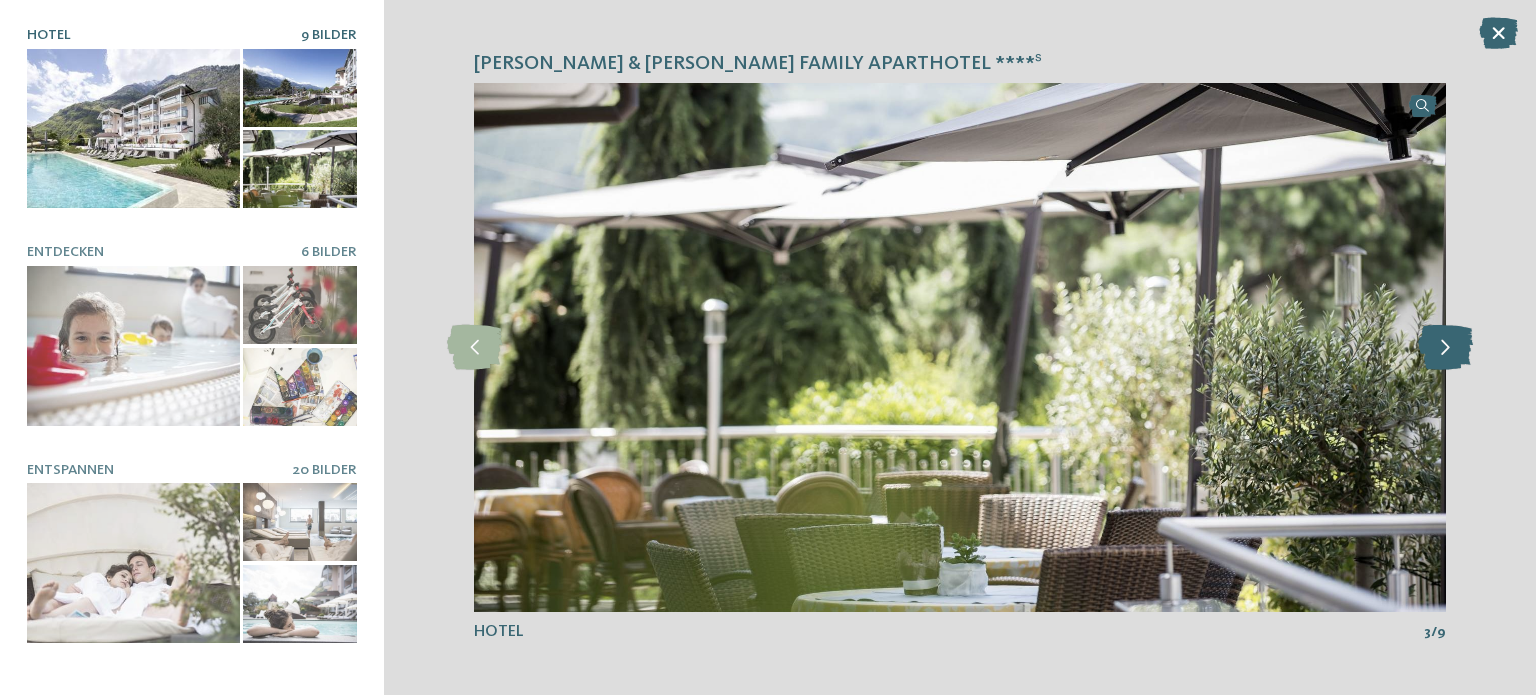 click at bounding box center (1445, 347) 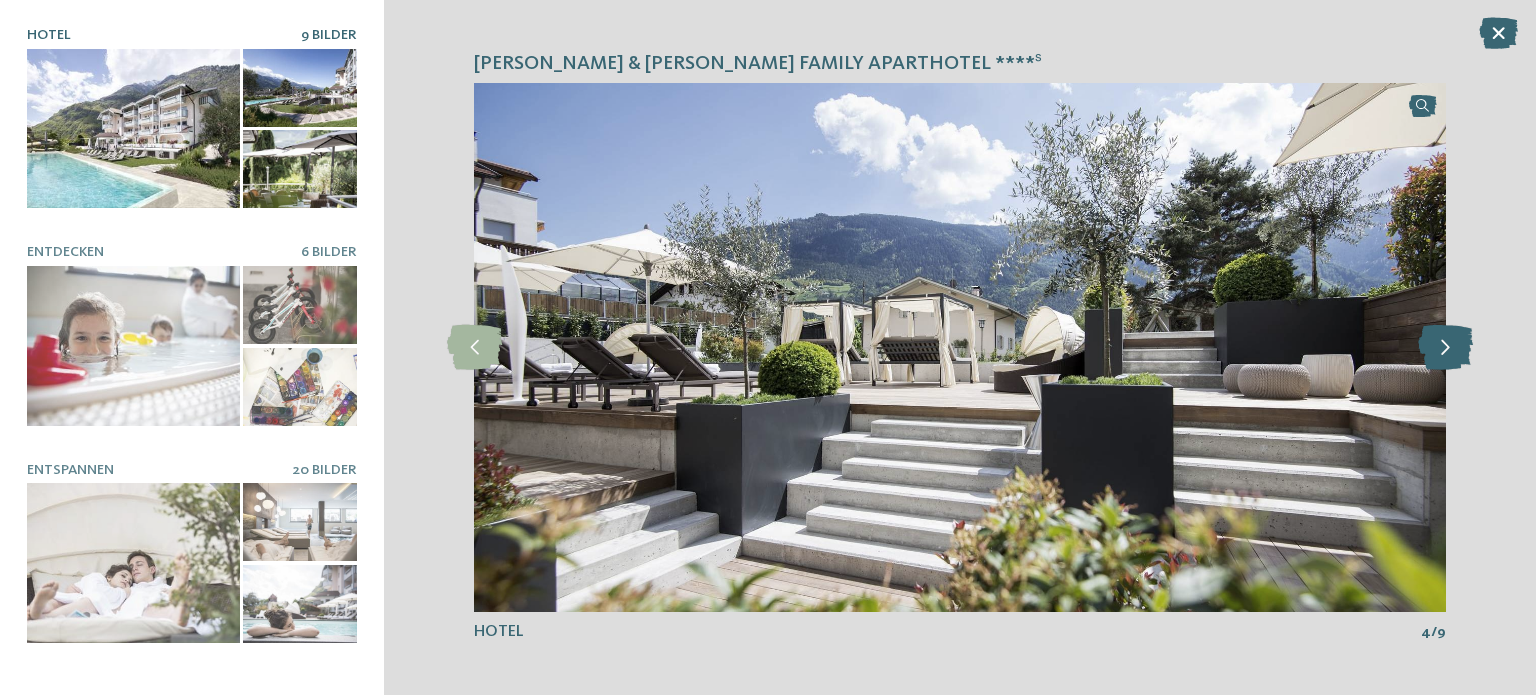 click at bounding box center (1445, 347) 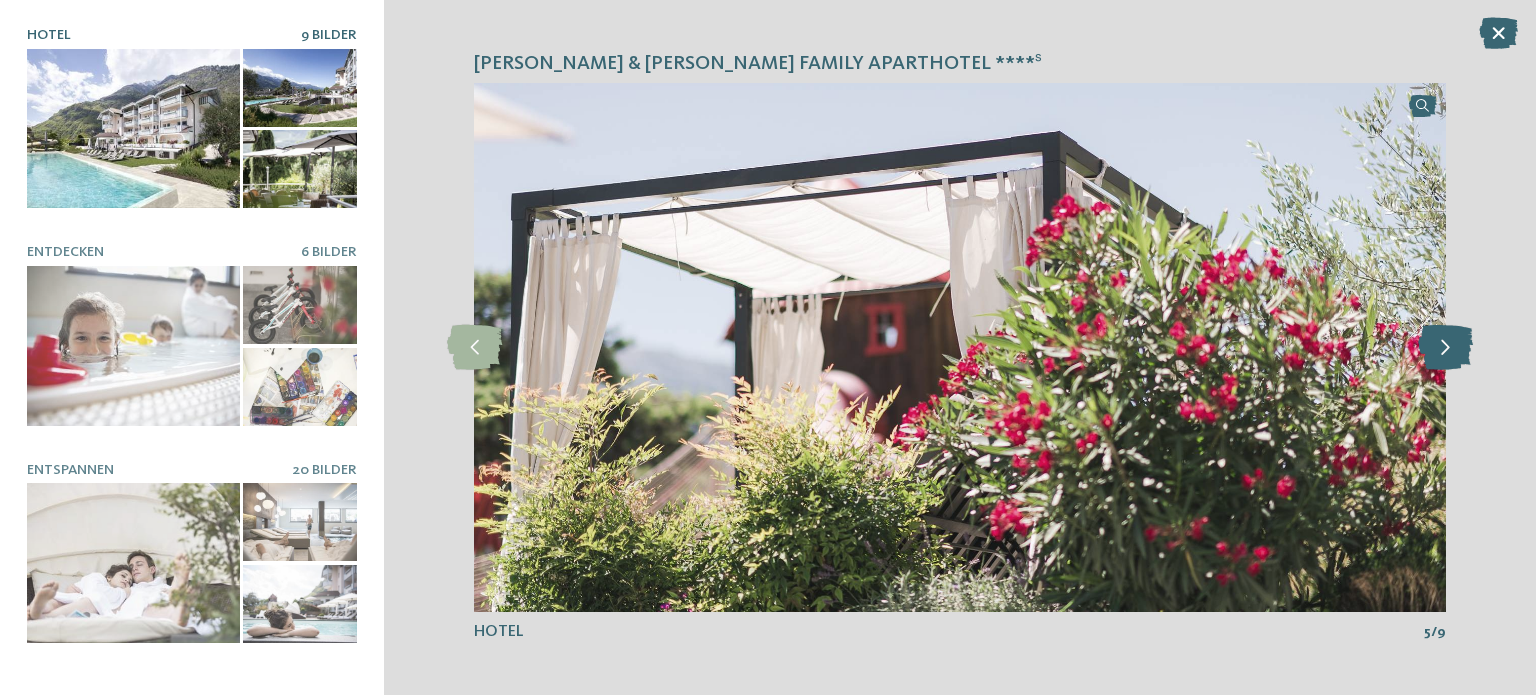 click at bounding box center [1445, 347] 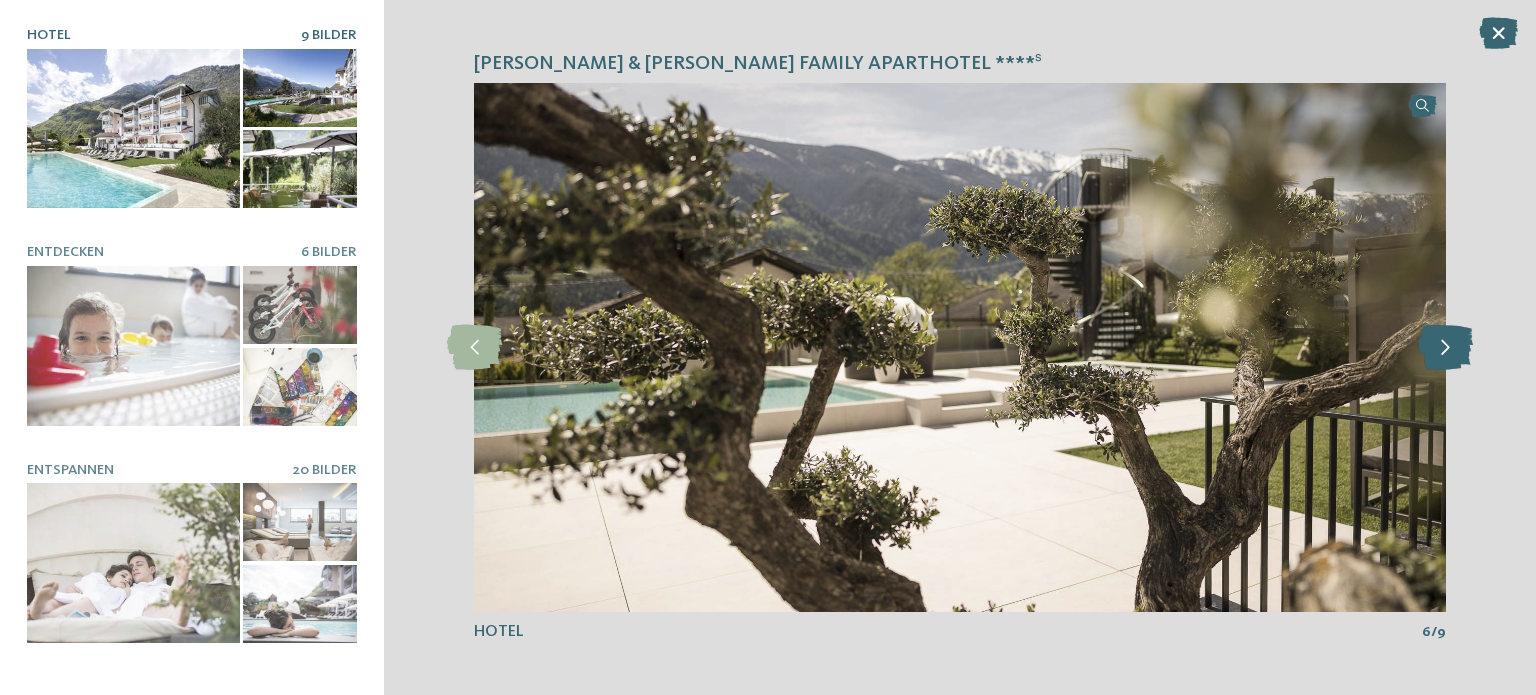 click at bounding box center (1445, 347) 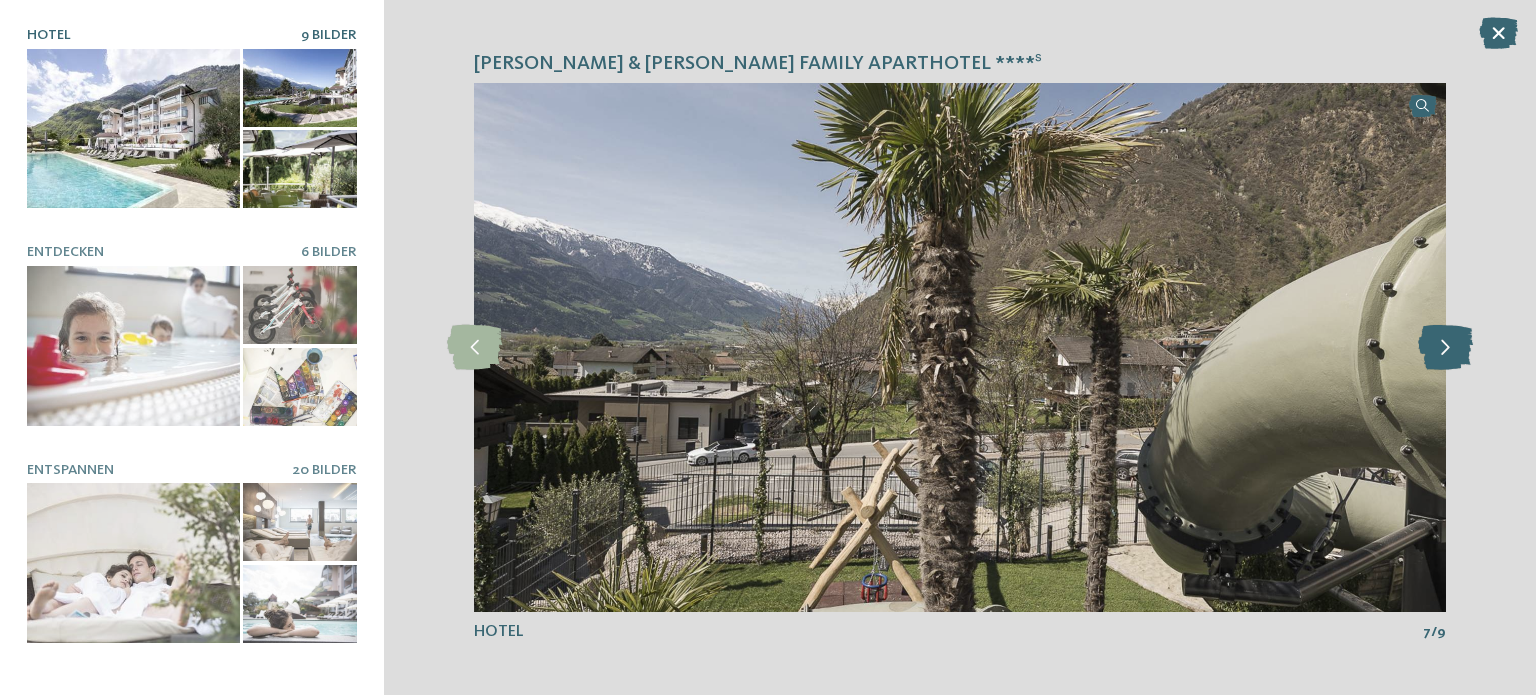 click at bounding box center [1445, 347] 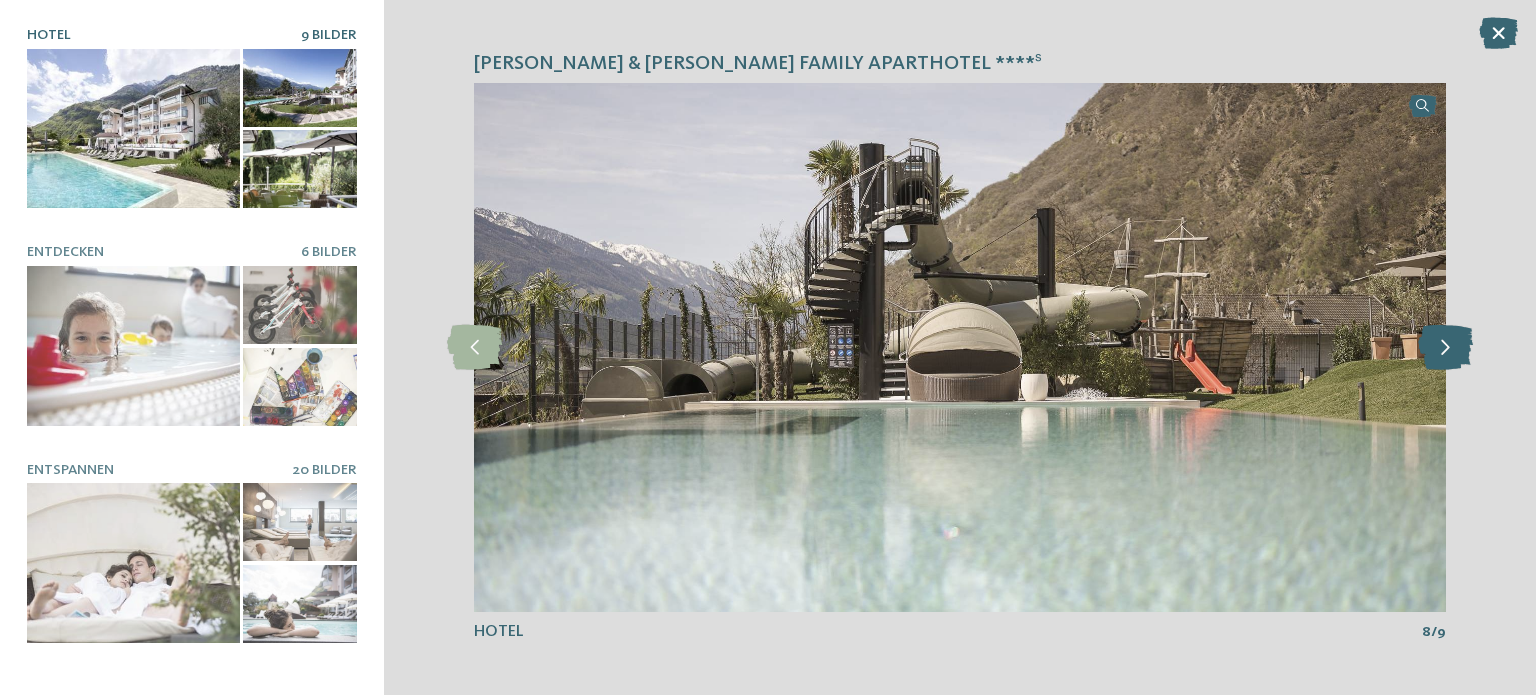 click at bounding box center [1445, 347] 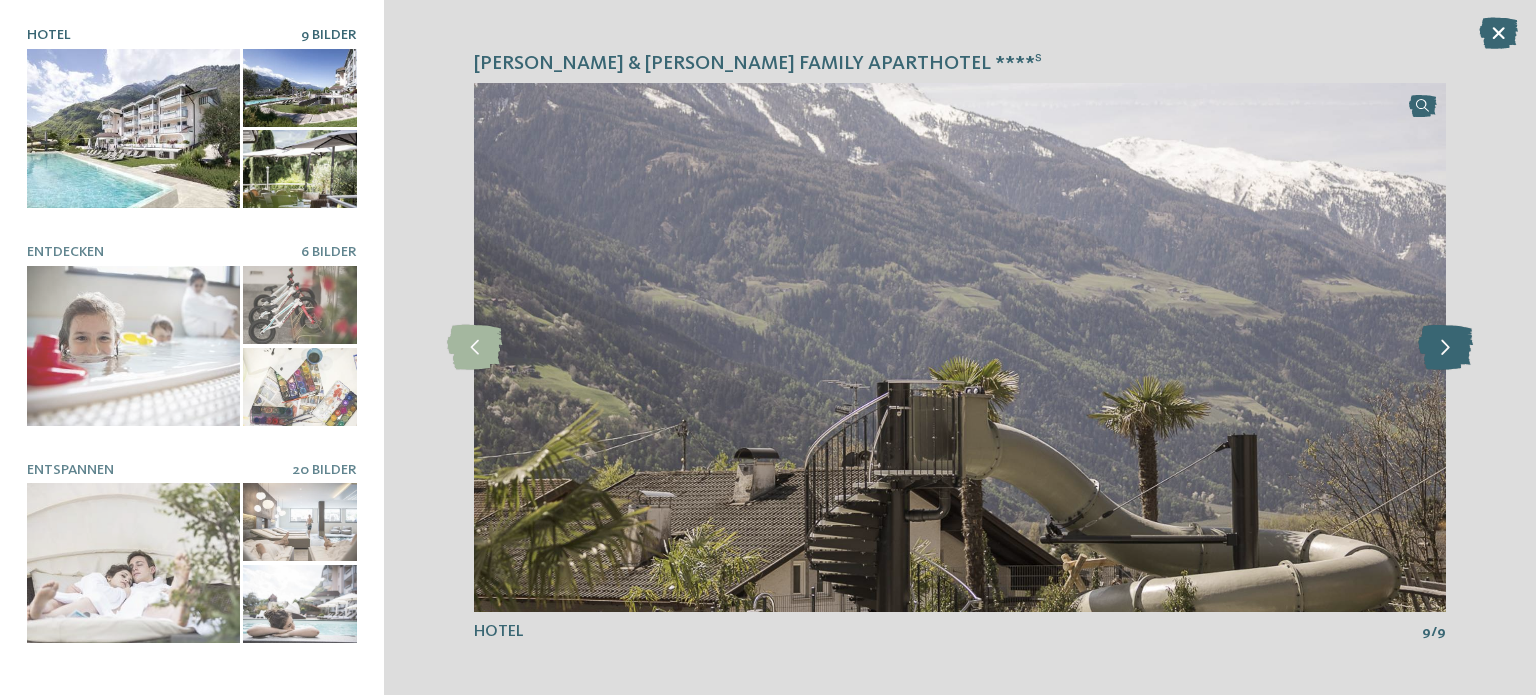click at bounding box center [1445, 347] 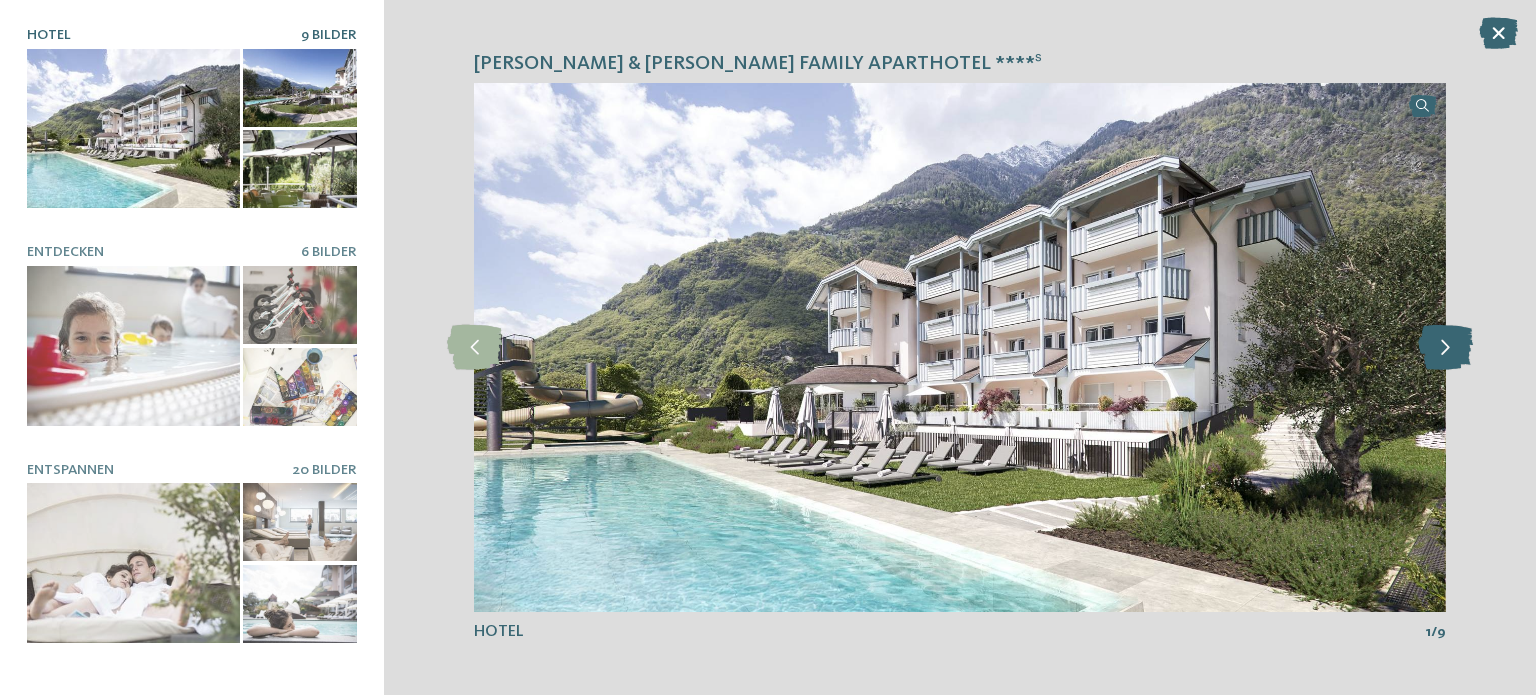 click at bounding box center (1445, 347) 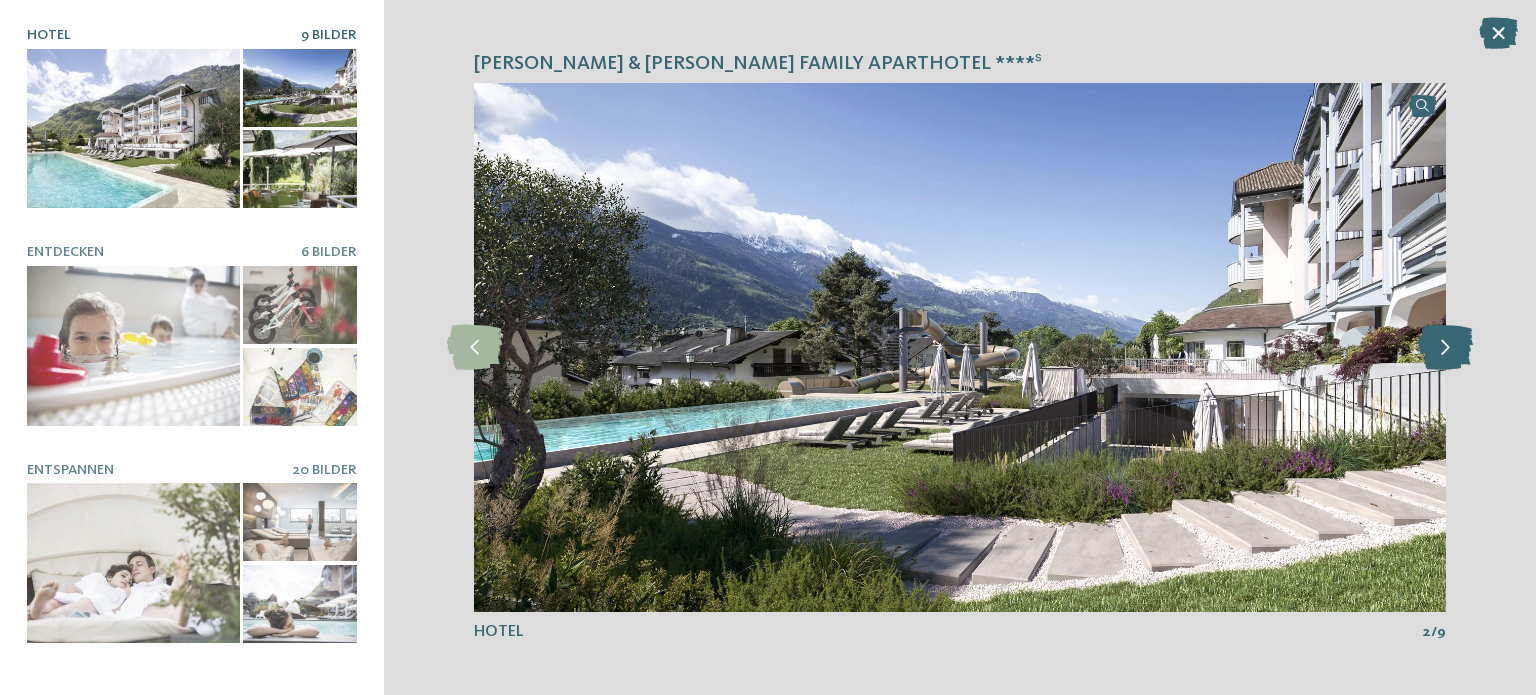 click at bounding box center [1445, 347] 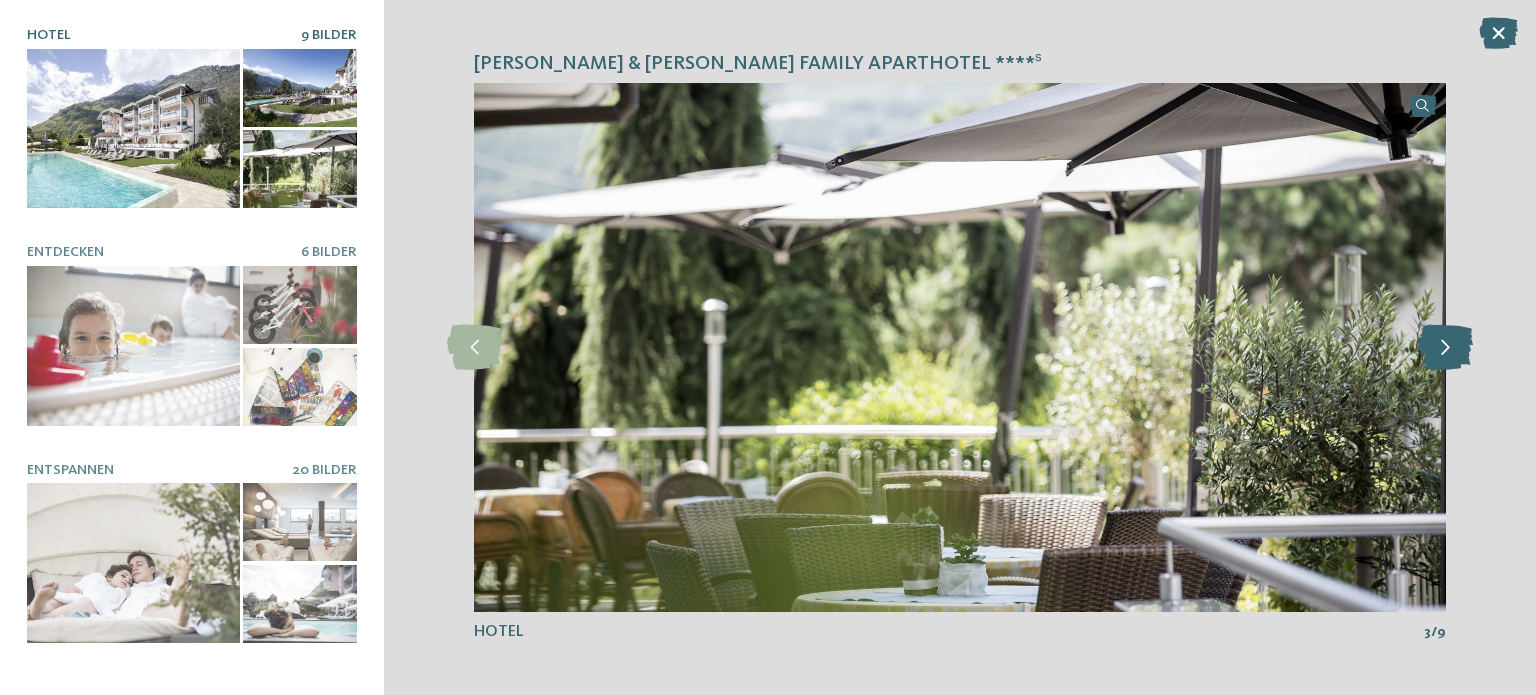 click at bounding box center (1445, 347) 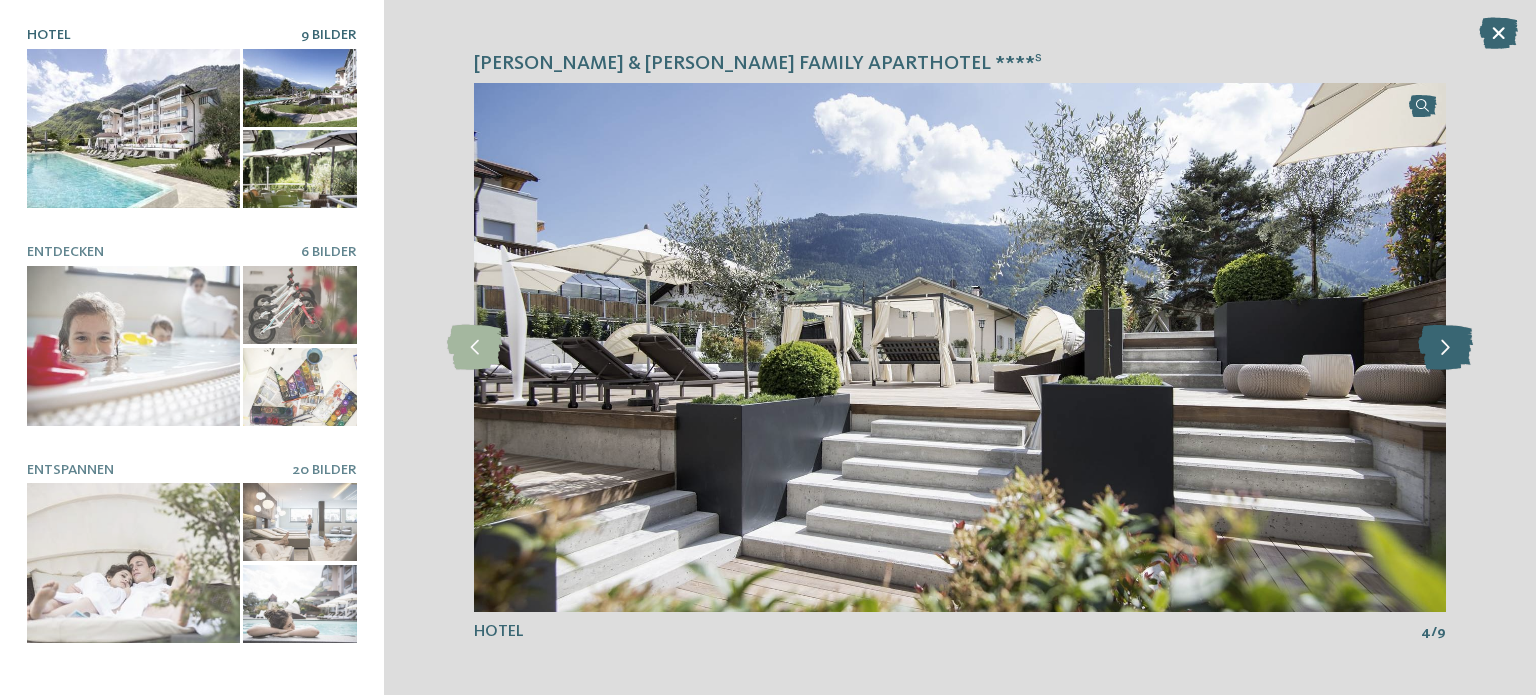 click at bounding box center (1445, 347) 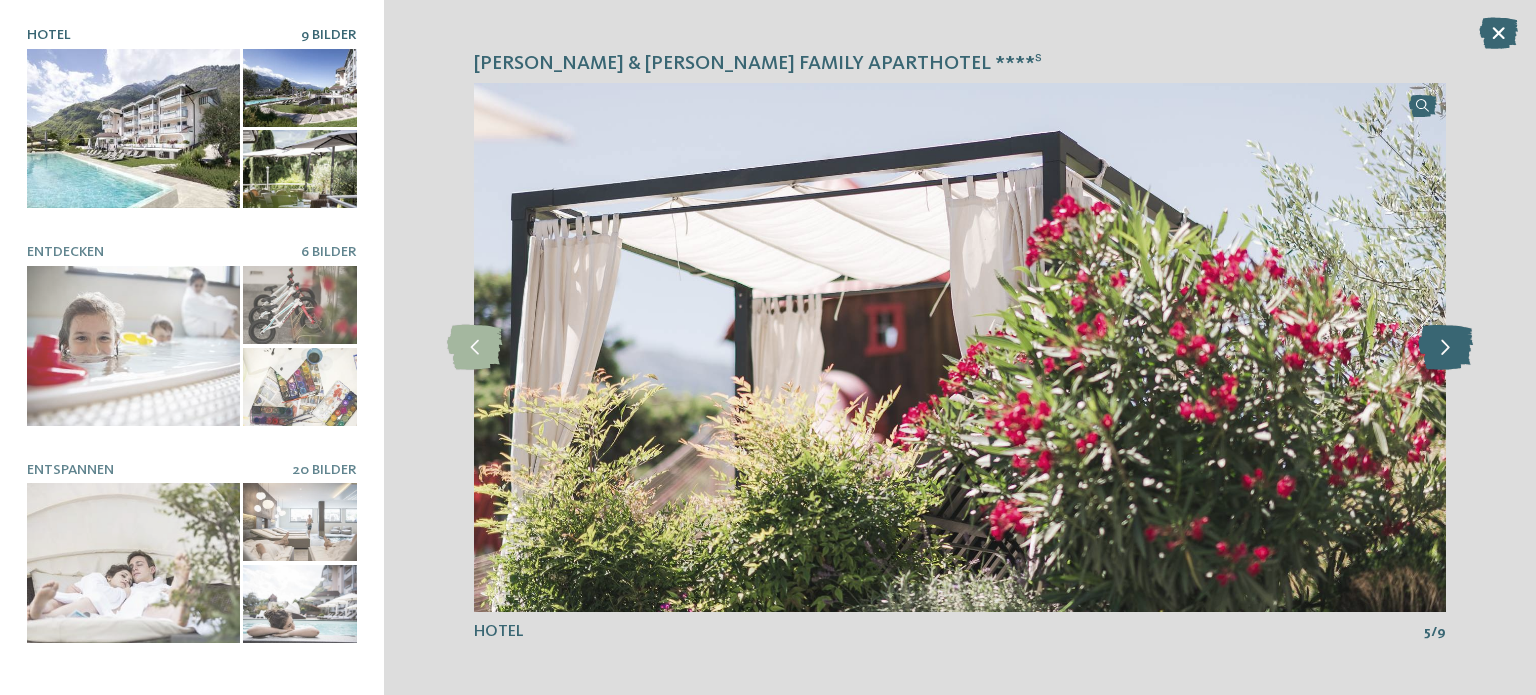 click at bounding box center (1445, 347) 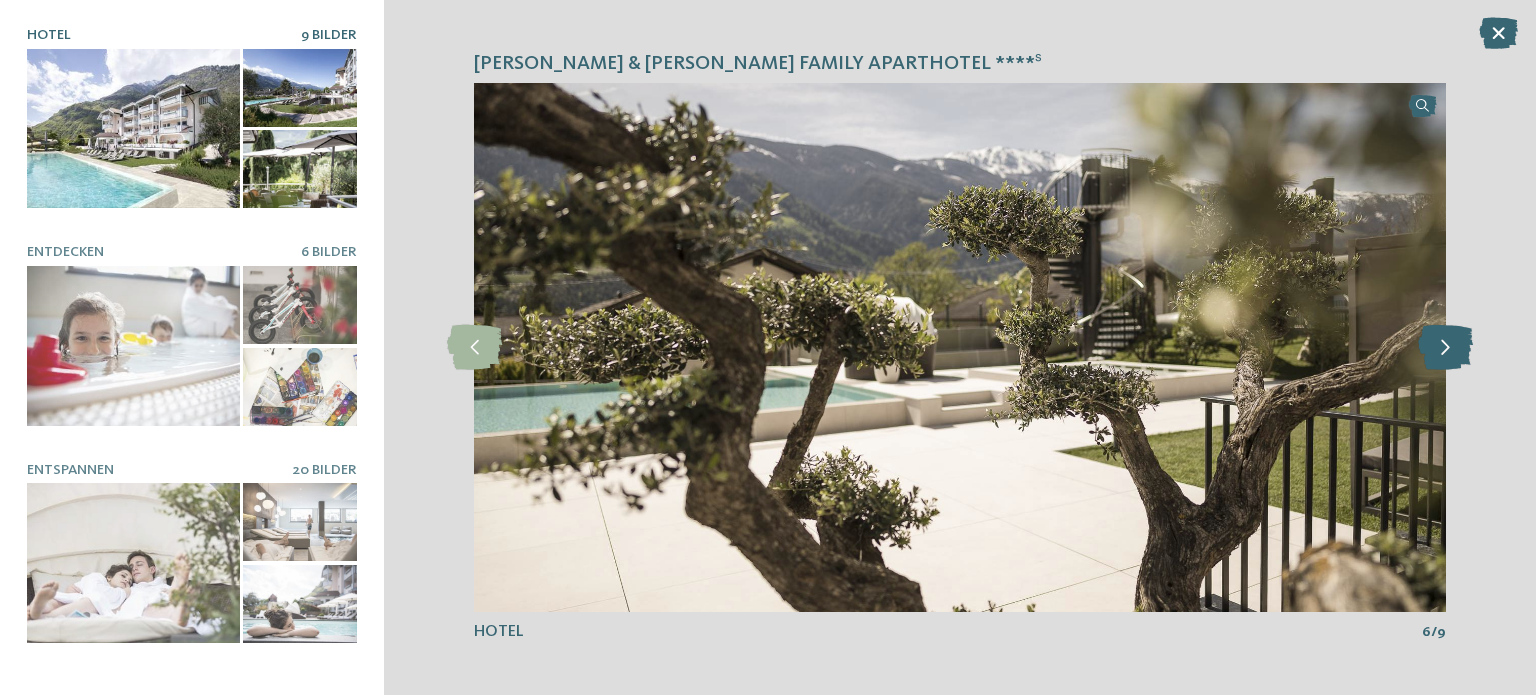 click at bounding box center [1445, 347] 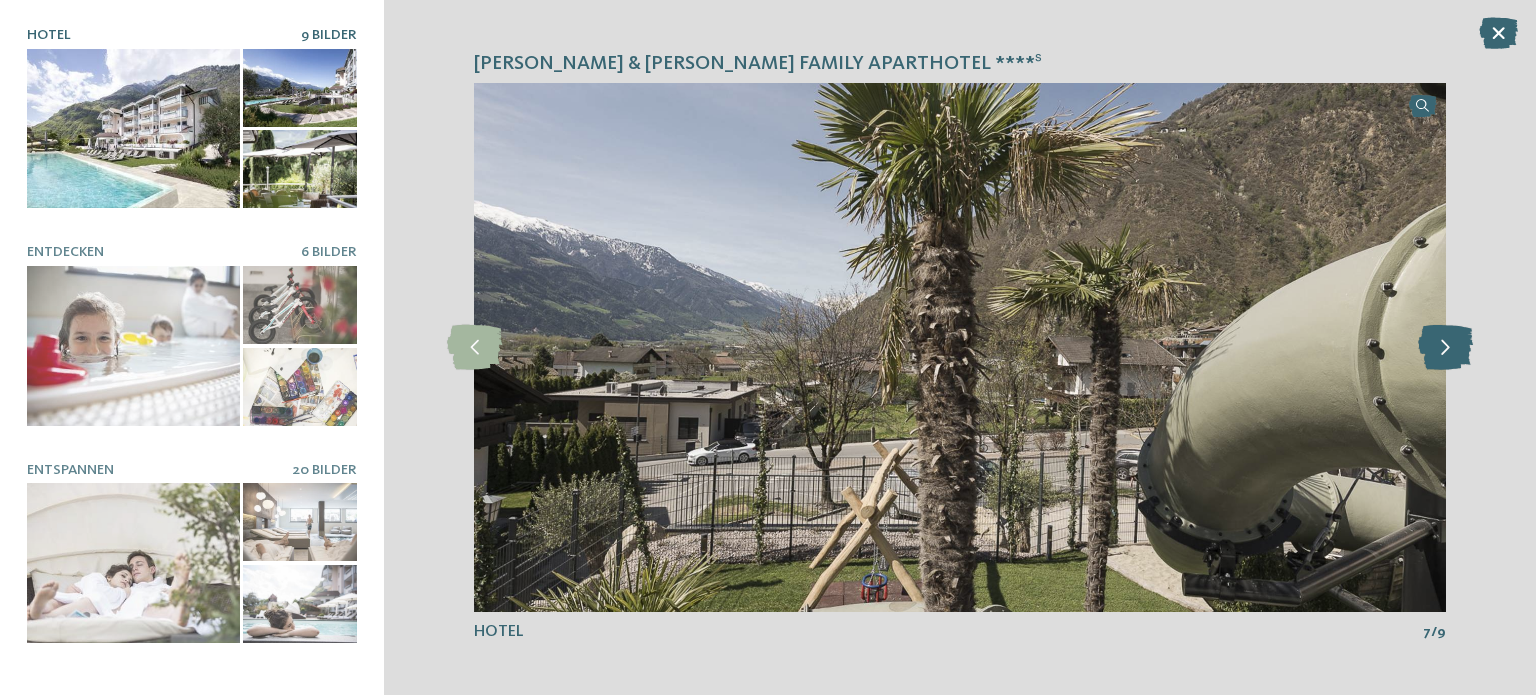 click at bounding box center (1445, 347) 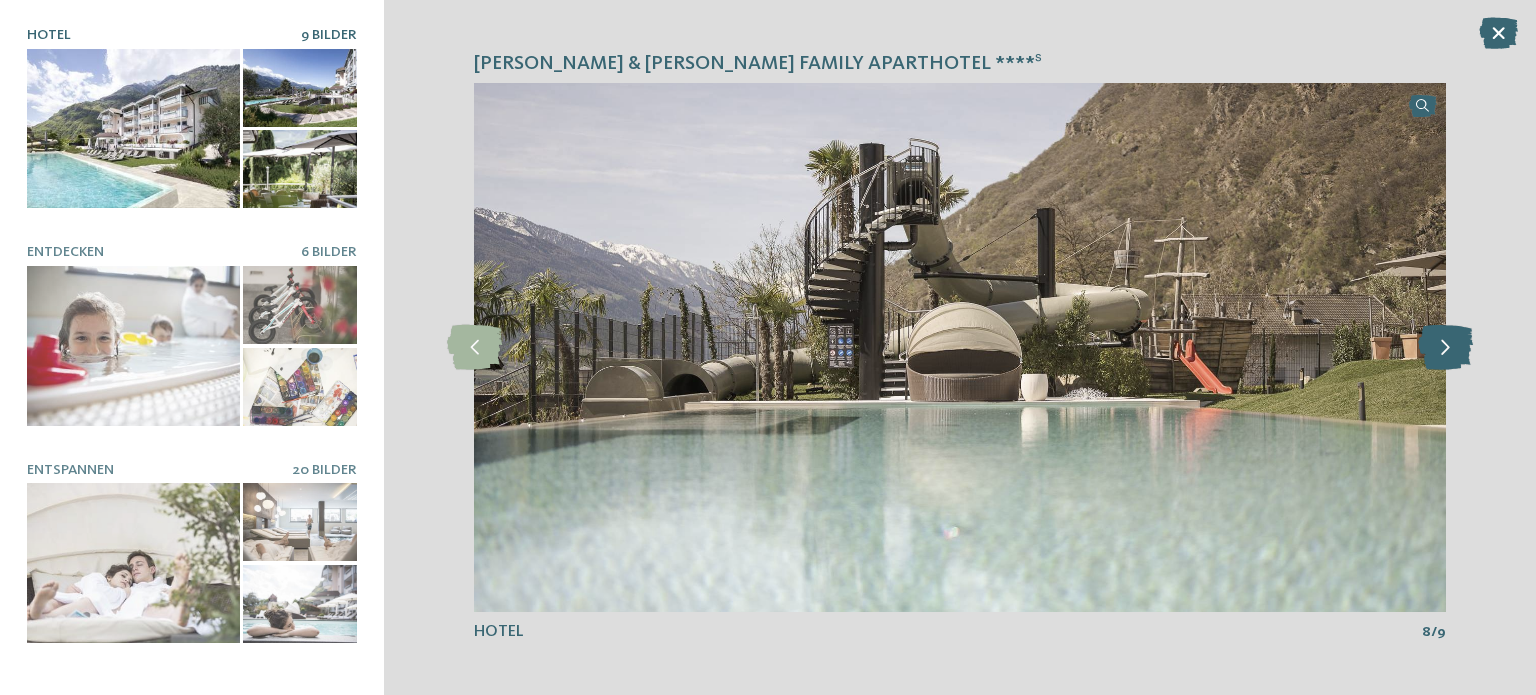 click at bounding box center [1445, 347] 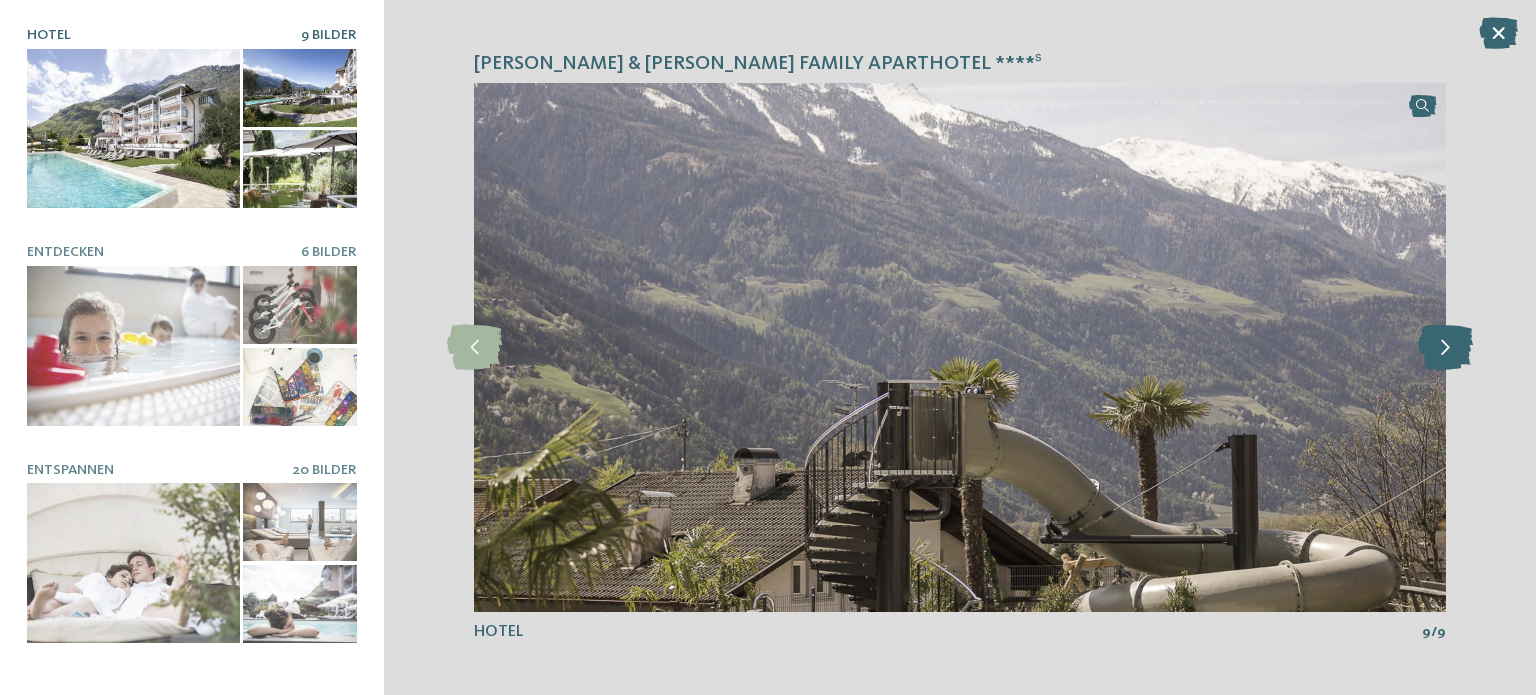 click at bounding box center (1445, 347) 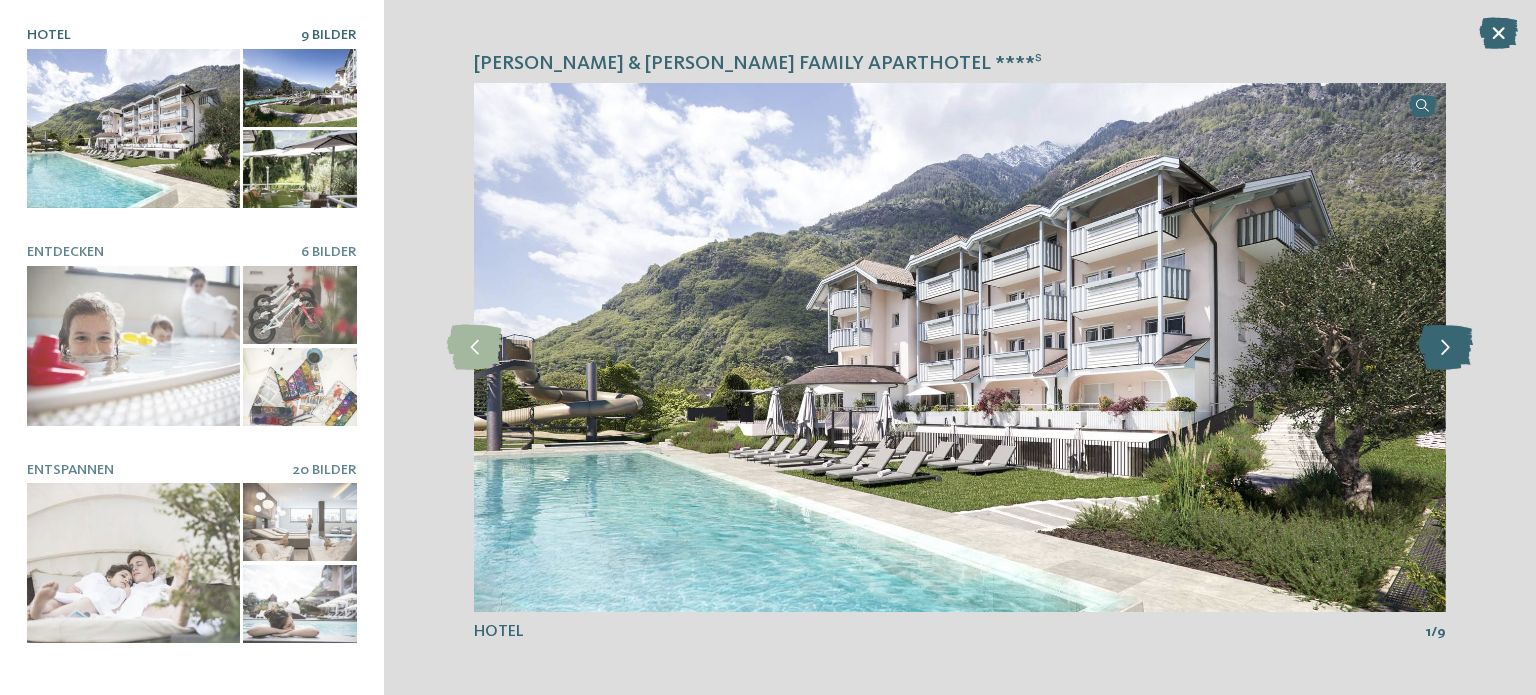 click at bounding box center (1445, 347) 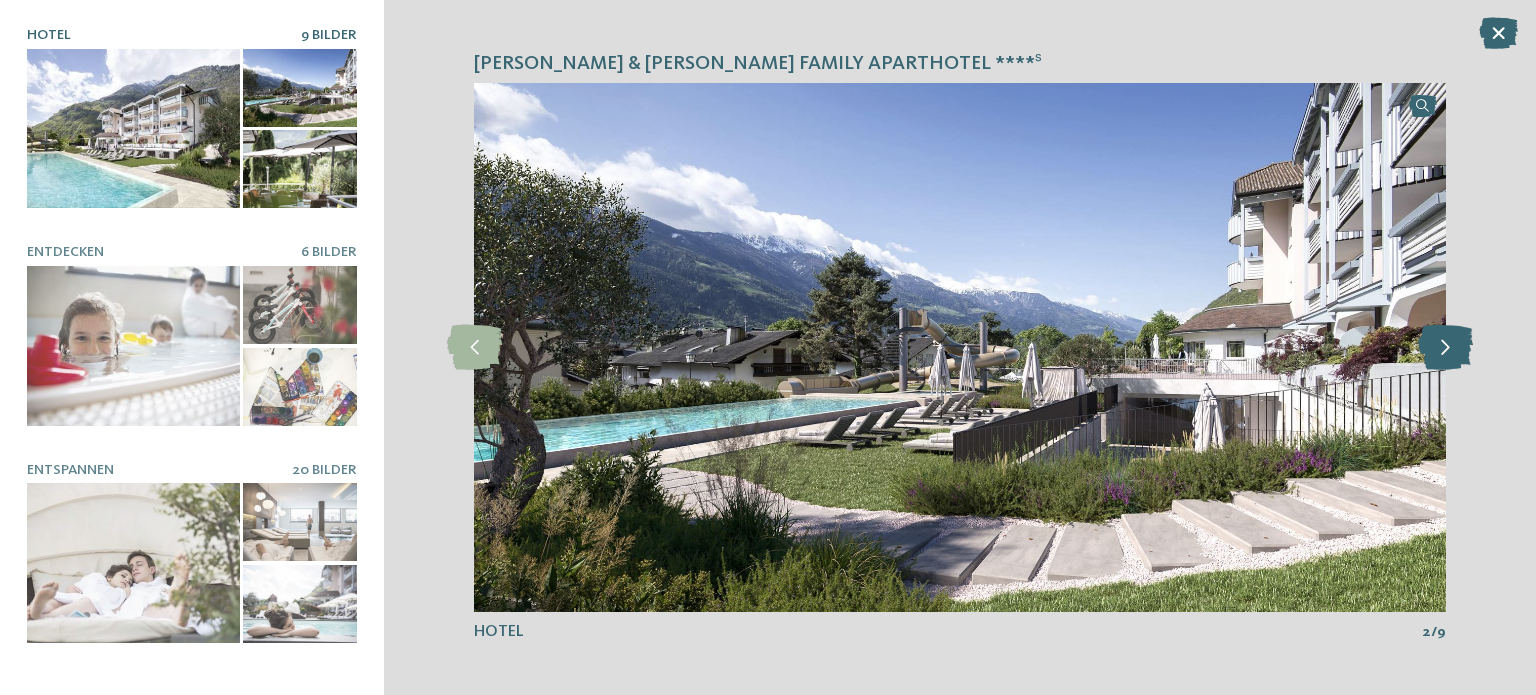 click at bounding box center (1445, 347) 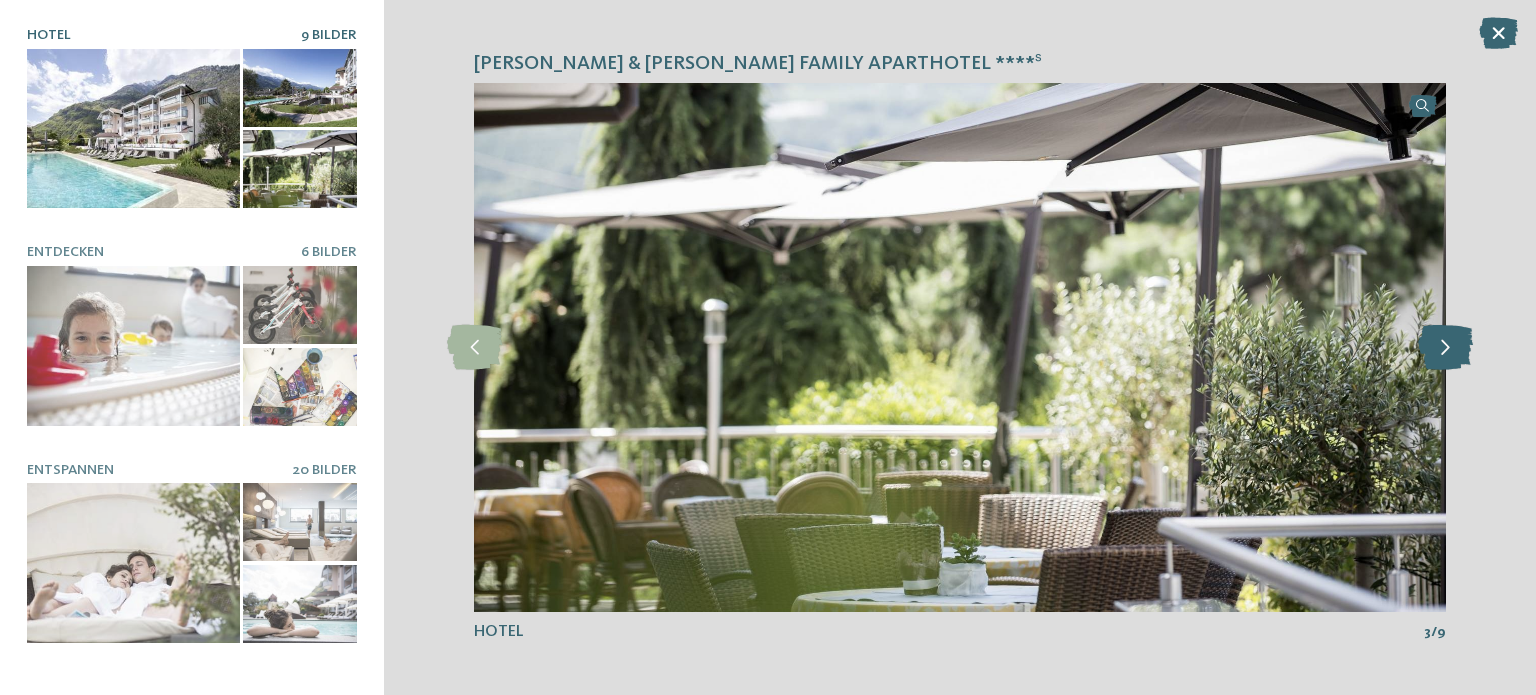 click at bounding box center (1445, 347) 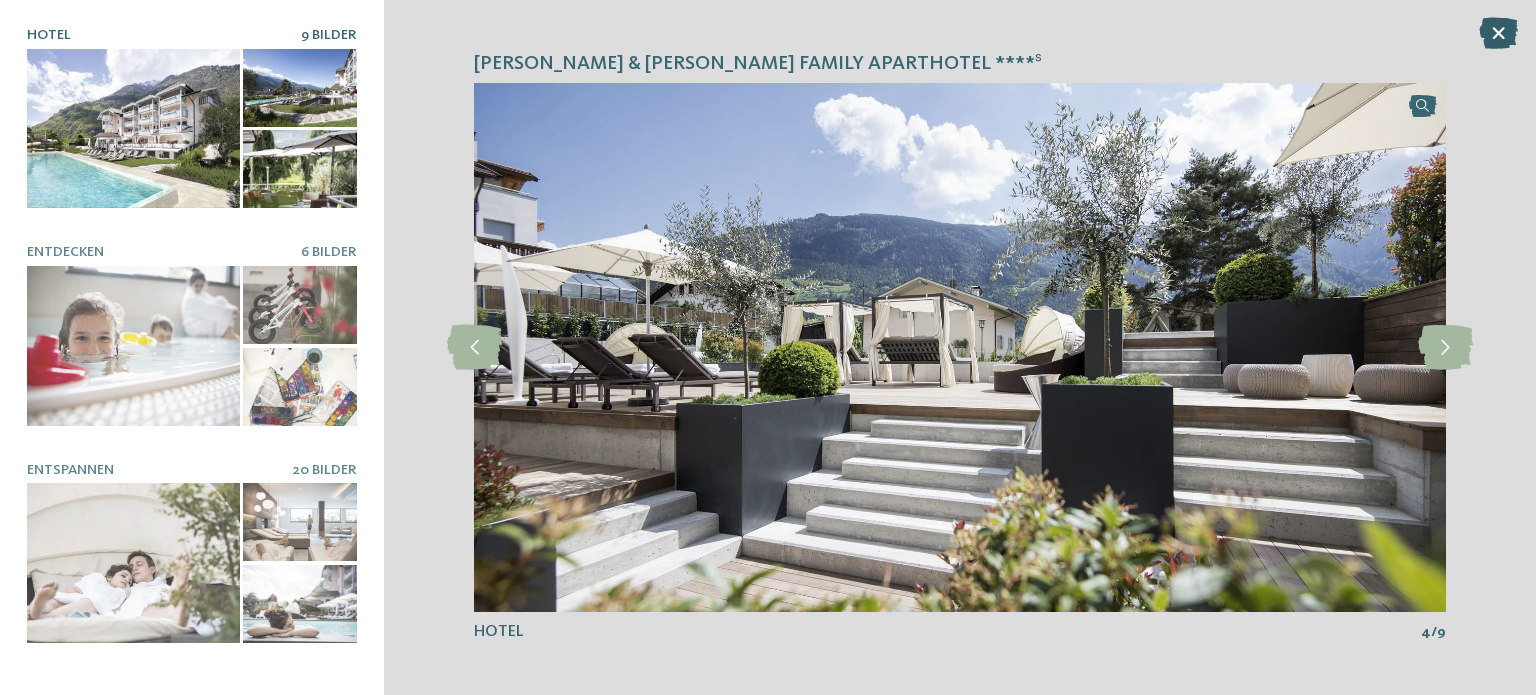 click at bounding box center [1498, 33] 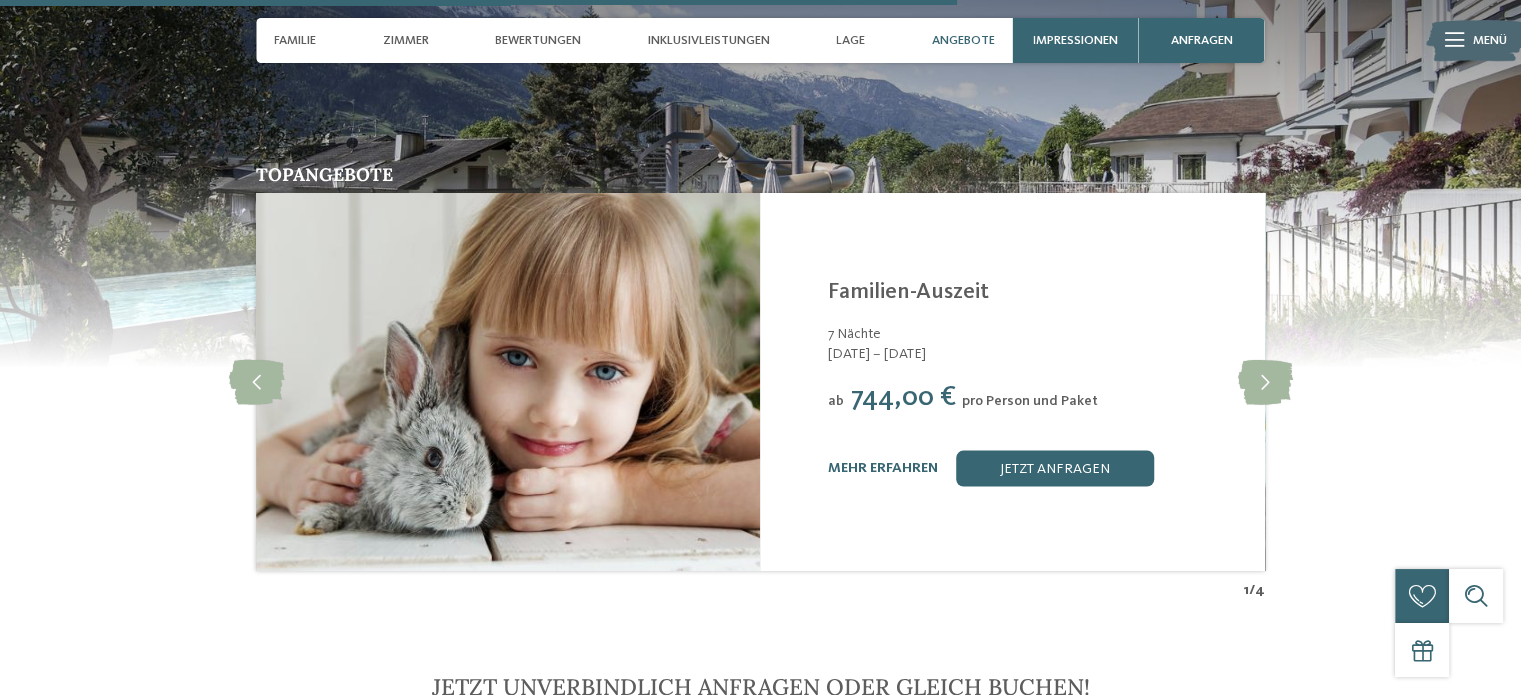 scroll, scrollTop: 3949, scrollLeft: 0, axis: vertical 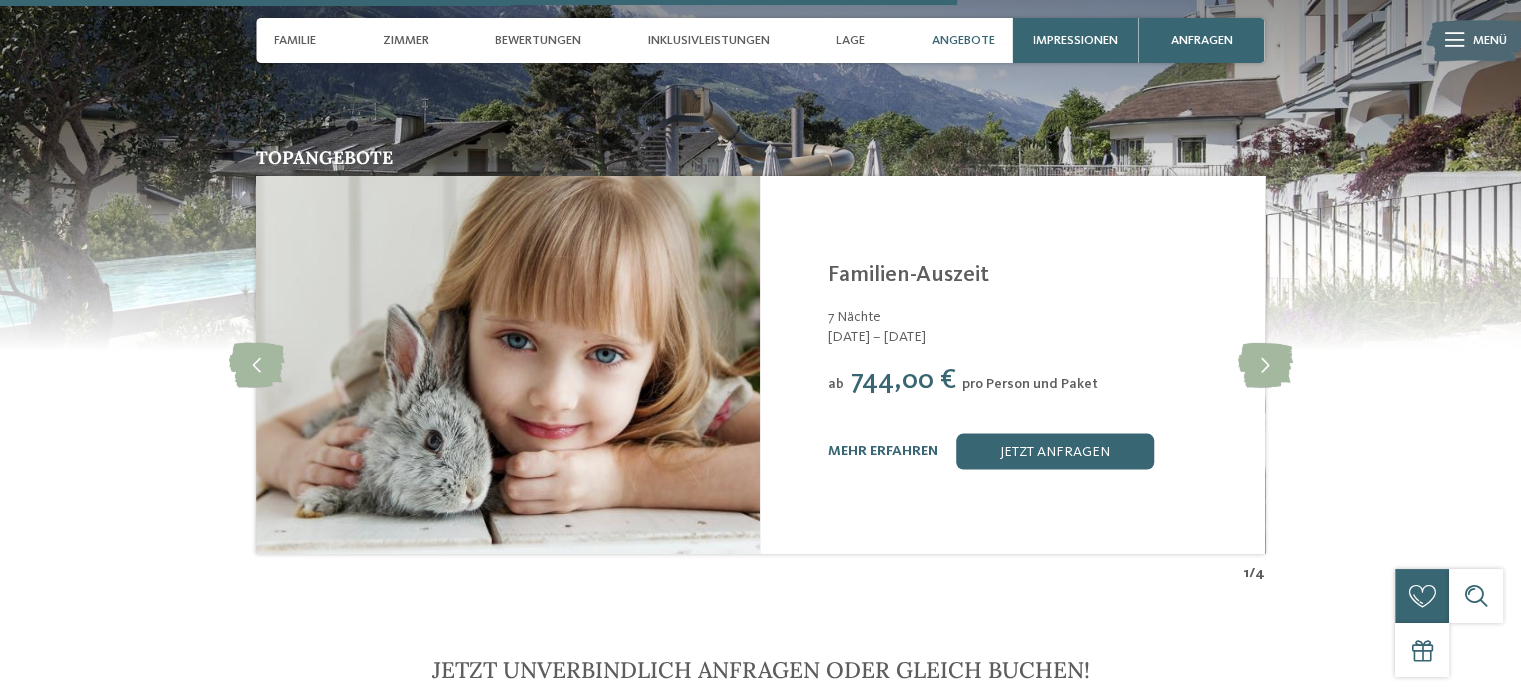 click on "744,00 €" at bounding box center (903, 380) 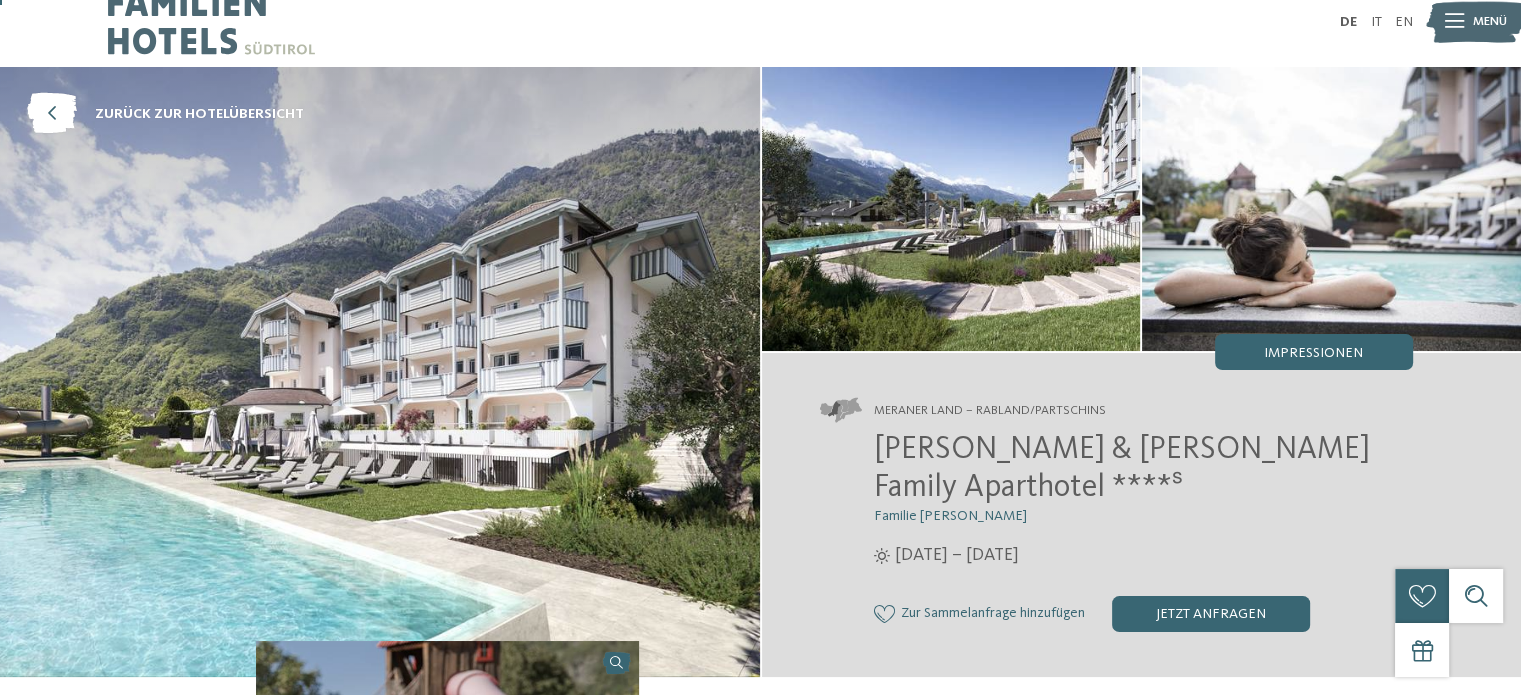 scroll, scrollTop: 6, scrollLeft: 0, axis: vertical 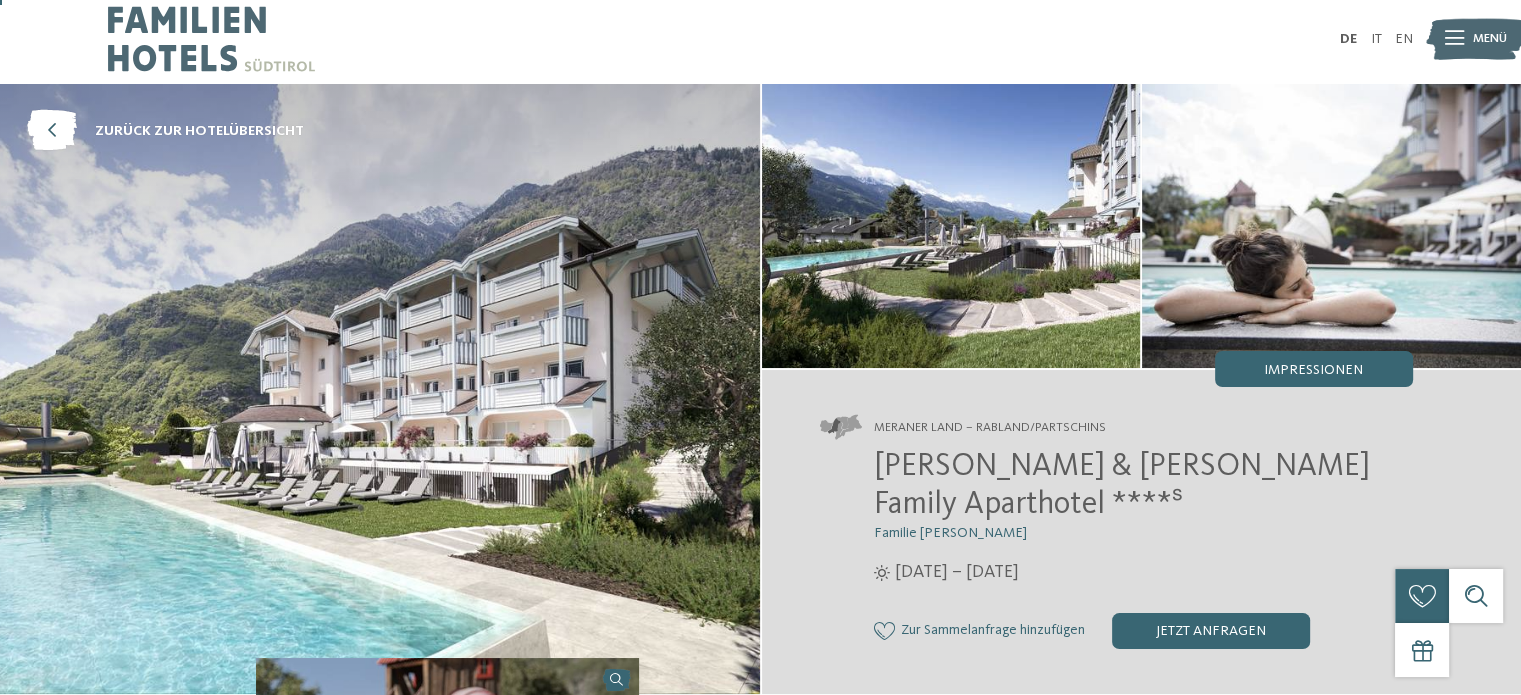 click on "Menü" at bounding box center (1490, 39) 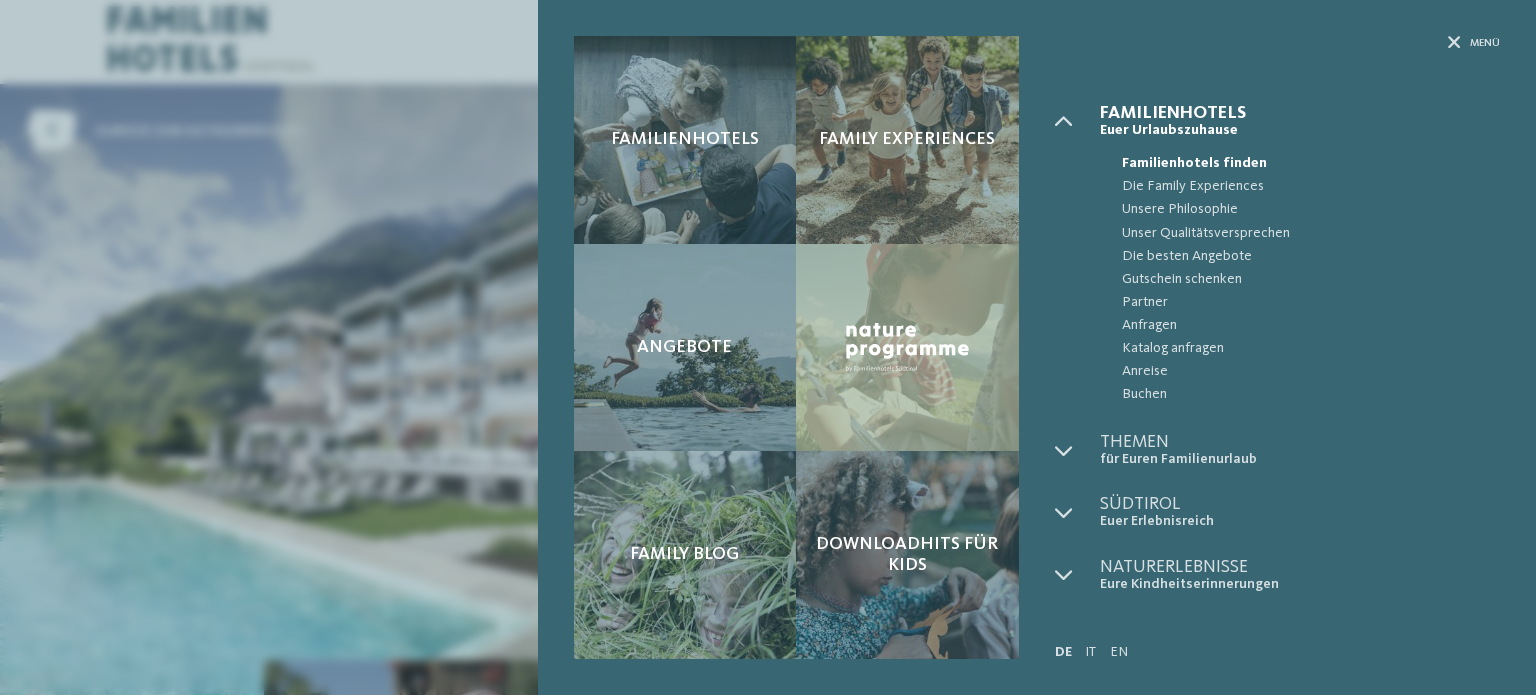 click on "Familienhotels
Family Experiences" at bounding box center (1037, 347) 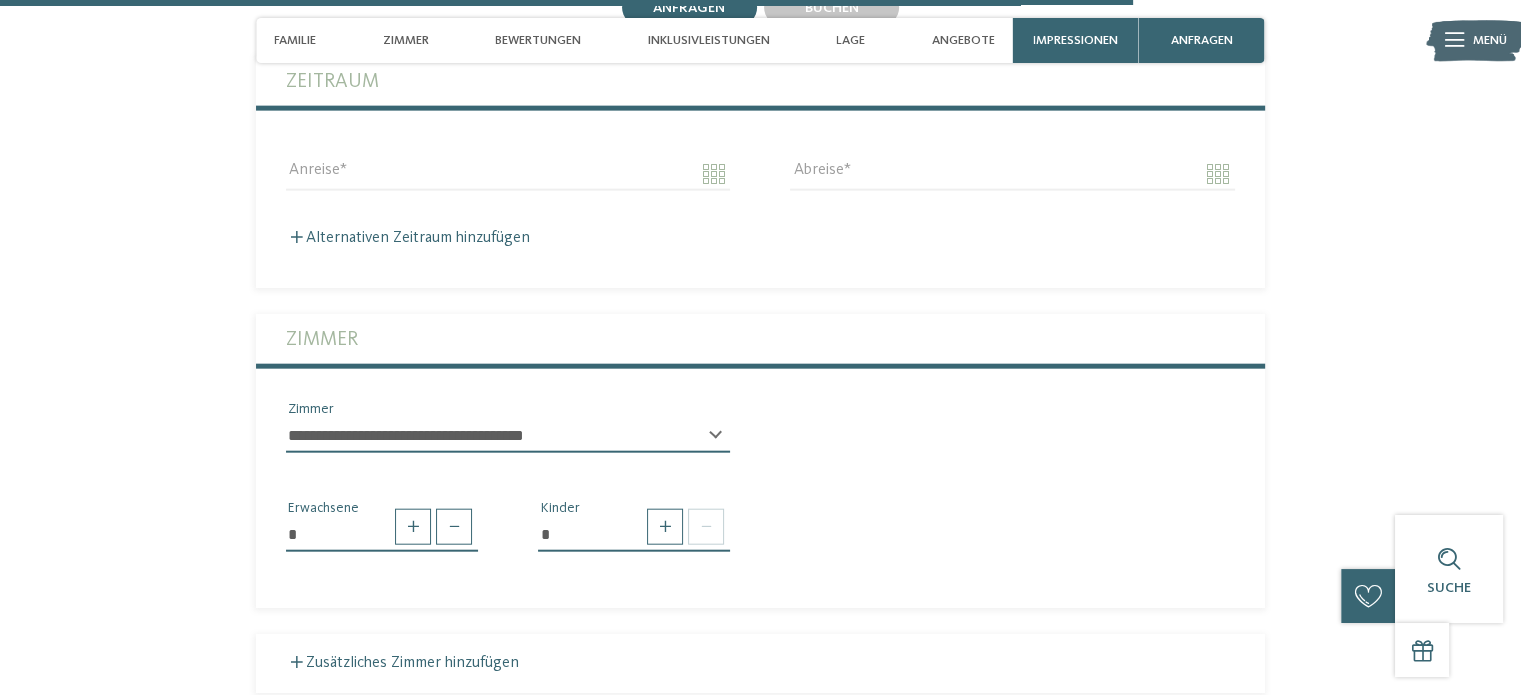scroll, scrollTop: 4699, scrollLeft: 0, axis: vertical 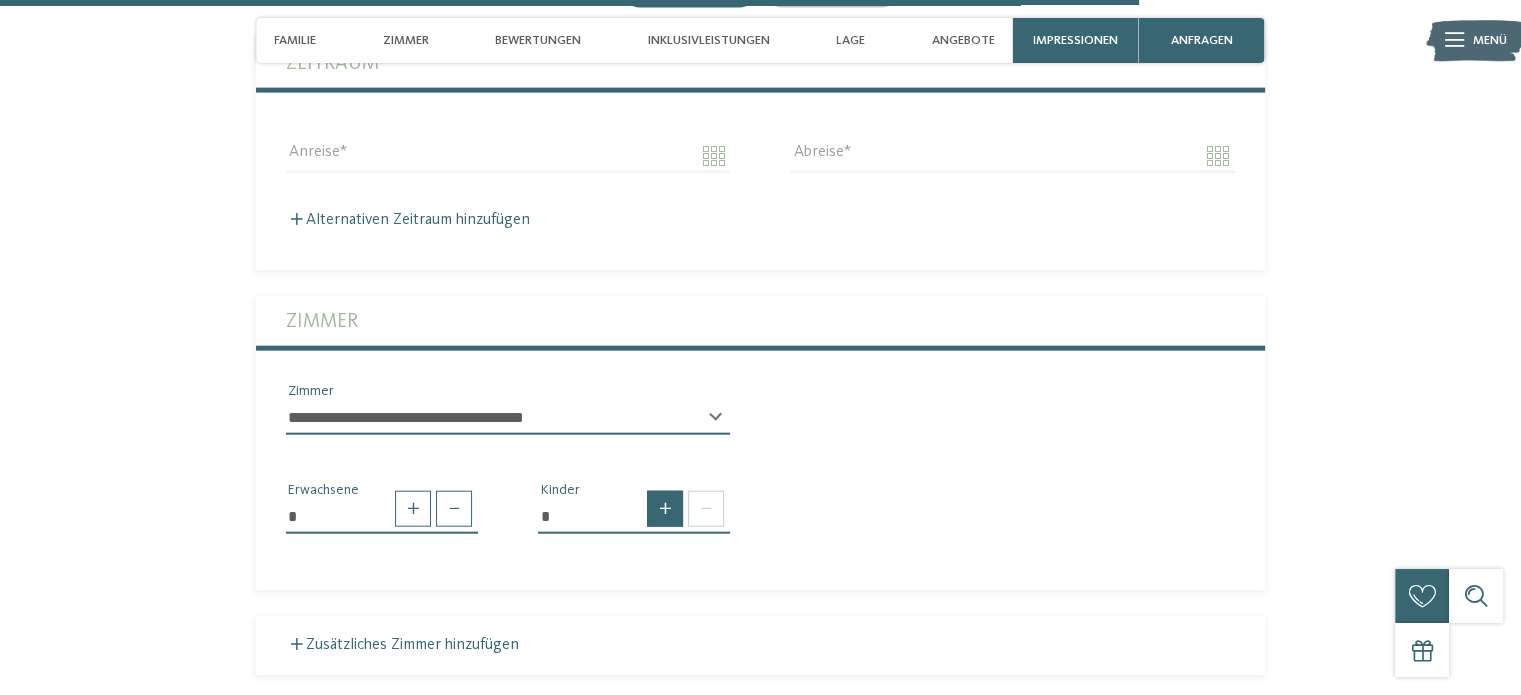 click at bounding box center [665, 509] 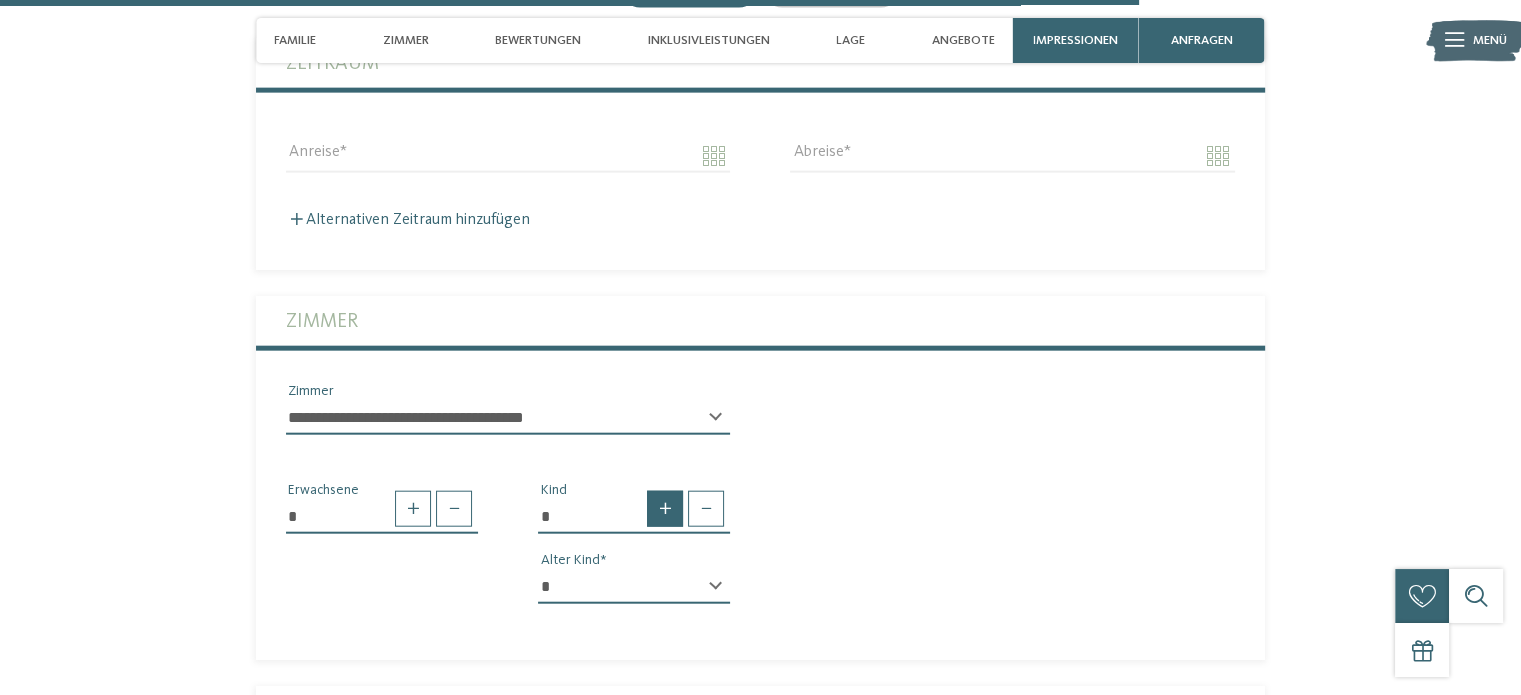 click at bounding box center (665, 509) 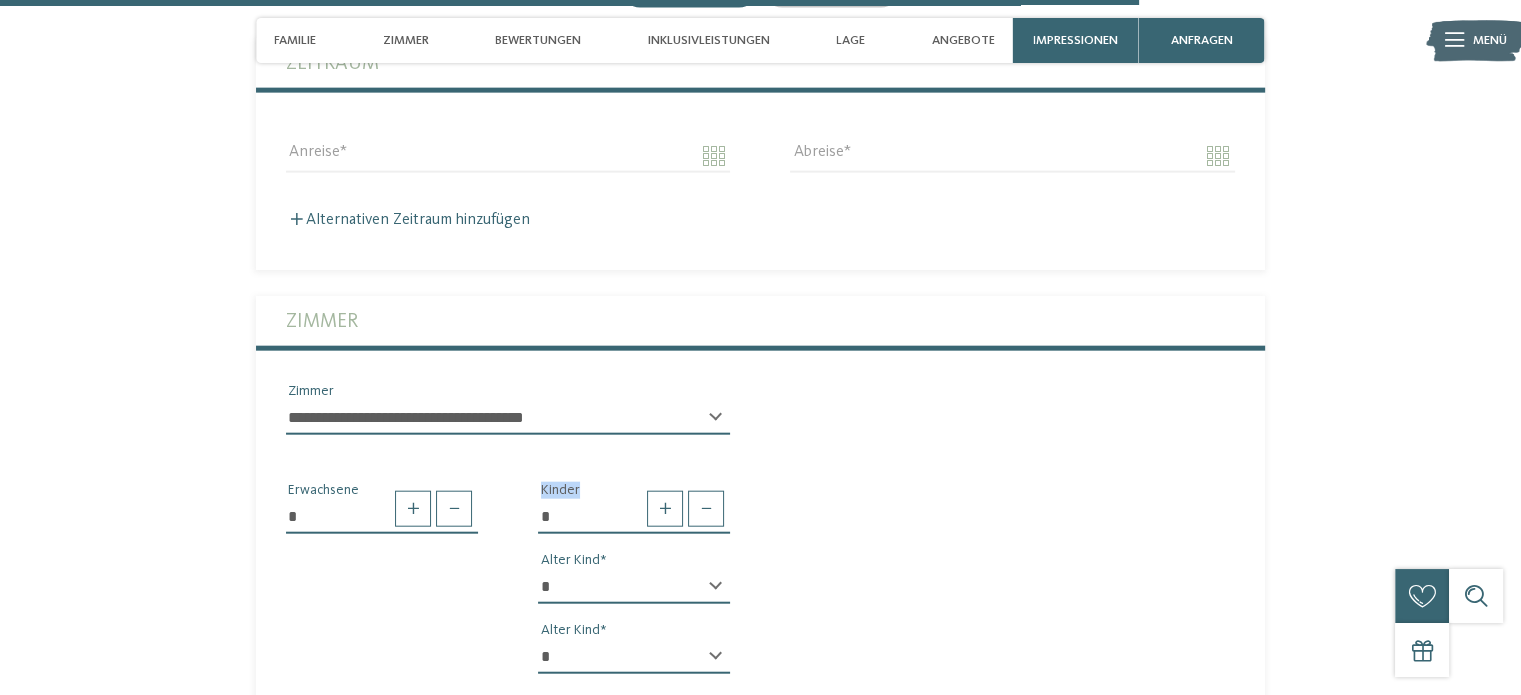 click on "* * * * * * * * * * * ** ** ** ** ** ** ** **" at bounding box center [634, 587] 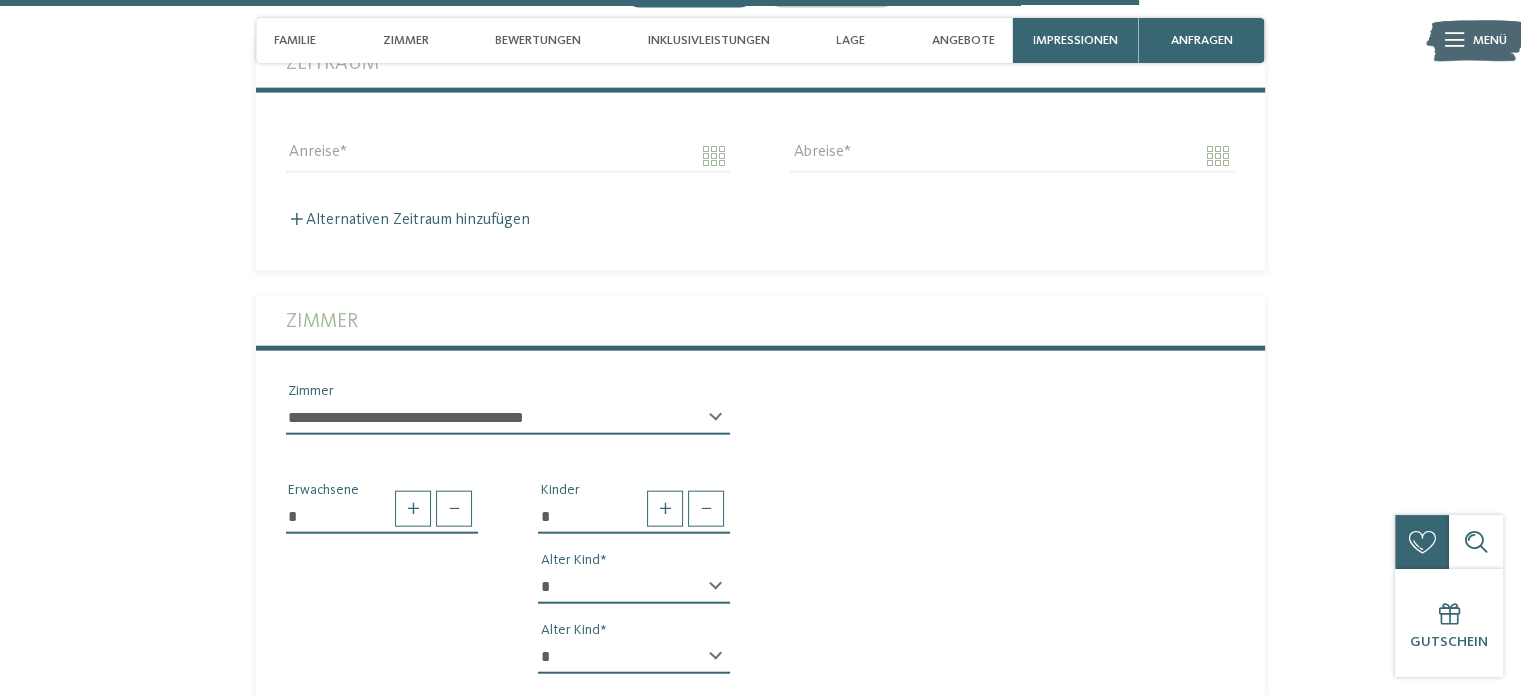 click on "* * * * * * * * * * * ** ** ** ** ** ** ** **     Alter Kind * * * * * * * * * * * ** ** ** ** ** ** ** **     Alter Kind" at bounding box center [634, 630] 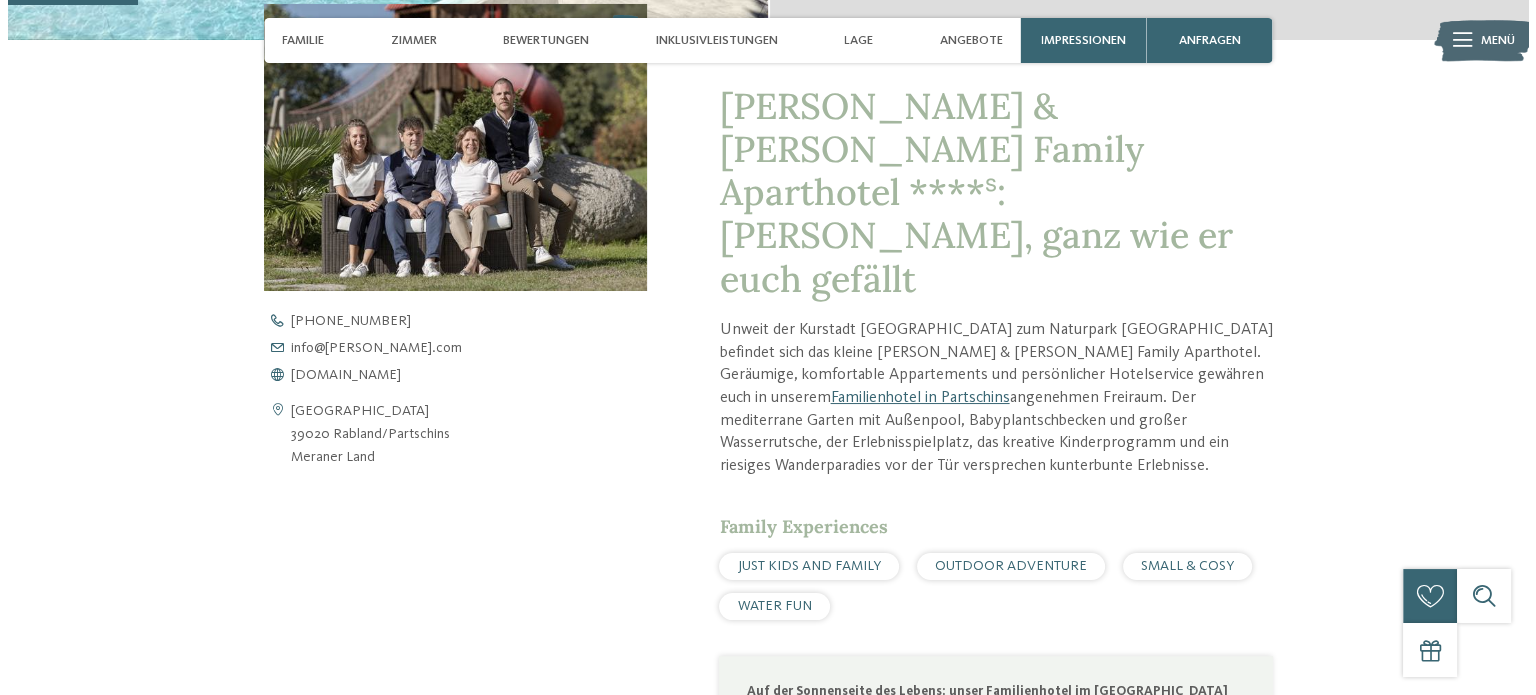 scroll, scrollTop: 0, scrollLeft: 0, axis: both 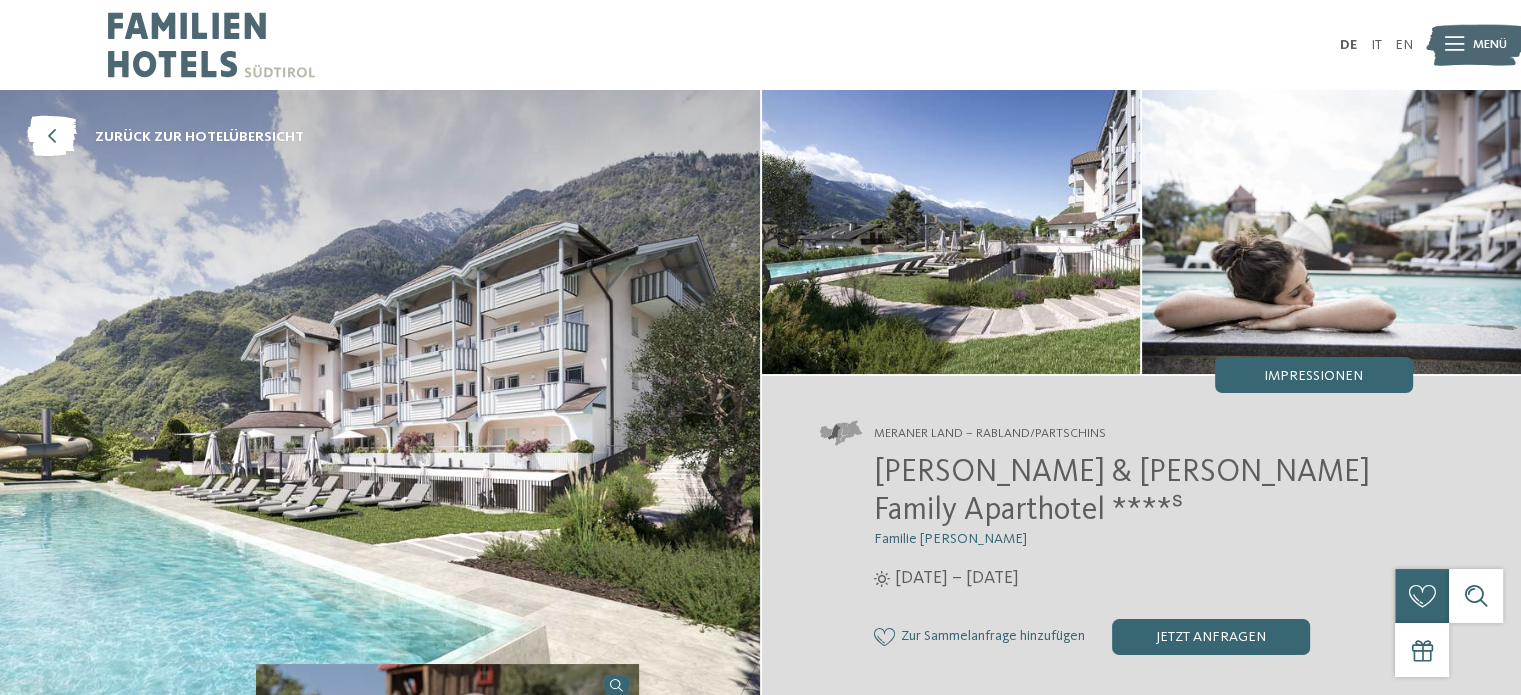 click at bounding box center [1454, 45] 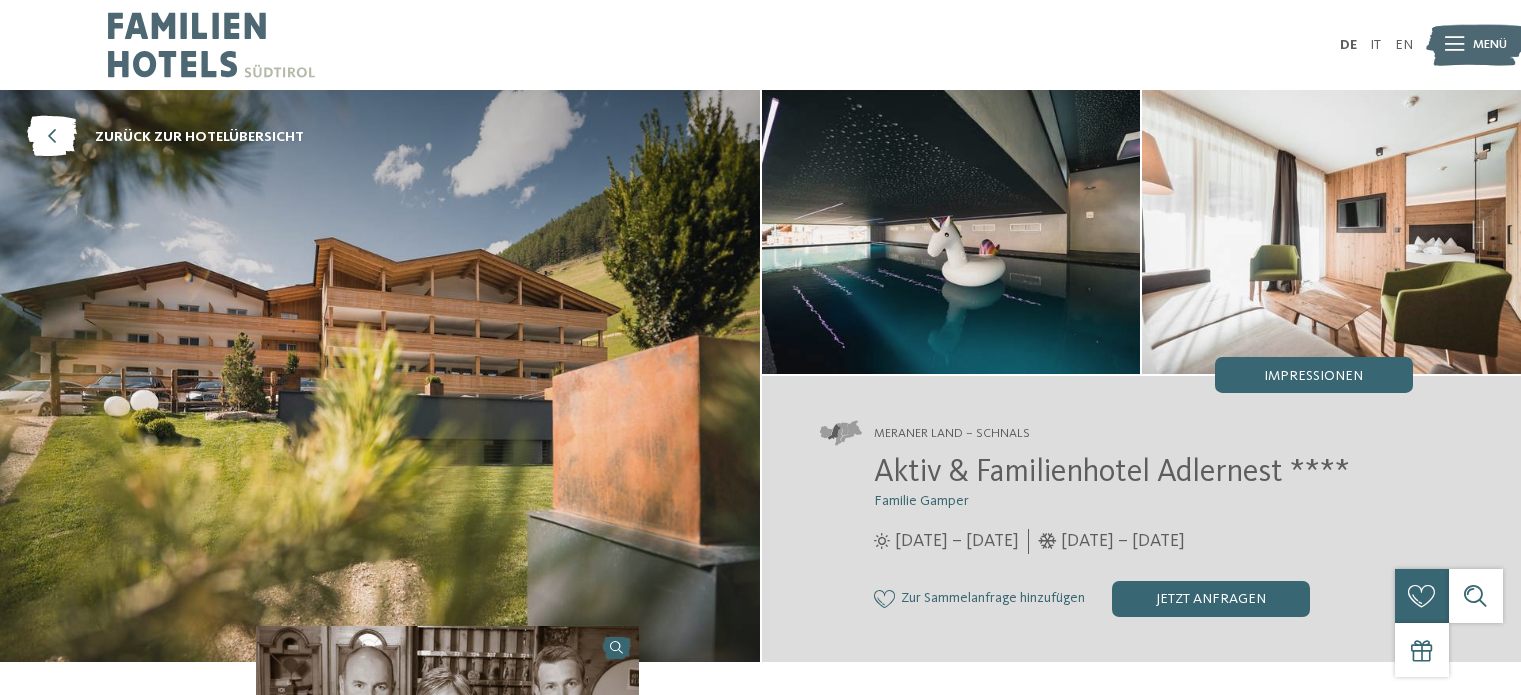 scroll, scrollTop: 0, scrollLeft: 0, axis: both 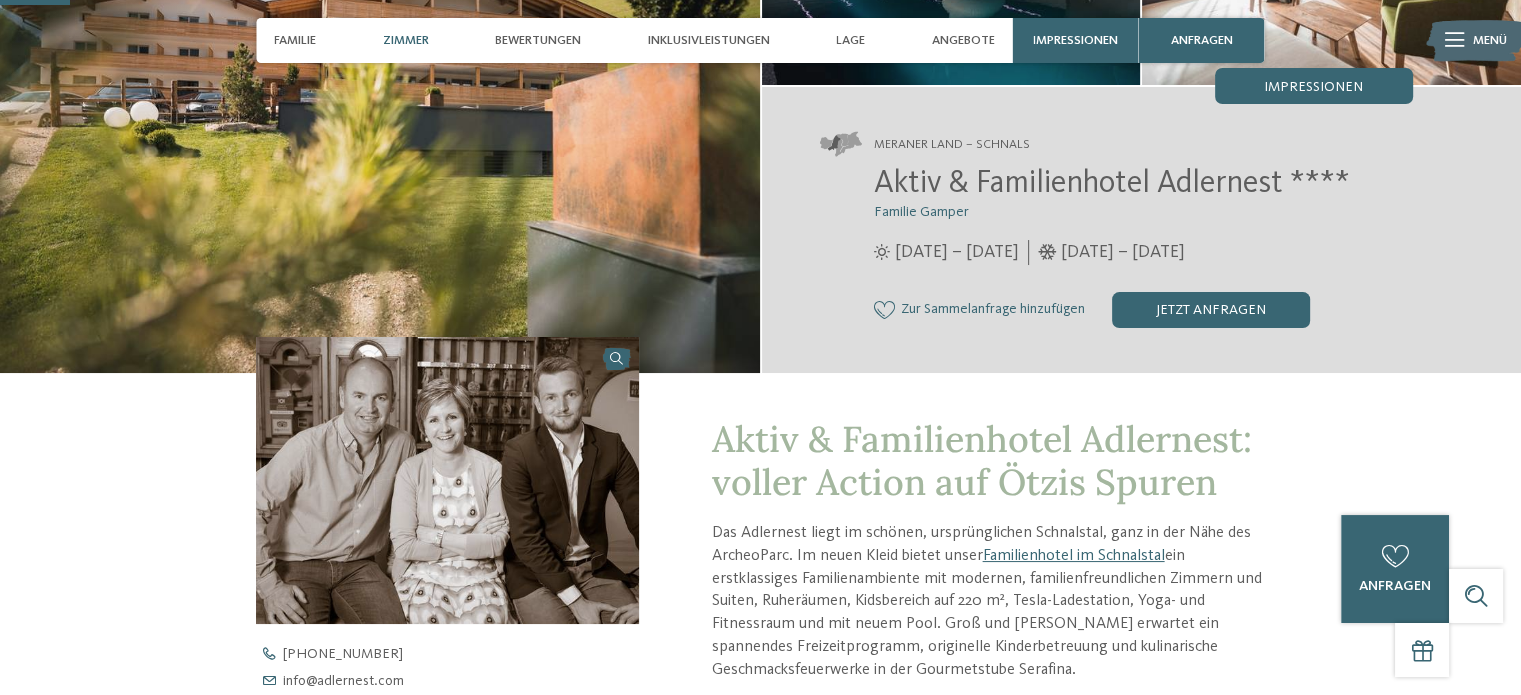 click on "Zimmer" at bounding box center (406, 40) 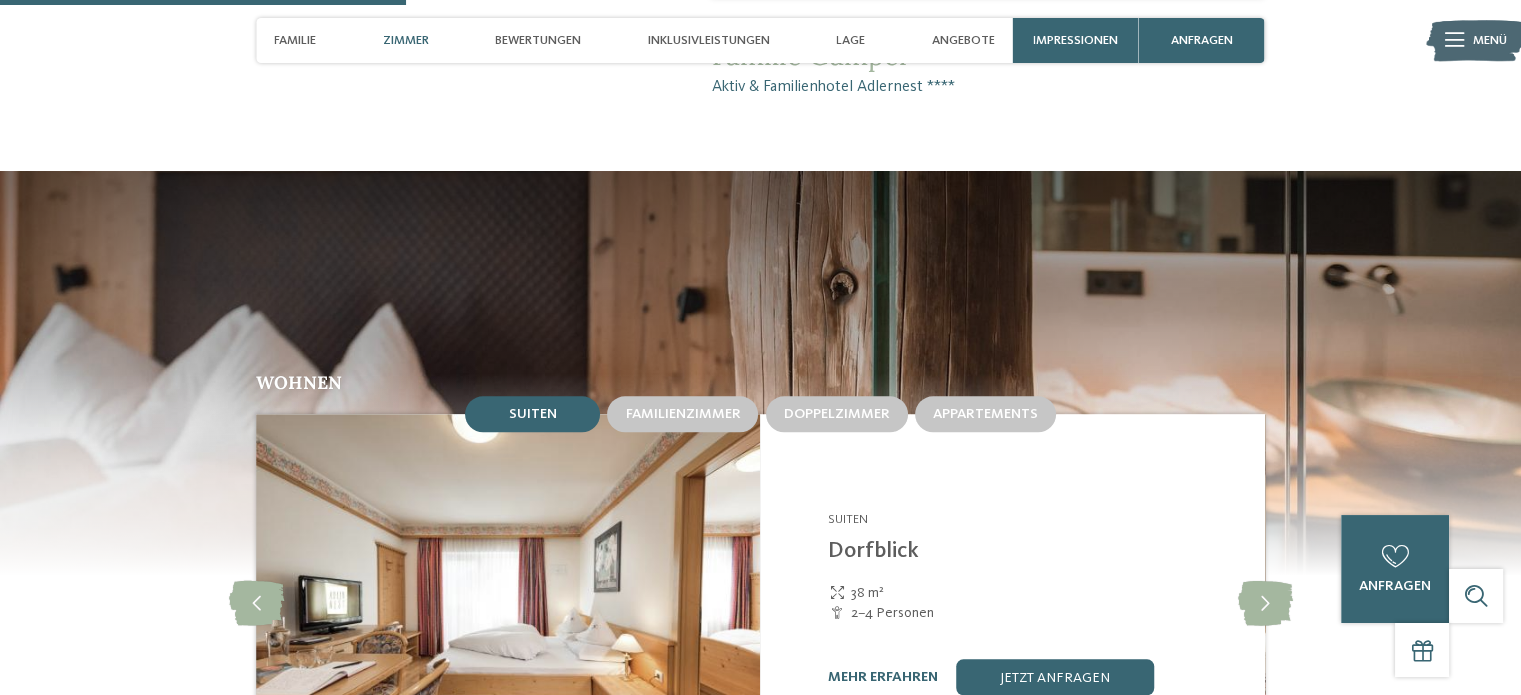 scroll, scrollTop: 1675, scrollLeft: 0, axis: vertical 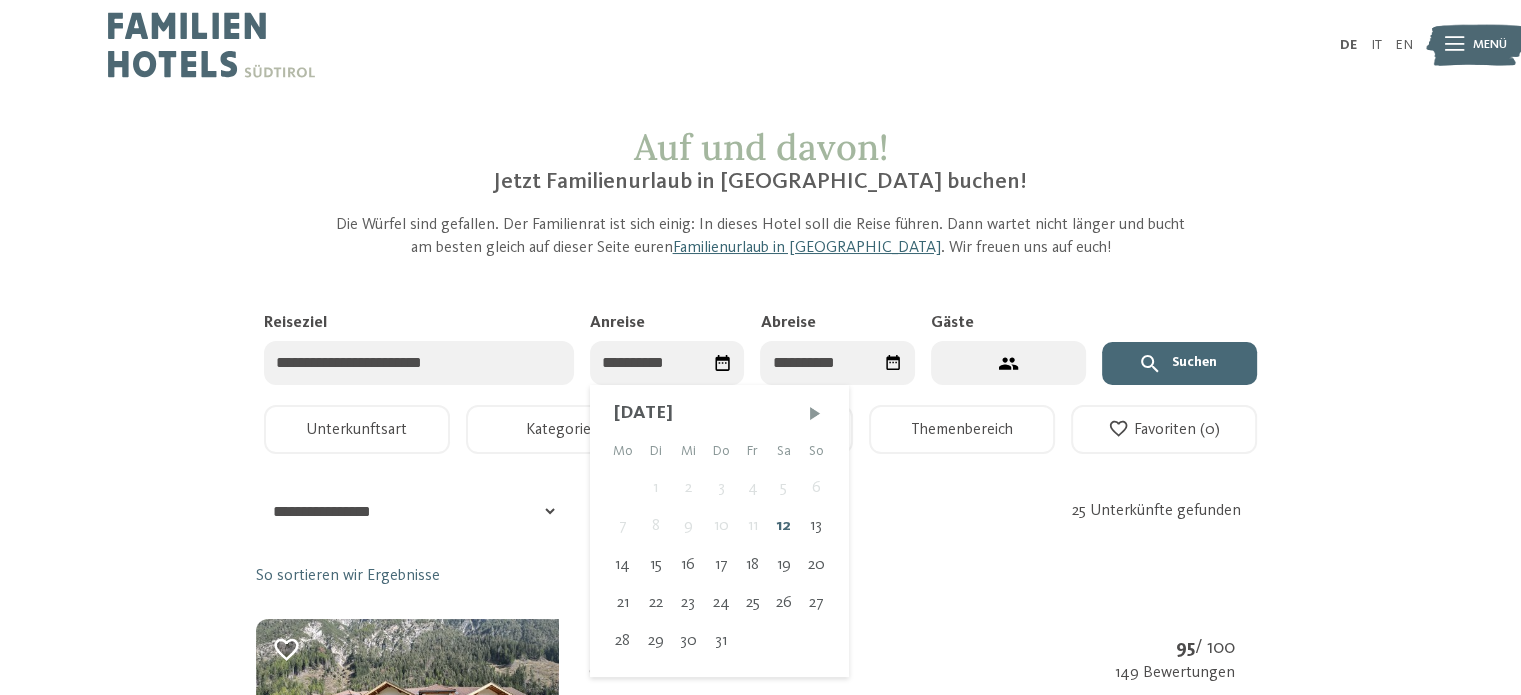 click on "Anreise" at bounding box center (667, 363) 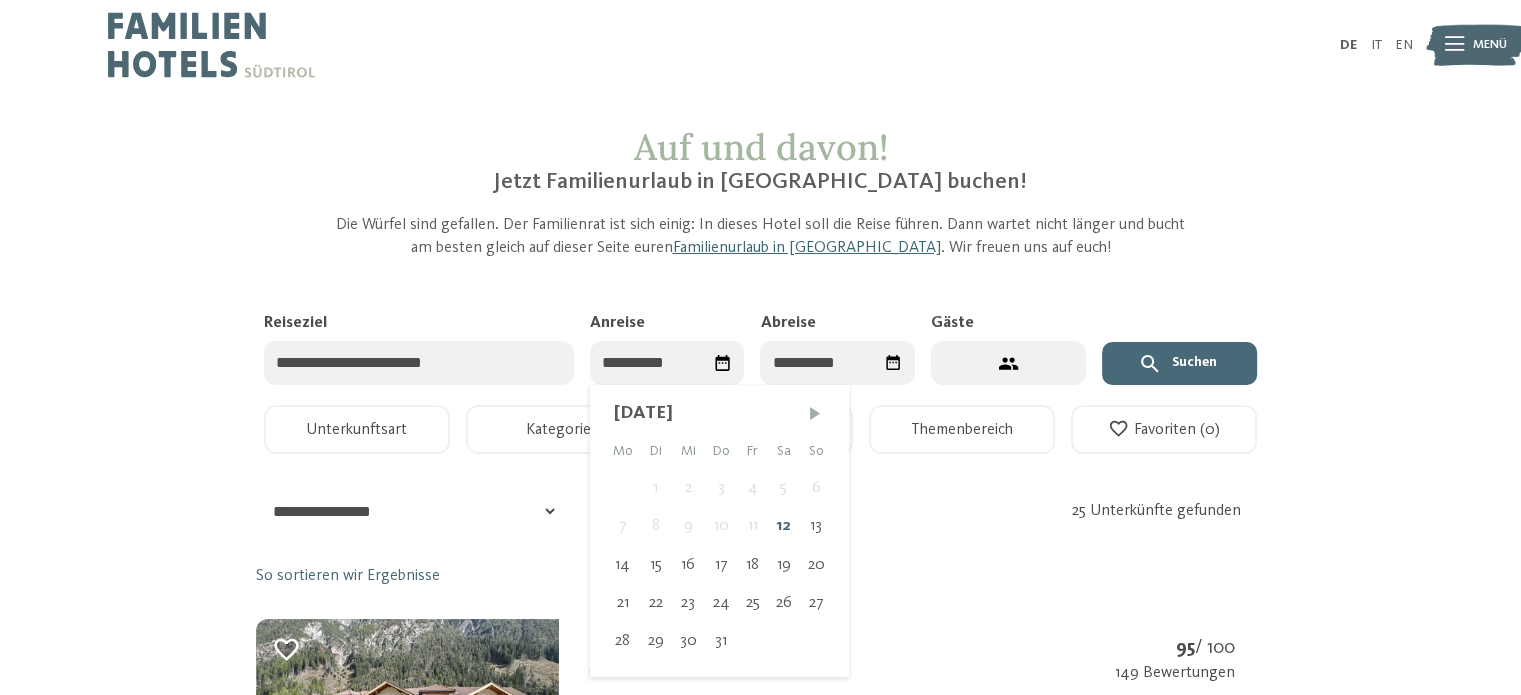 click at bounding box center [815, 413] 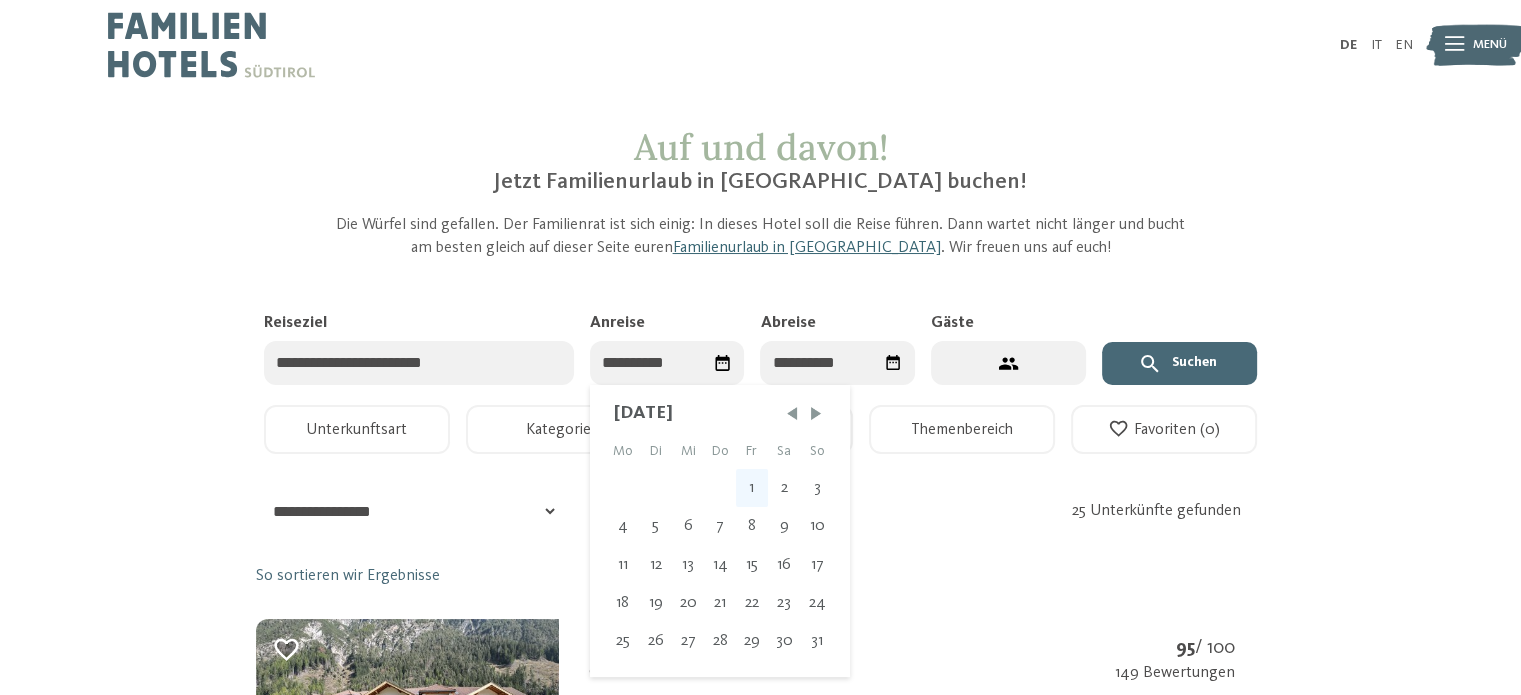 click on "1" at bounding box center (752, 488) 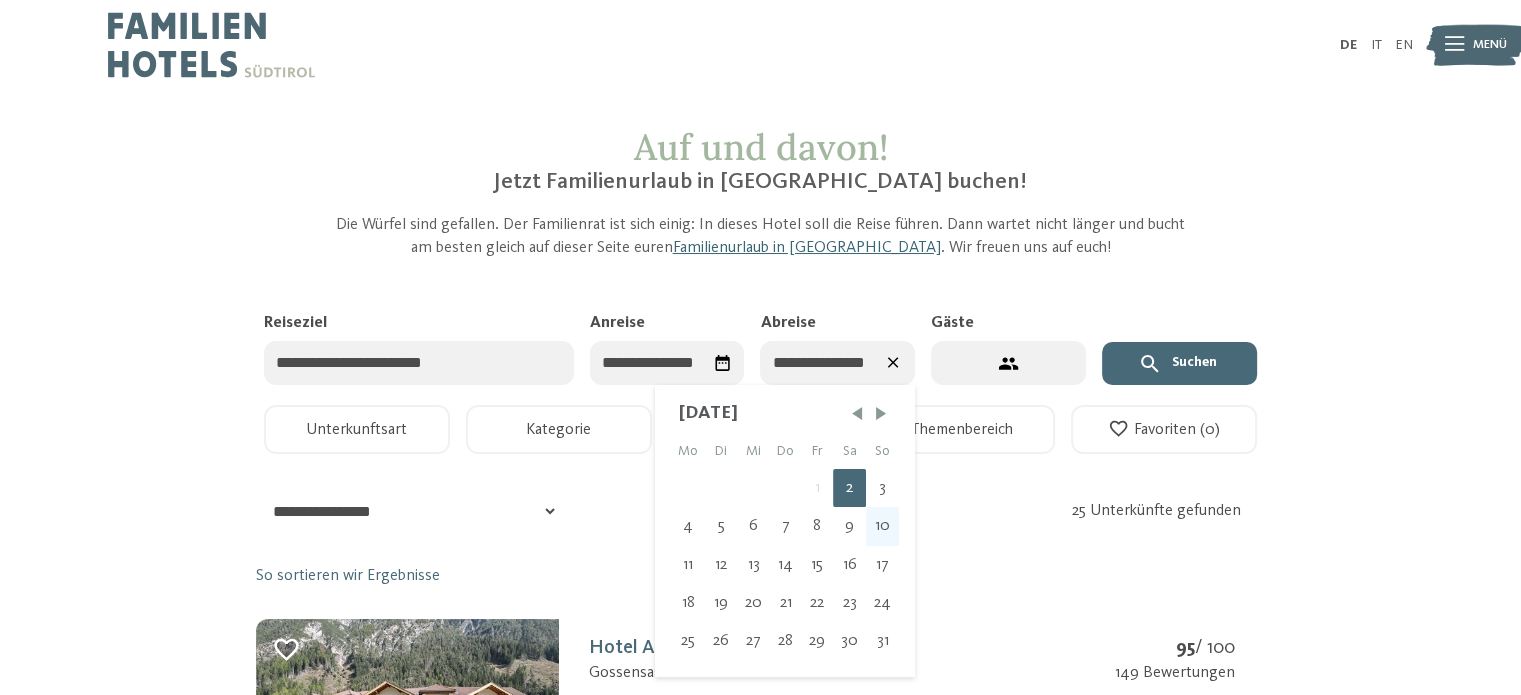 click on "10" at bounding box center [882, 526] 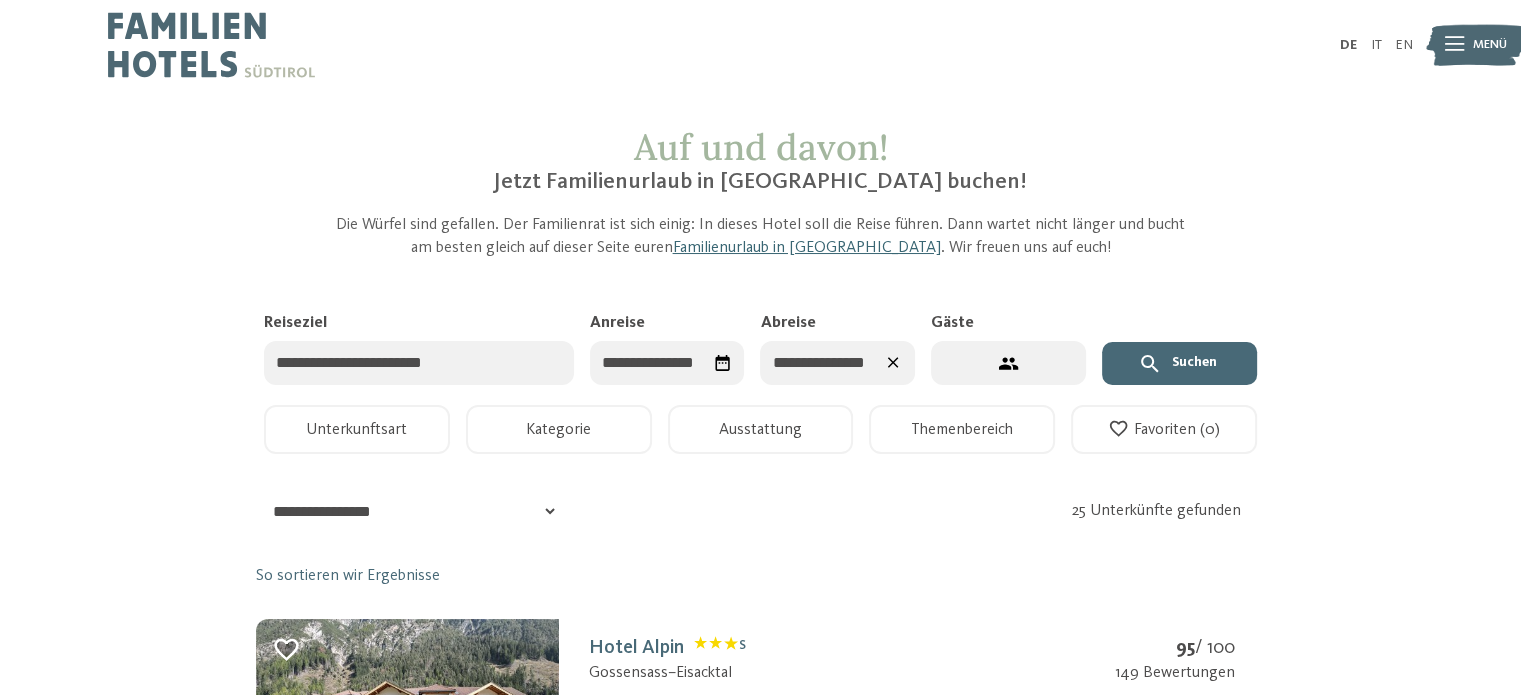 click on "2 Gäste – 1 Zimmer" at bounding box center (1008, 363) 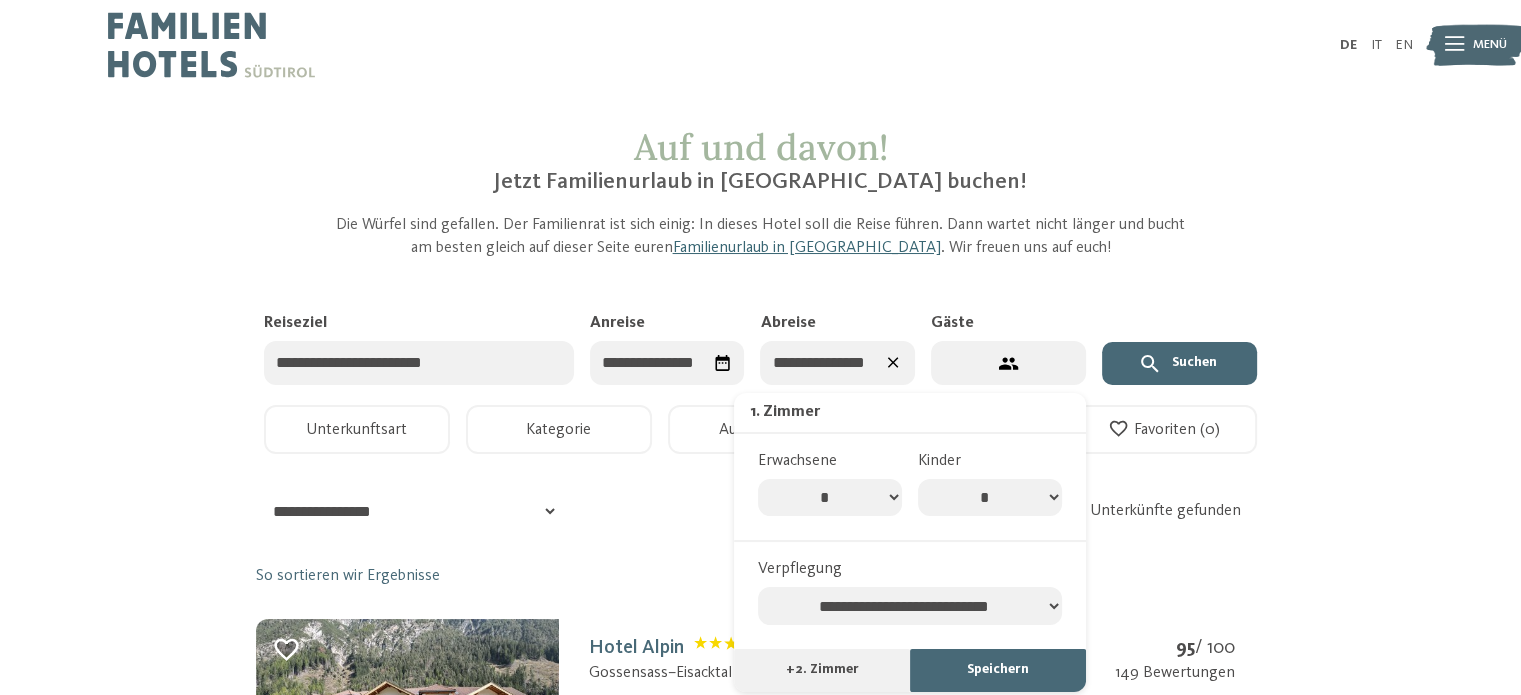 click on "* * * * * * * *" at bounding box center [990, 498] 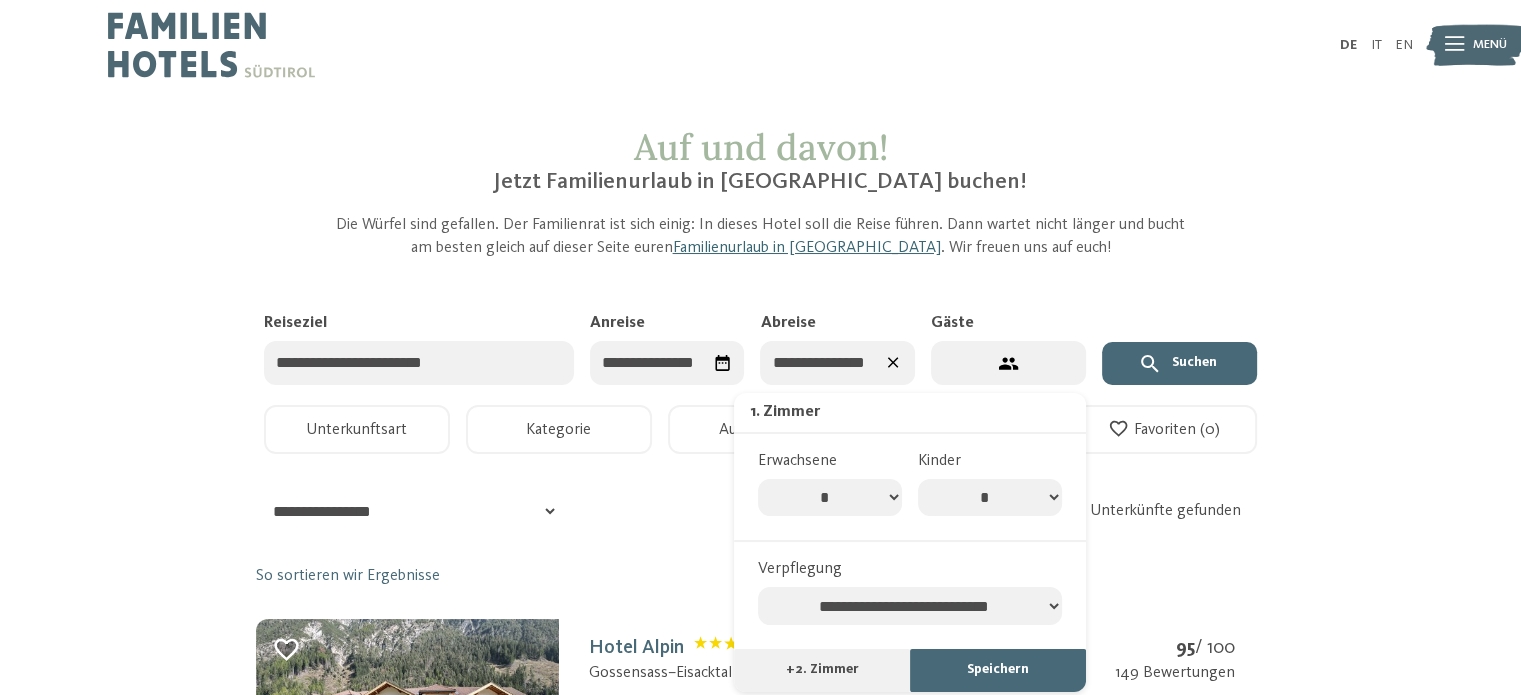 select on "*" 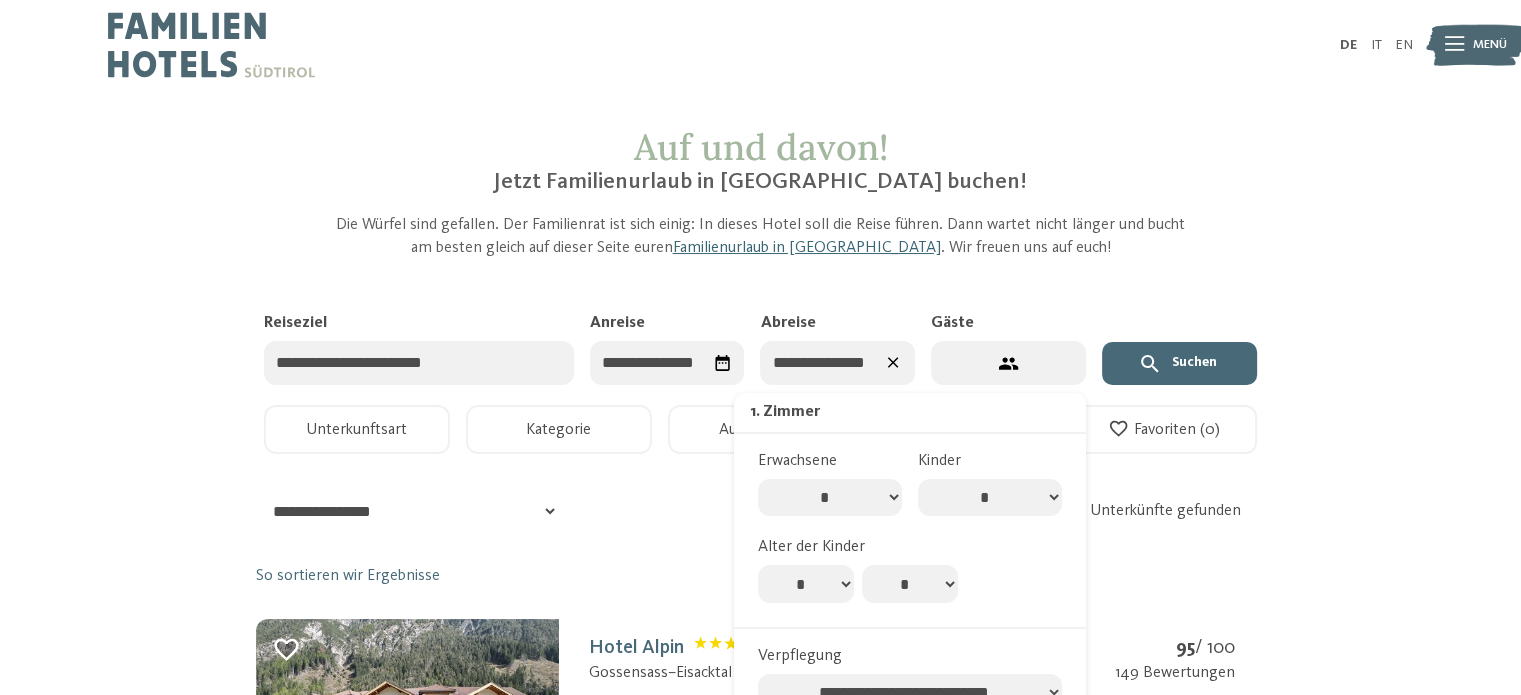 click on "* * * * * * * * * * ** ** ** ** ** ** ** **" at bounding box center [806, 584] 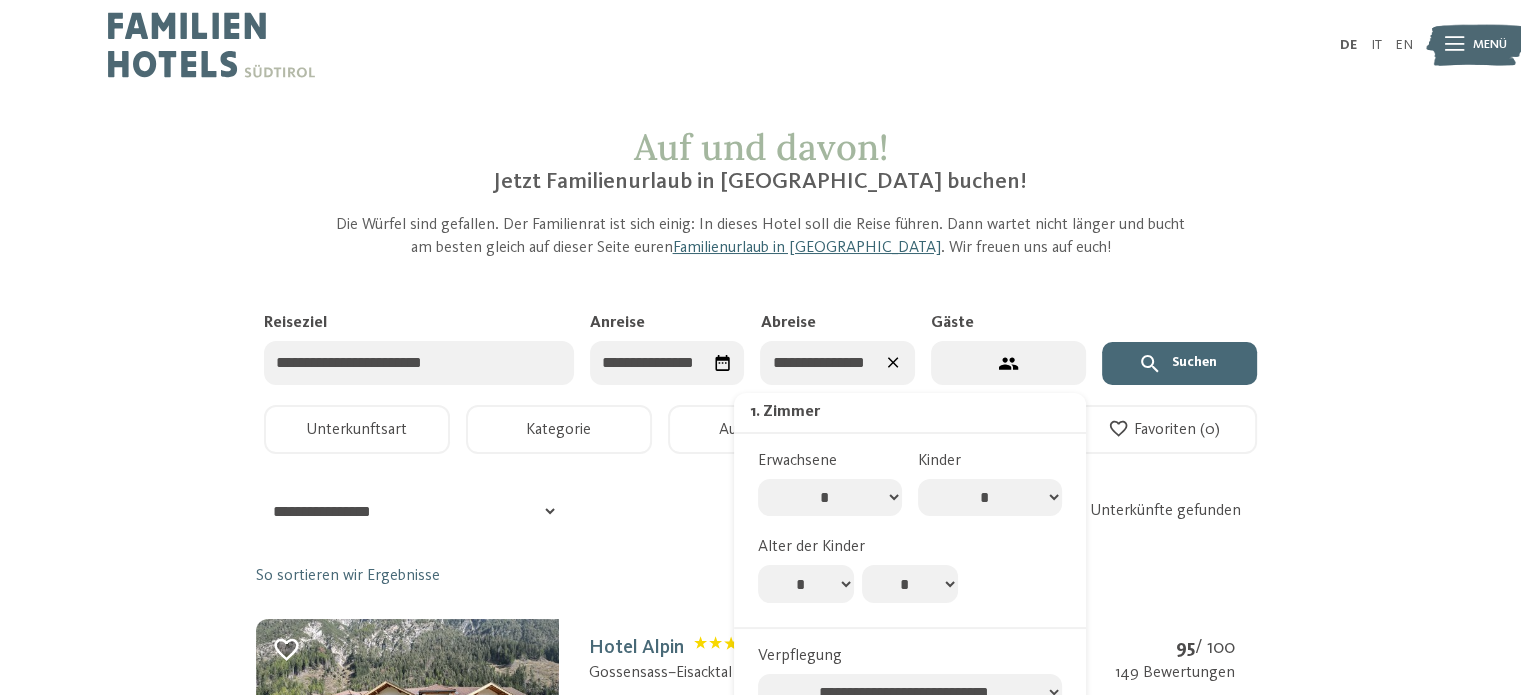 select on "*" 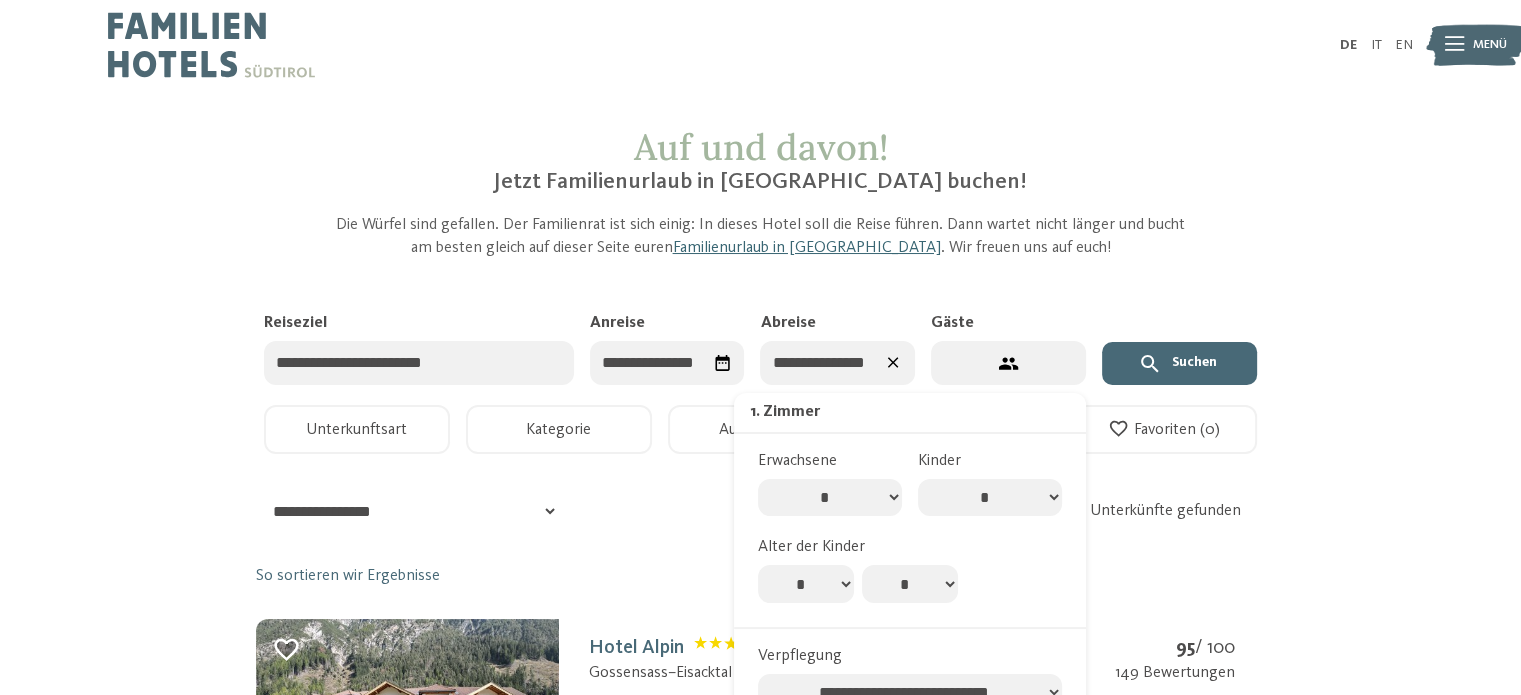 click on "* * * * * * * * * * ** ** ** ** ** ** ** **" at bounding box center (910, 584) 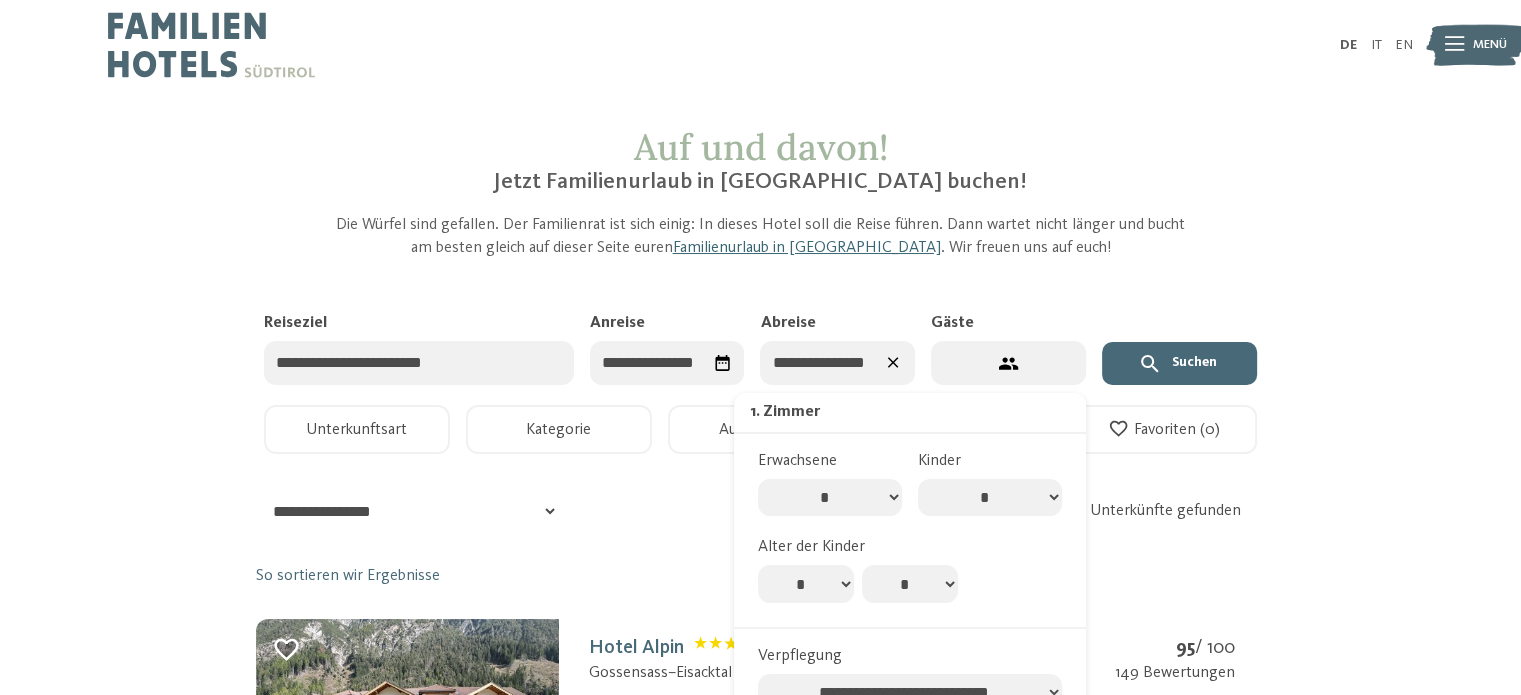 select on "*" 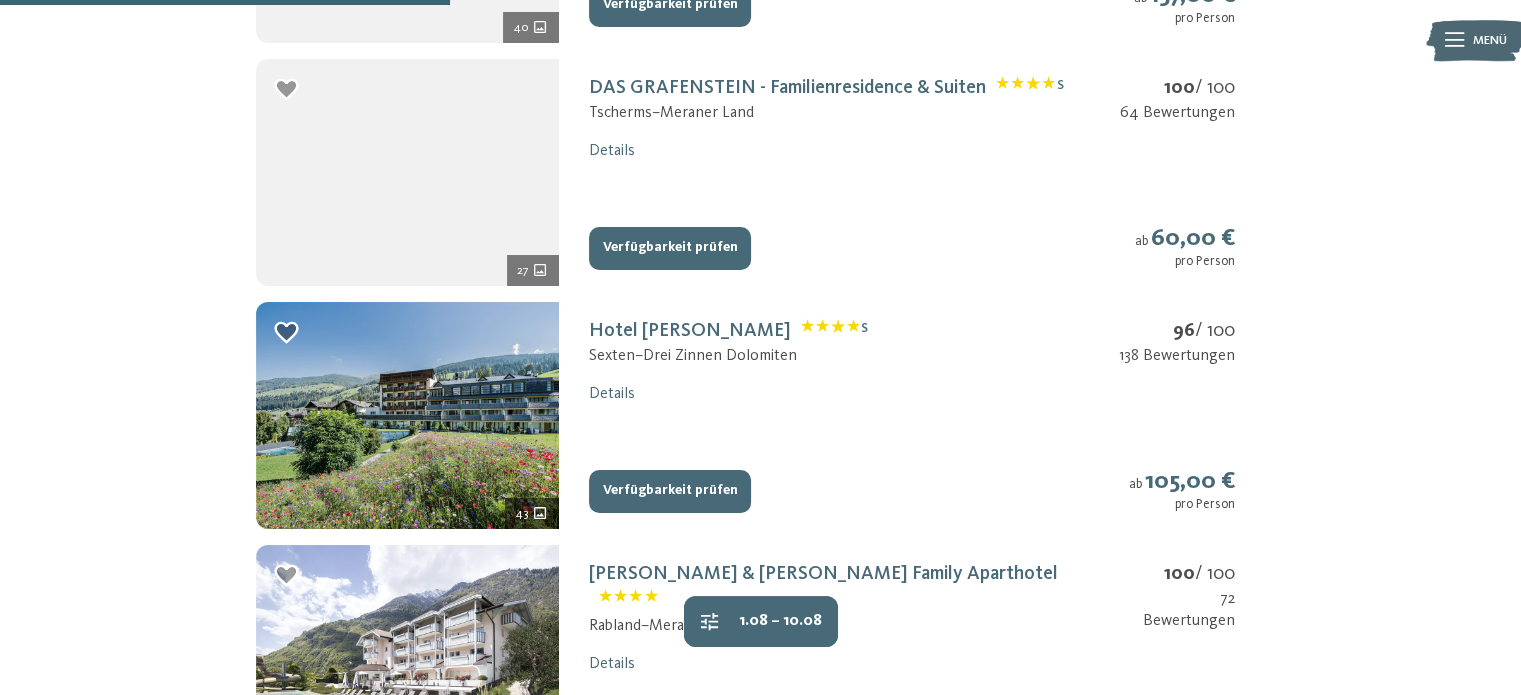 scroll, scrollTop: 1040, scrollLeft: 0, axis: vertical 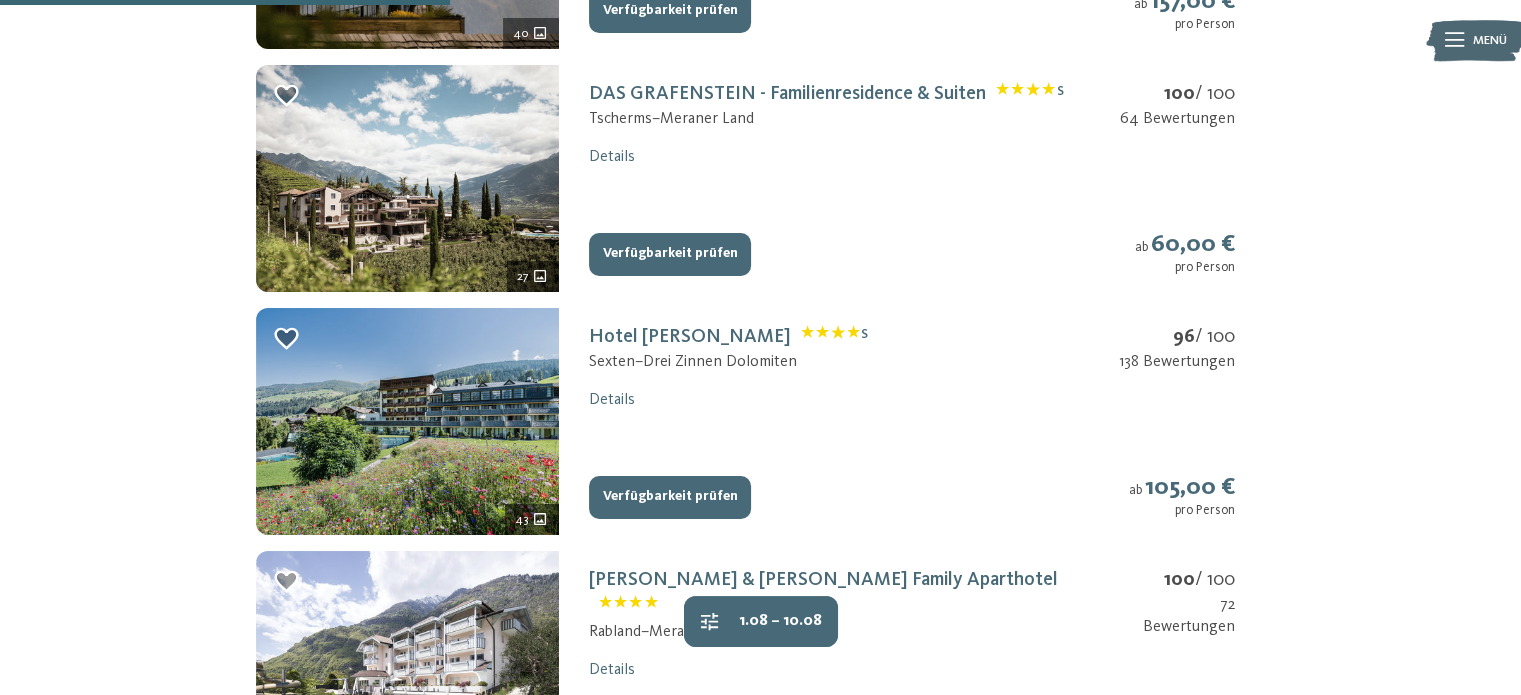 click on "Verfügbarkeit prüfen" at bounding box center (670, 498) 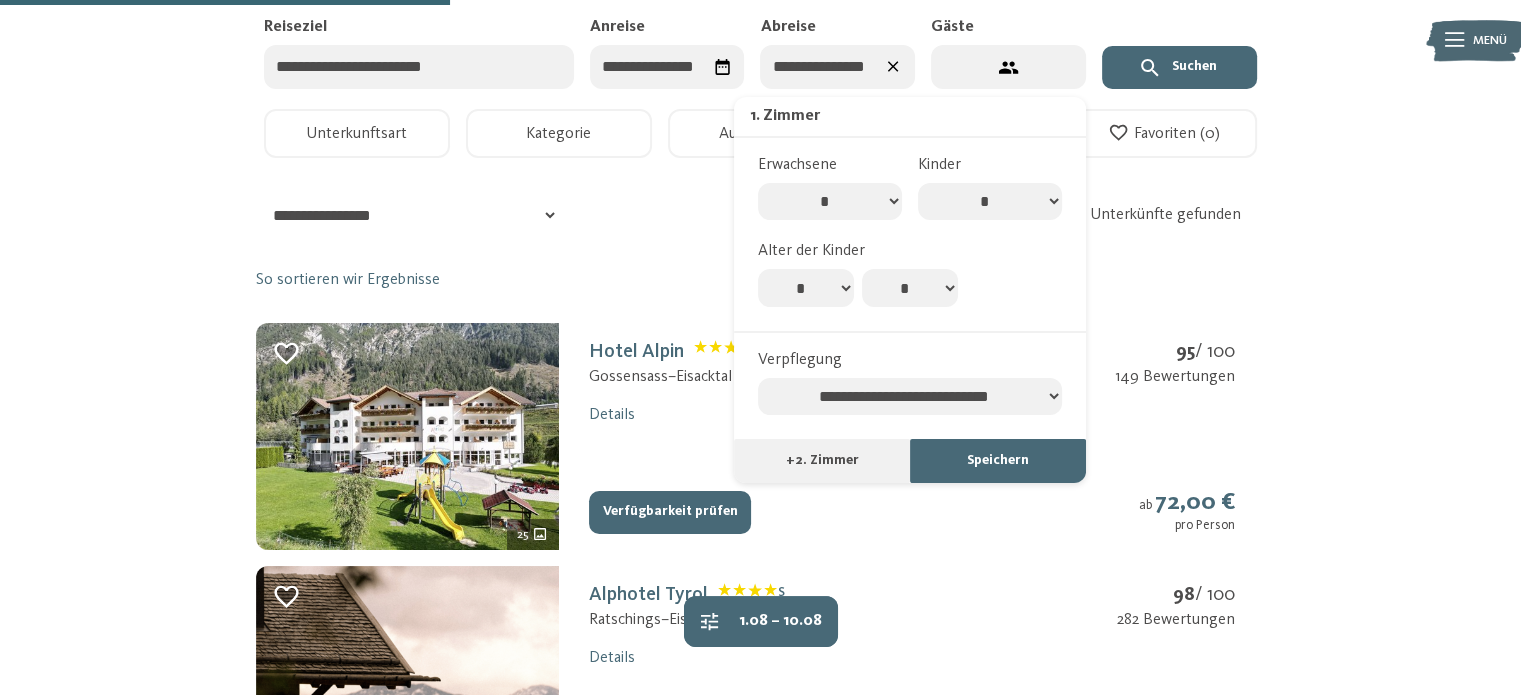 select on "*" 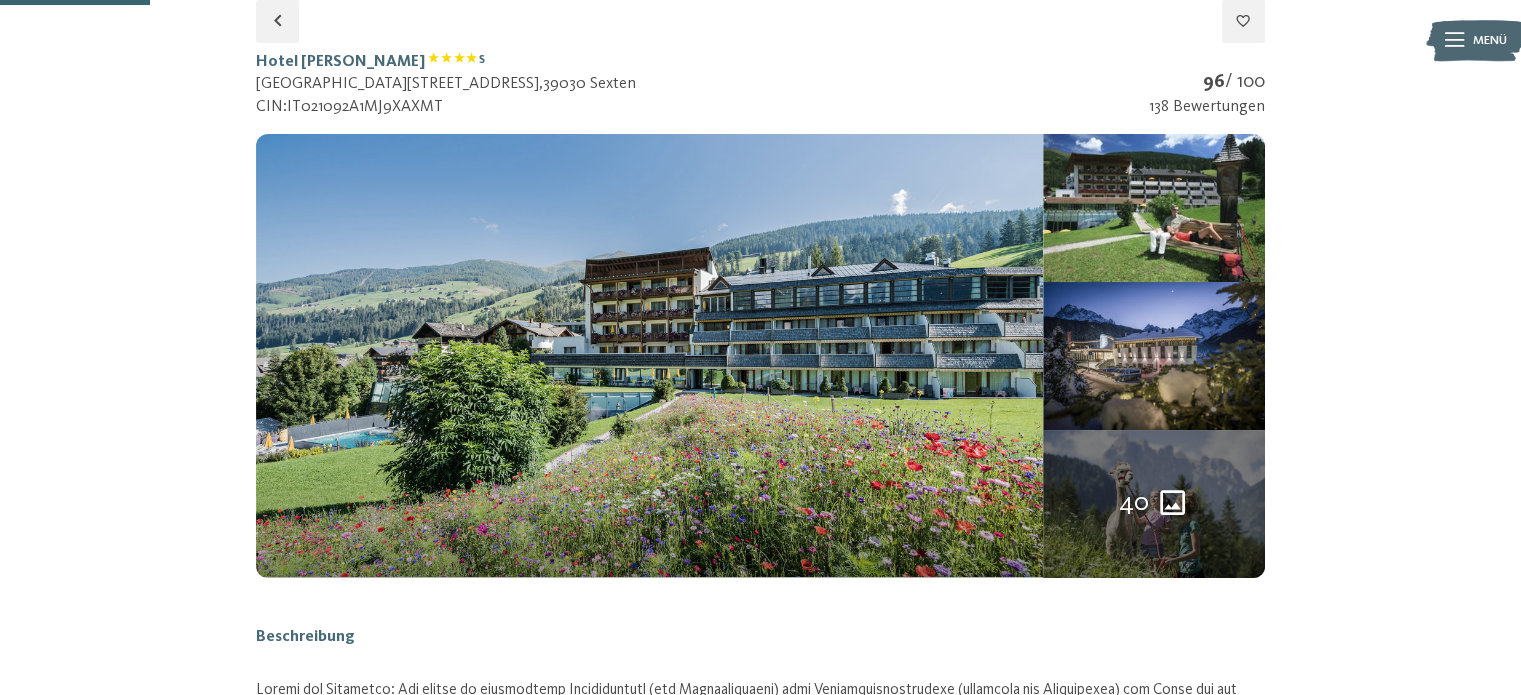 select on "**********" 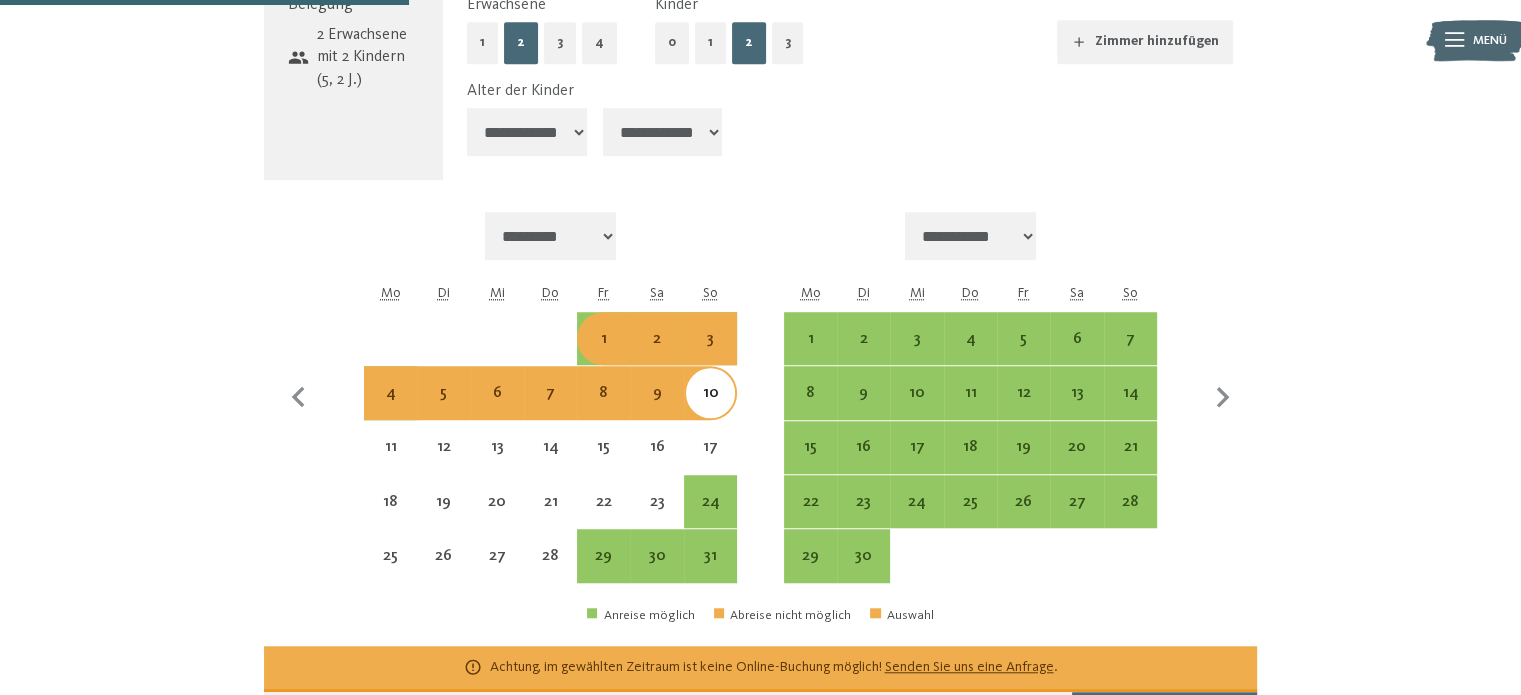 scroll, scrollTop: 1505, scrollLeft: 0, axis: vertical 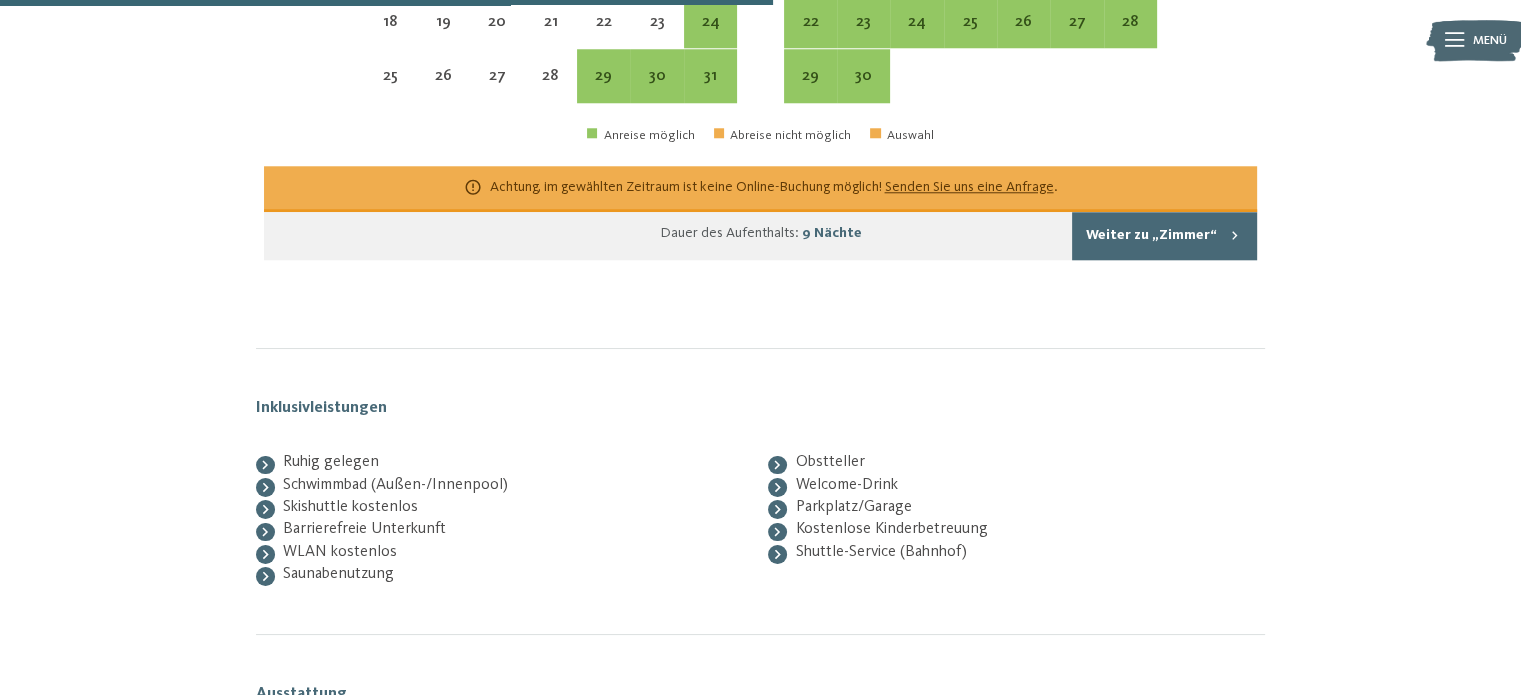 click on "Weiter zu „Zimmer“" at bounding box center [1164, 236] 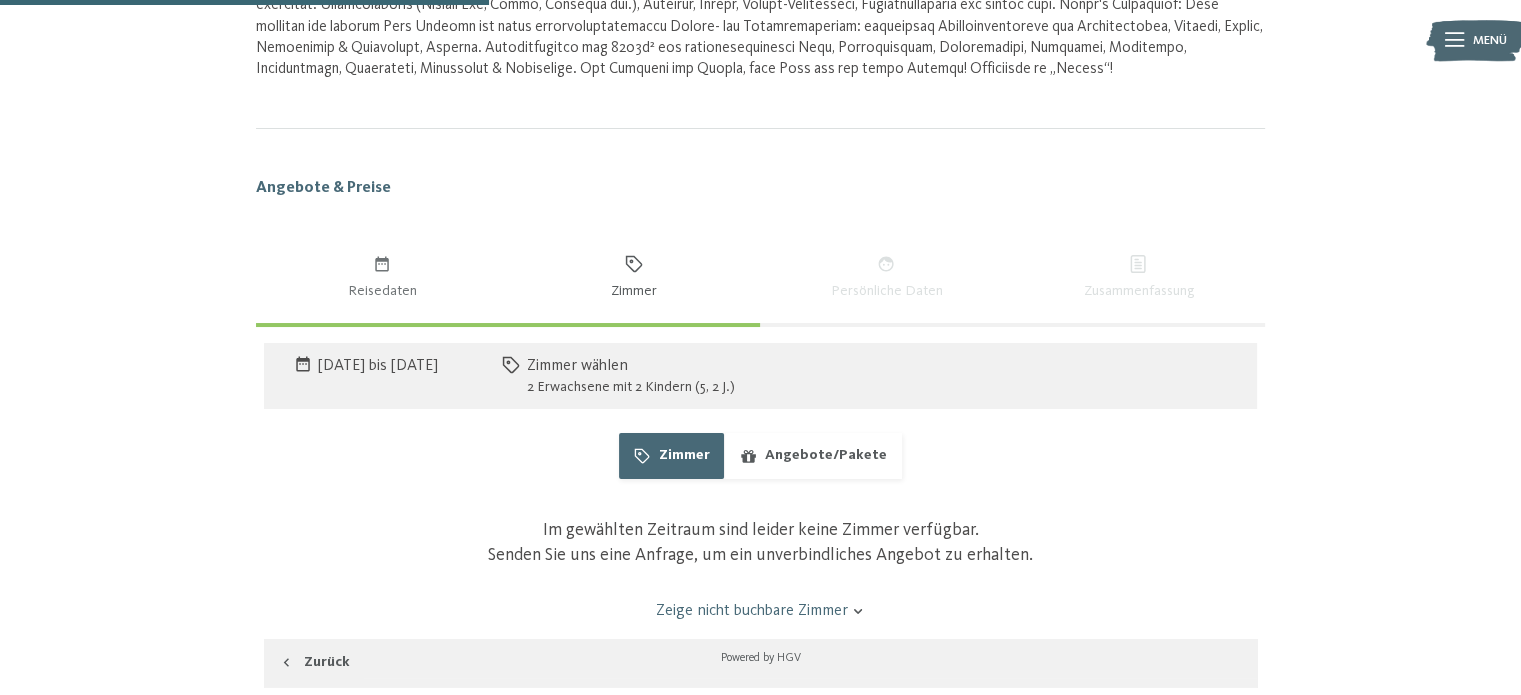 scroll, scrollTop: 1105, scrollLeft: 0, axis: vertical 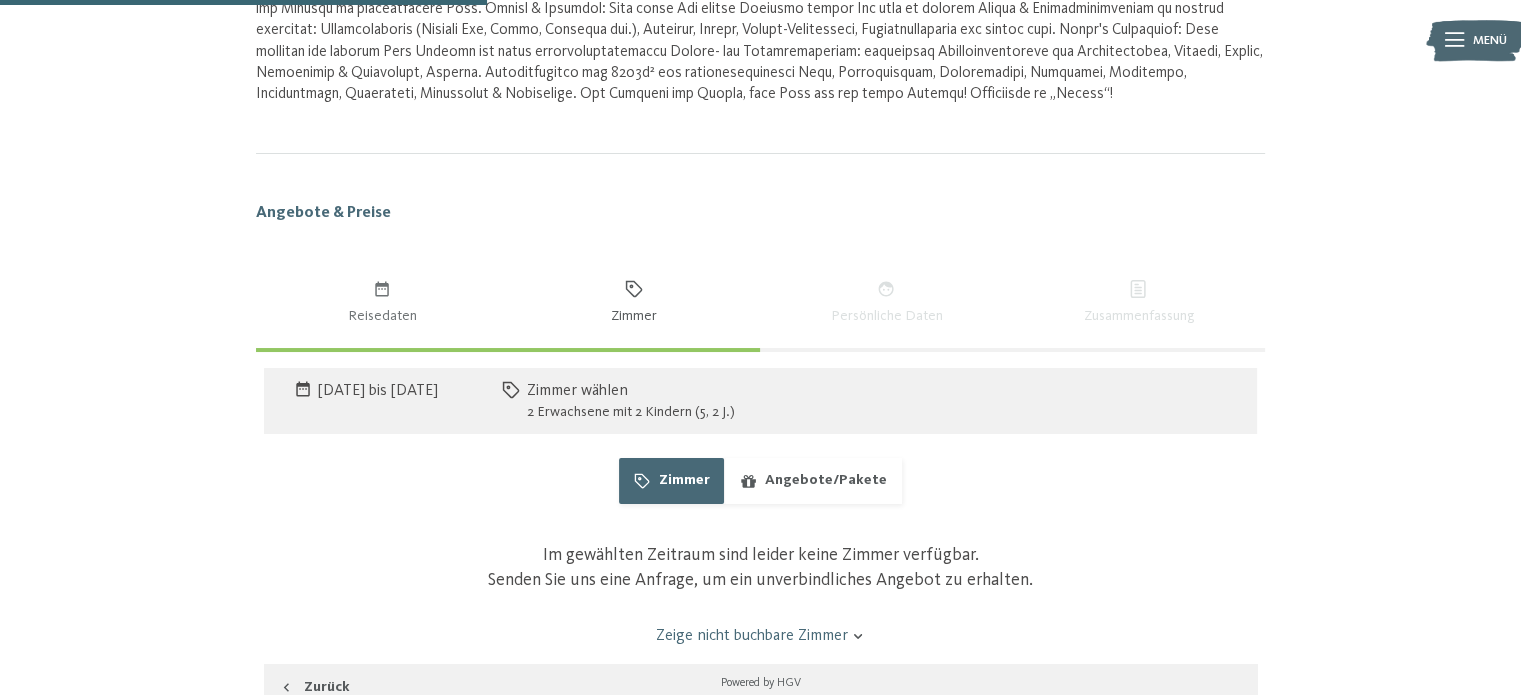 drag, startPoint x: 697, startPoint y: 479, endPoint x: 762, endPoint y: 484, distance: 65.192024 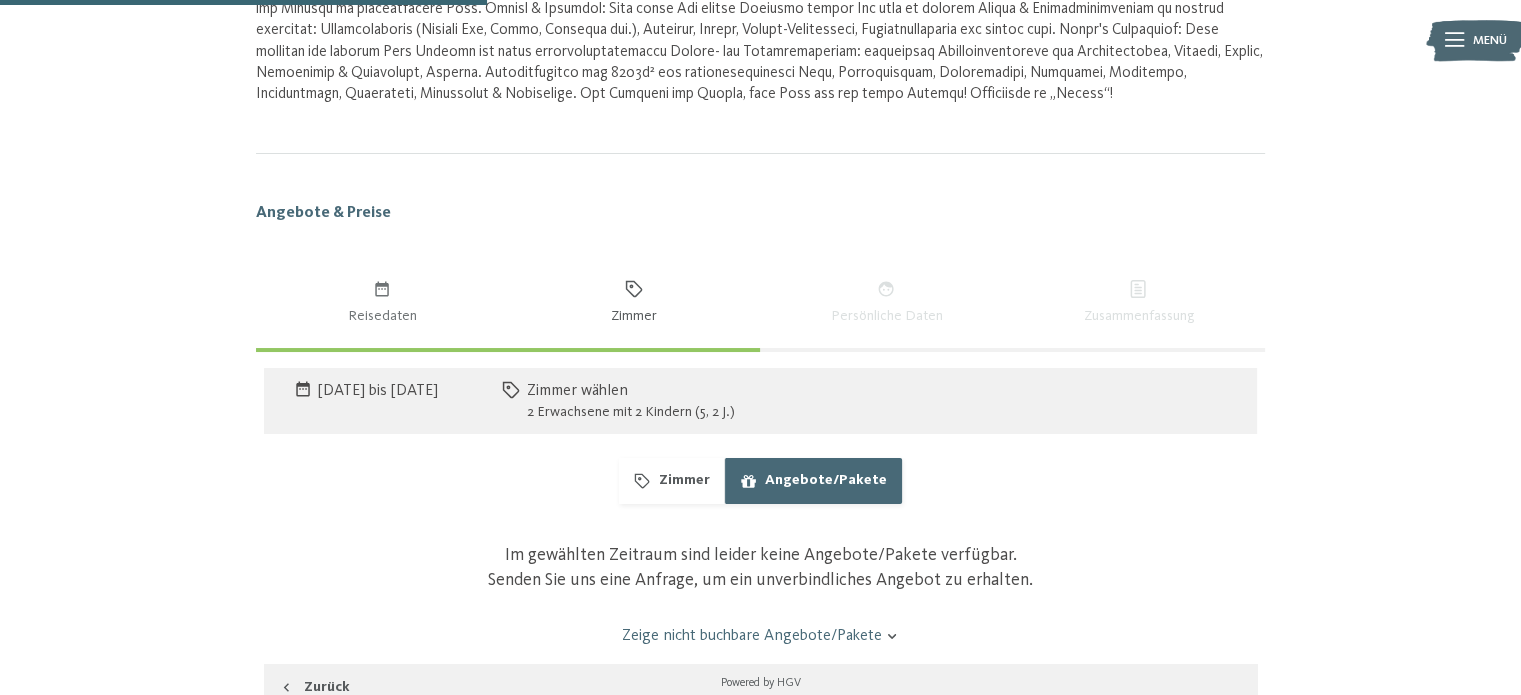 click on "Angebote/Pakete" at bounding box center [812, 481] 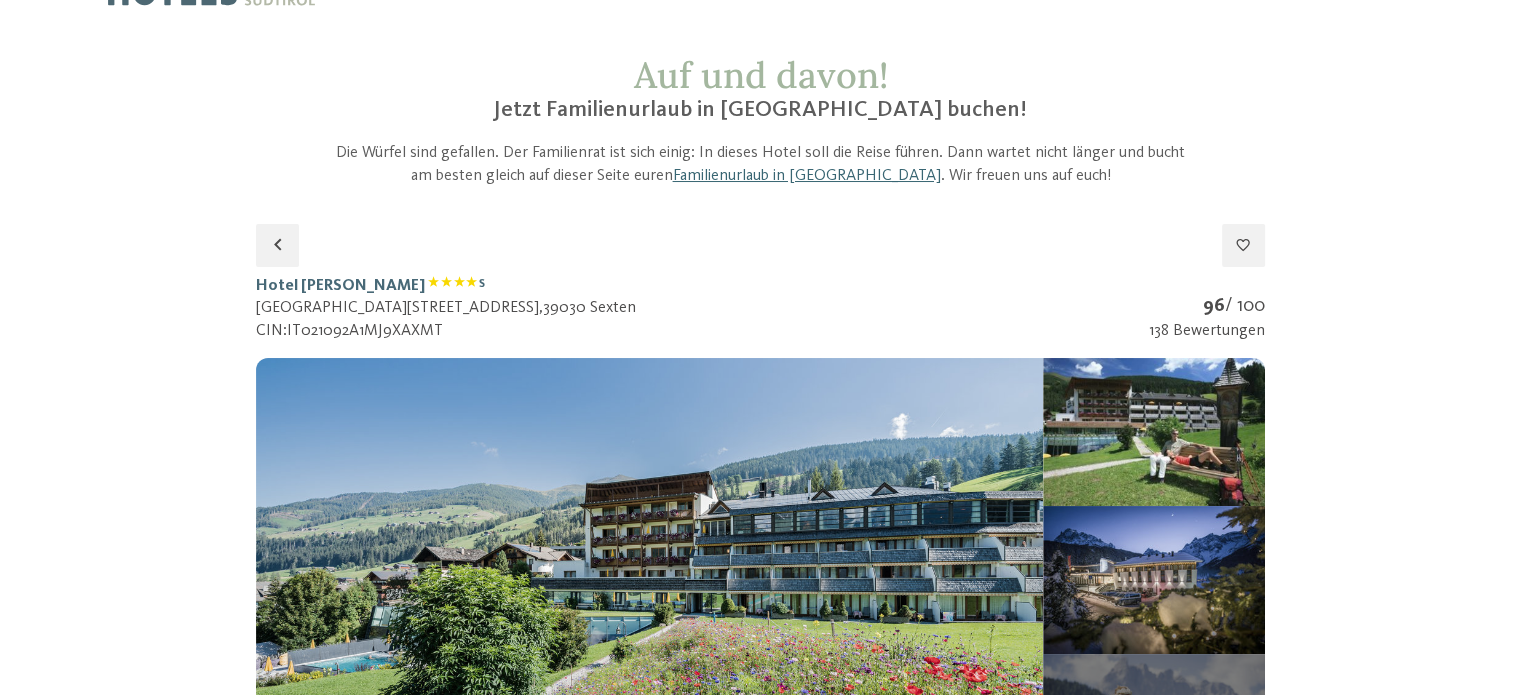 scroll, scrollTop: 0, scrollLeft: 0, axis: both 